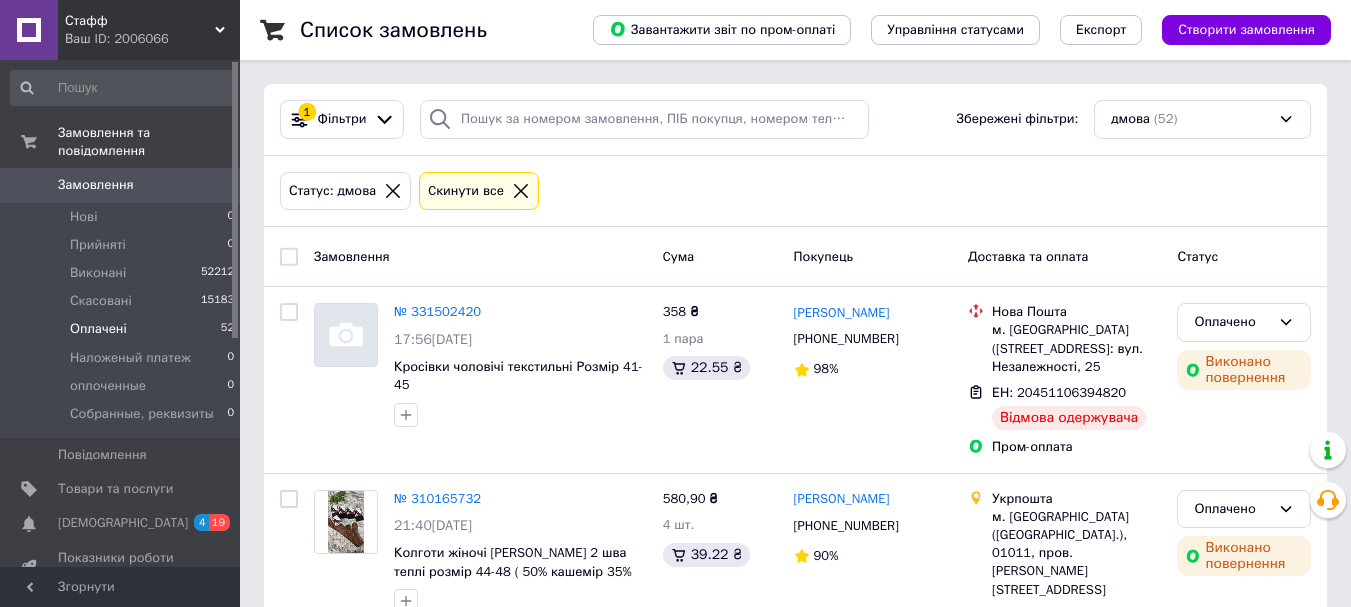 scroll, scrollTop: 0, scrollLeft: 0, axis: both 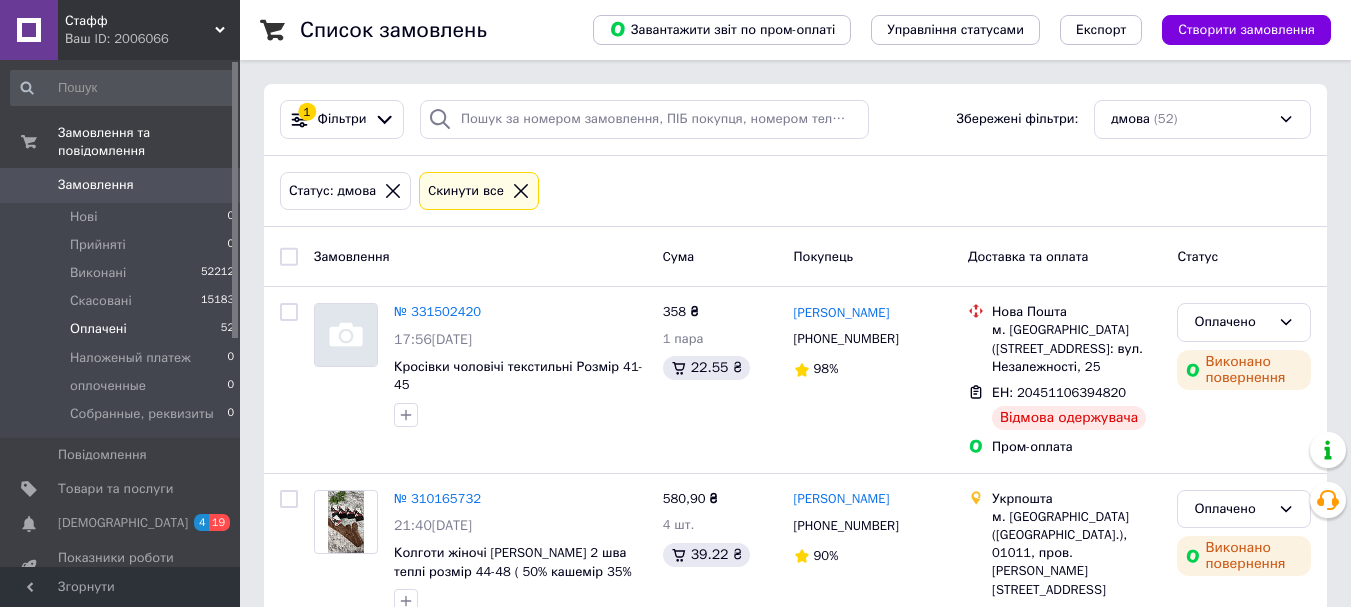 click on "Стафф Ваш ID: 2006066" at bounding box center [149, 30] 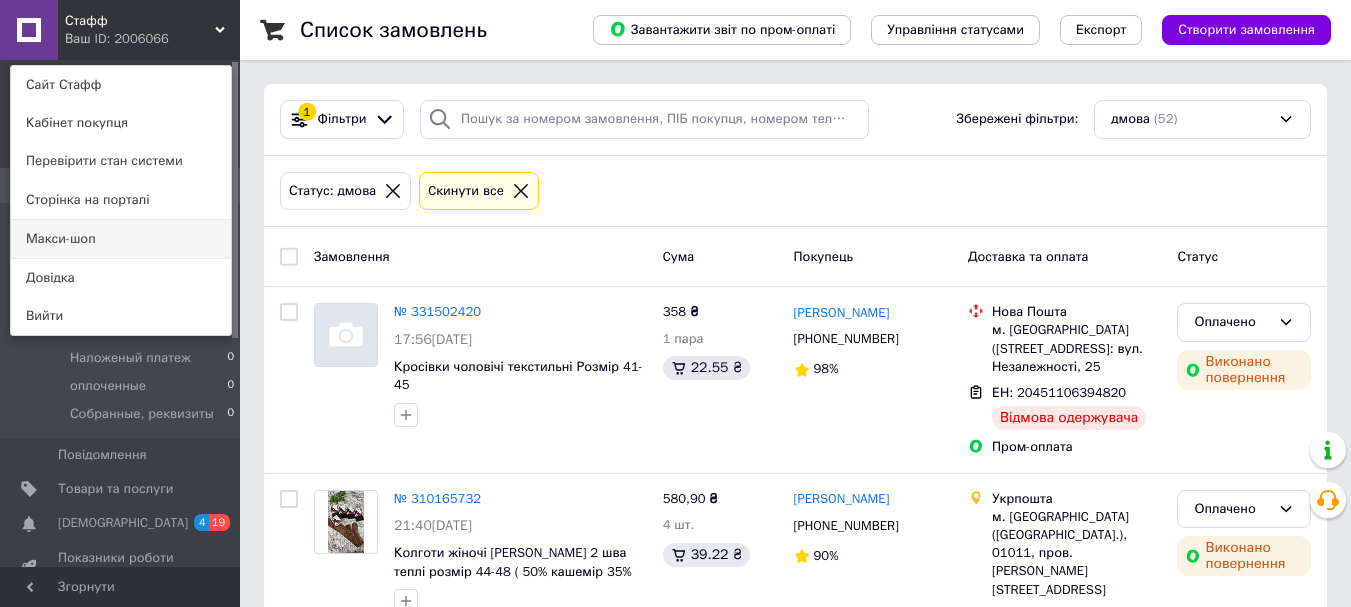 click on "Макси-шоп" at bounding box center (121, 239) 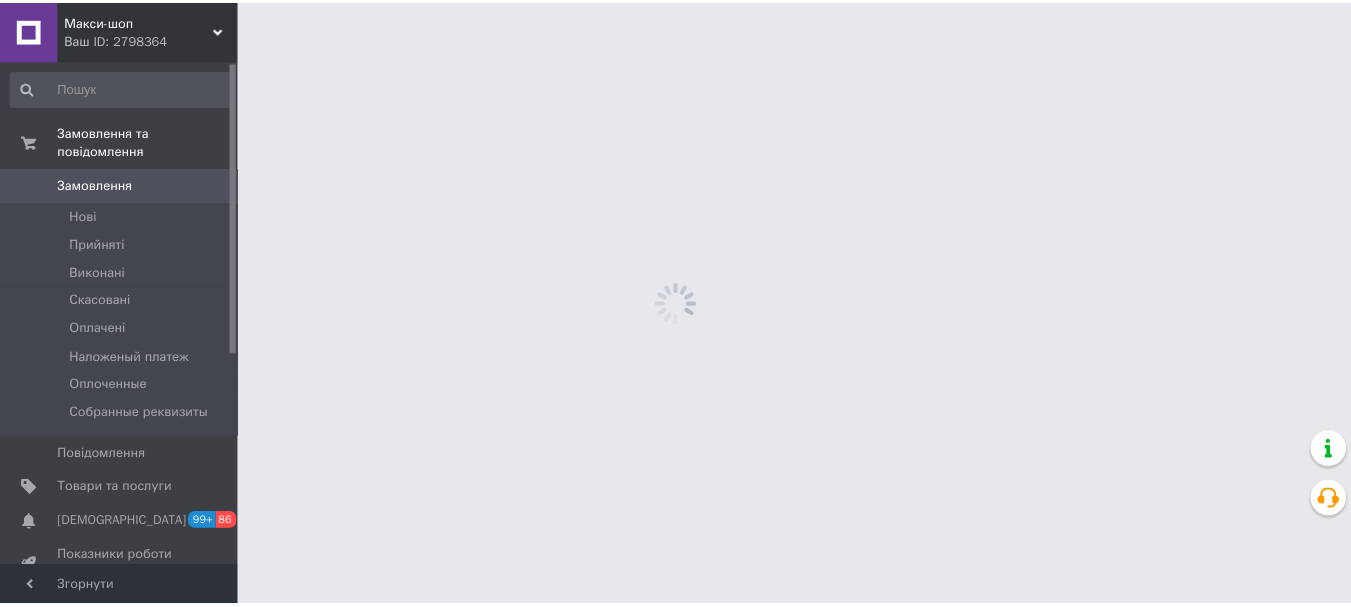 scroll, scrollTop: 0, scrollLeft: 0, axis: both 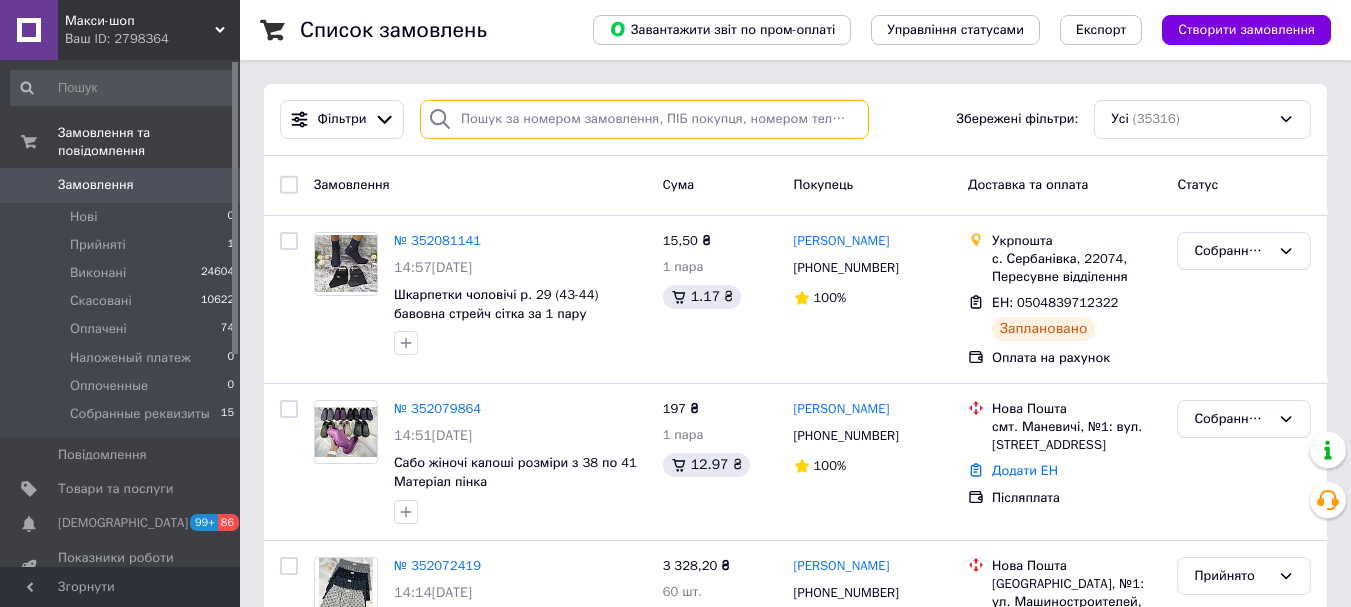 click at bounding box center (644, 119) 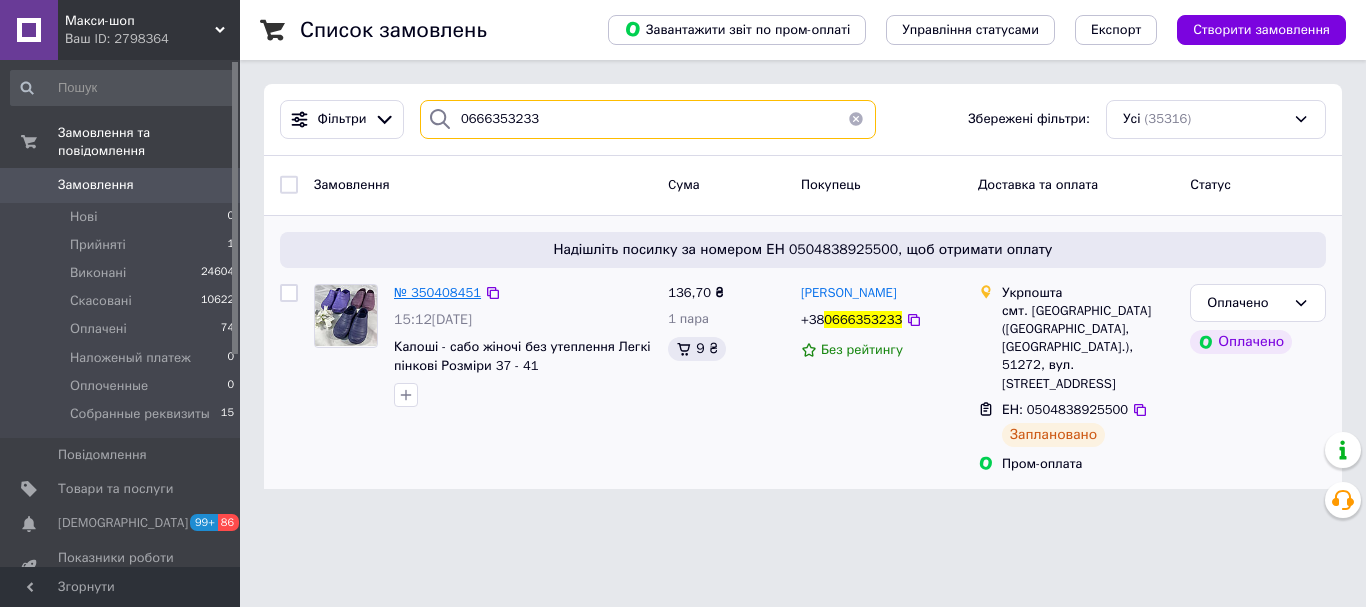 type on "0666353233" 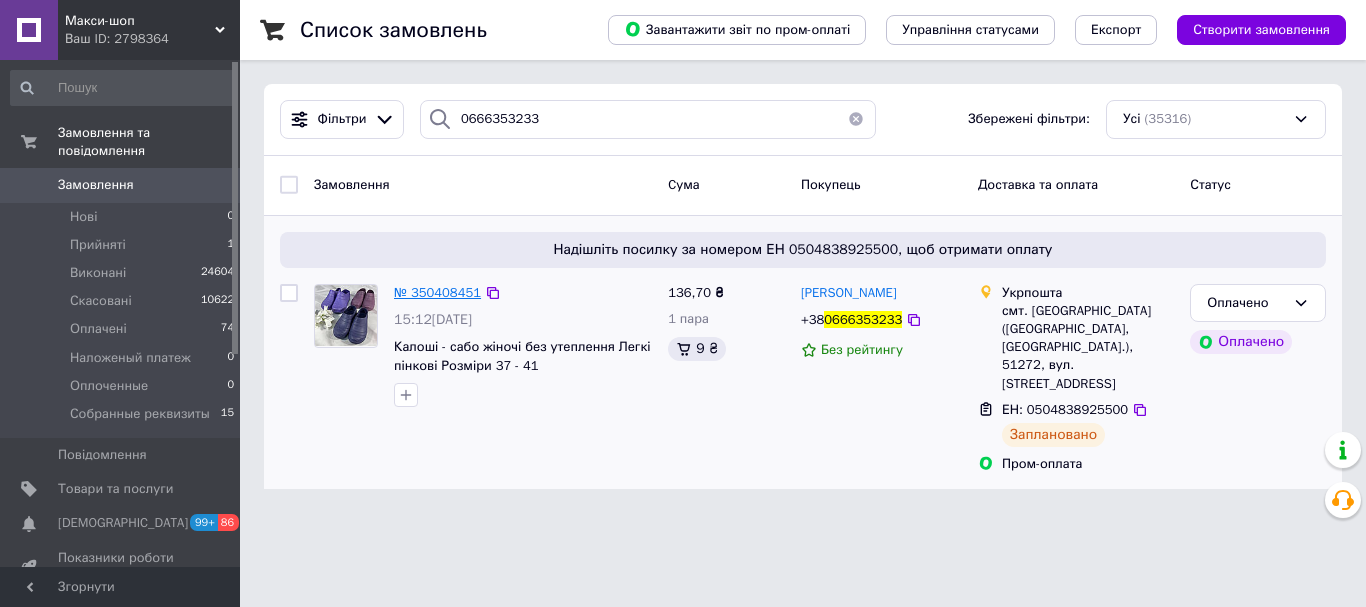 click on "№ 350408451" at bounding box center (437, 292) 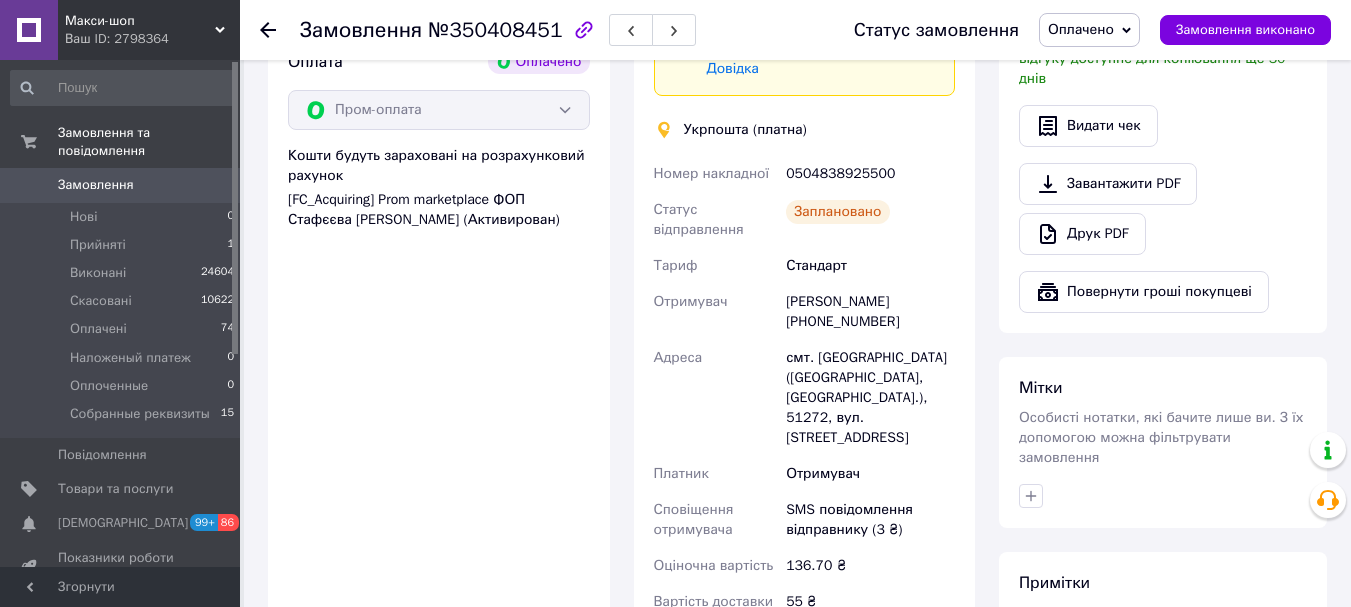 scroll, scrollTop: 682, scrollLeft: 0, axis: vertical 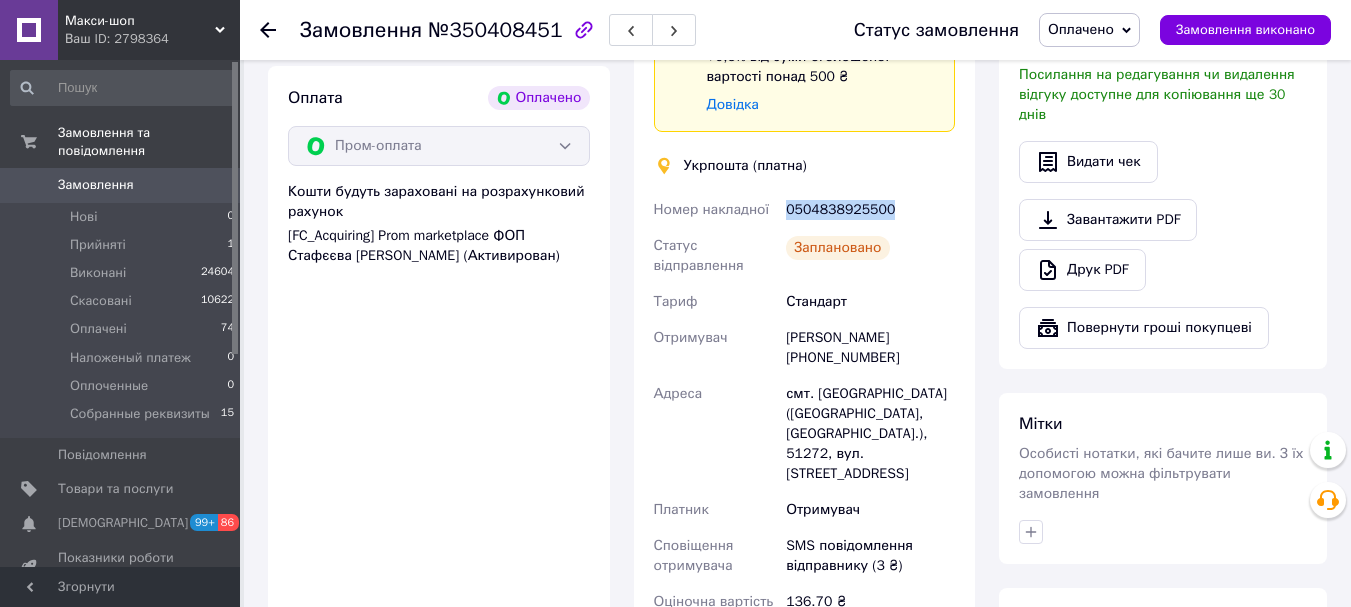 drag, startPoint x: 786, startPoint y: 213, endPoint x: 898, endPoint y: 208, distance: 112.11155 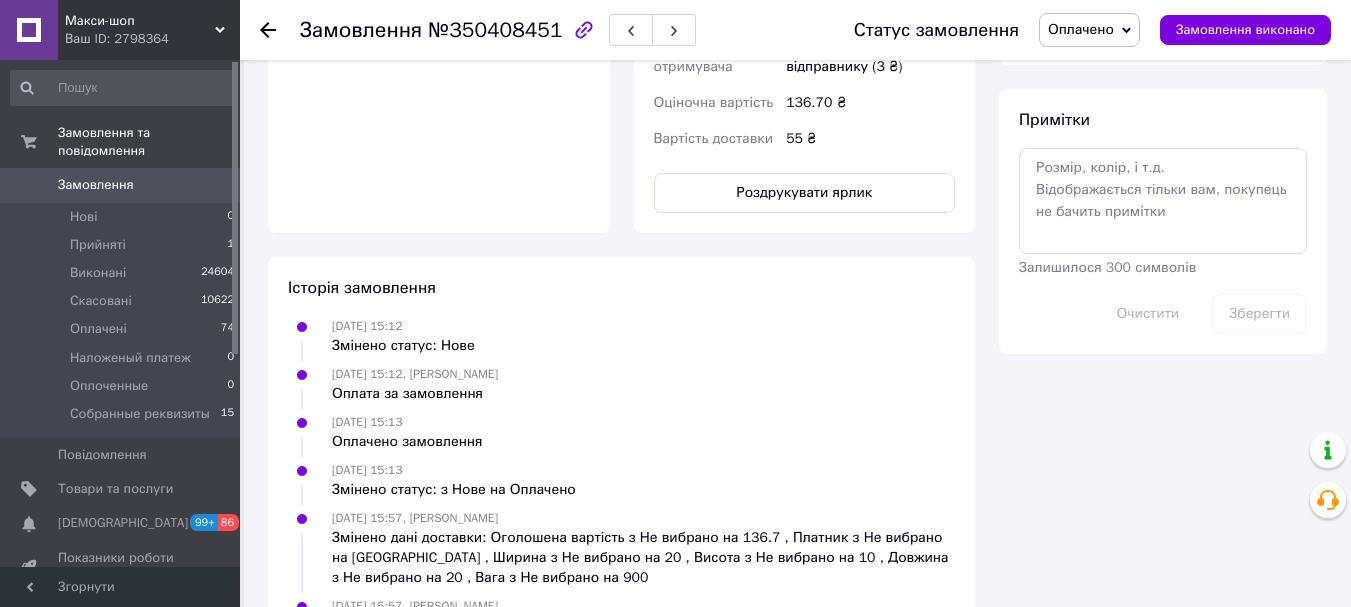 scroll, scrollTop: 1182, scrollLeft: 0, axis: vertical 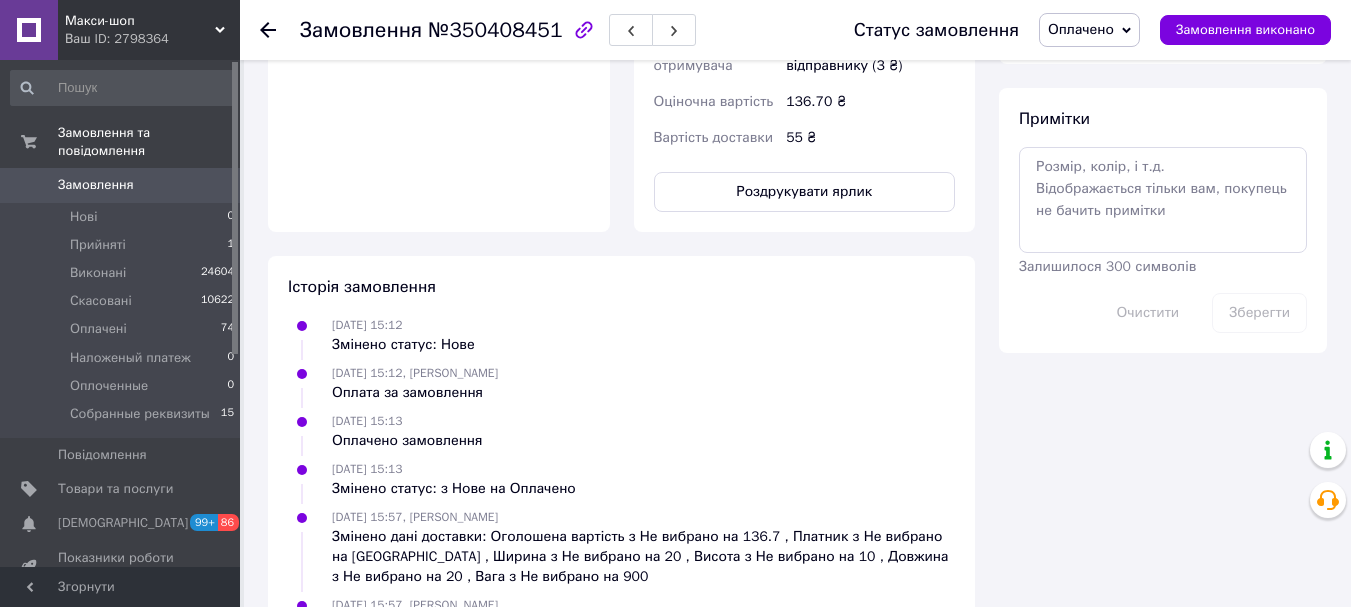 click on "Всього 1 товар 136,70 ₴ Доставка 55 ₴ Всього до сплати 136.7 ₴ Комісія за замовлення 9 ₴ Дії Написати покупцеві   Надіслати інструкцію Viber Telegram WhatsApp Запит на відгук про компанію   Подивитися відгук   Посилання на редагування Посилання на редагування чи видалення відгуку доступне для копіювання ще 30 днів   Видати чек   Завантажити PDF   Друк PDF   Повернути гроші покупцеві Мітки Особисті нотатки, які бачите лише ви. З їх допомогою можна фільтрувати замовлення Примітки Залишилося 300 символів Очистити Зберегти" at bounding box center (1163, -167) 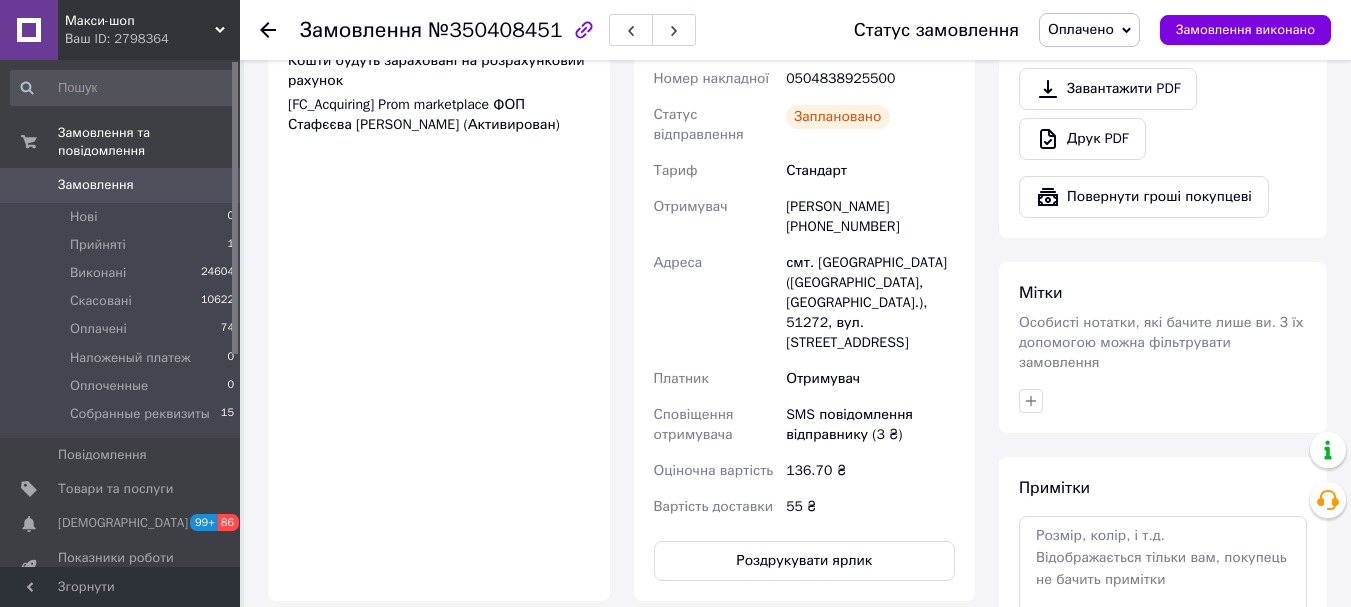 scroll, scrollTop: 782, scrollLeft: 0, axis: vertical 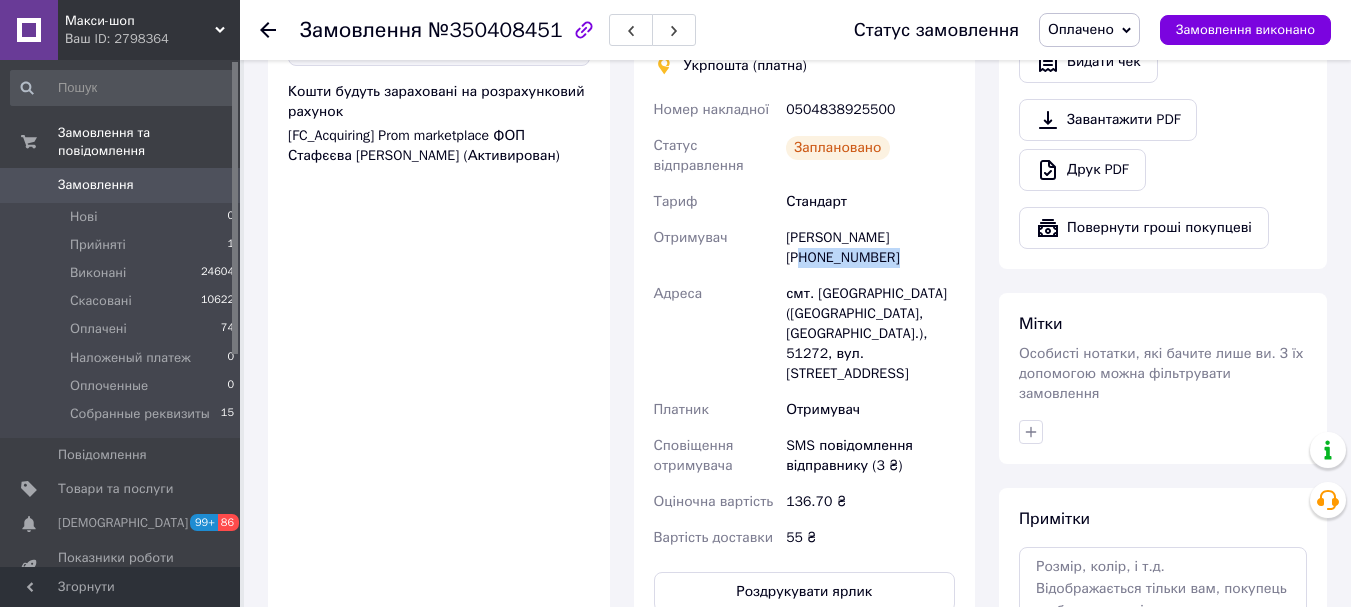 drag, startPoint x: 798, startPoint y: 264, endPoint x: 913, endPoint y: 266, distance: 115.01739 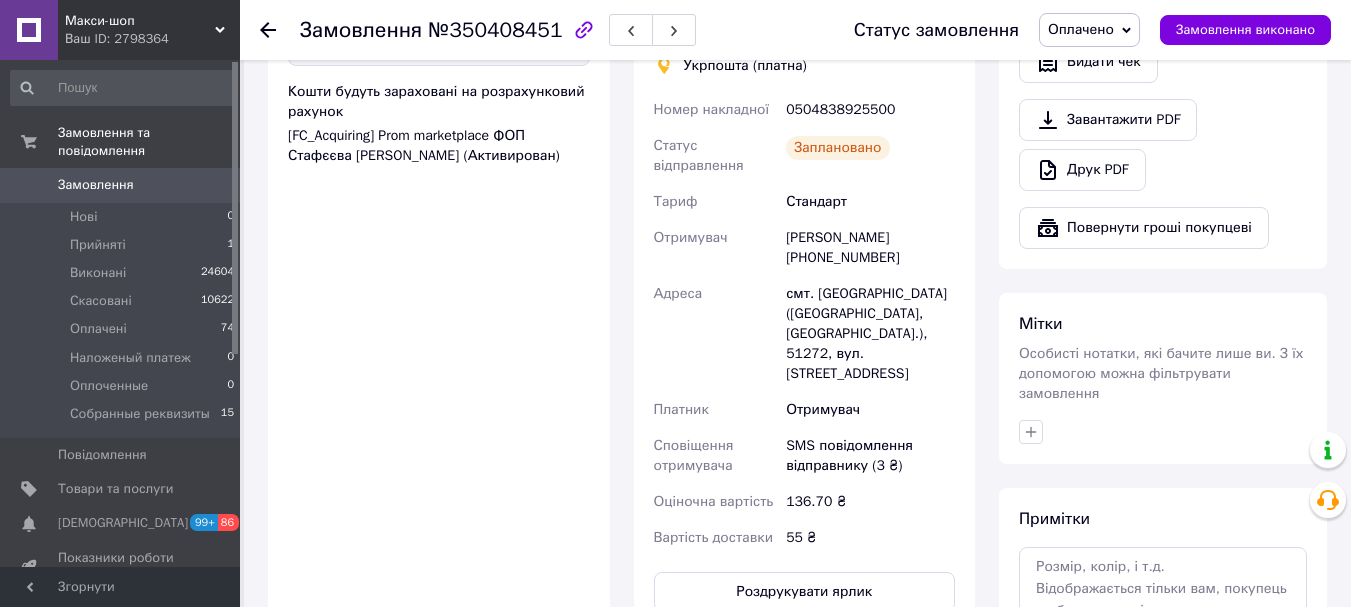 click on "Дії Написати покупцеві   Надіслати інструкцію Viber Telegram WhatsApp Запит на відгук про компанію   Подивитися відгук   Посилання на редагування Посилання на редагування чи видалення відгуку доступне для копіювання ще 30 днів   Видати чек   Завантажити PDF   Друк PDF   Повернути гроші покупцеві" at bounding box center [1163, -44] 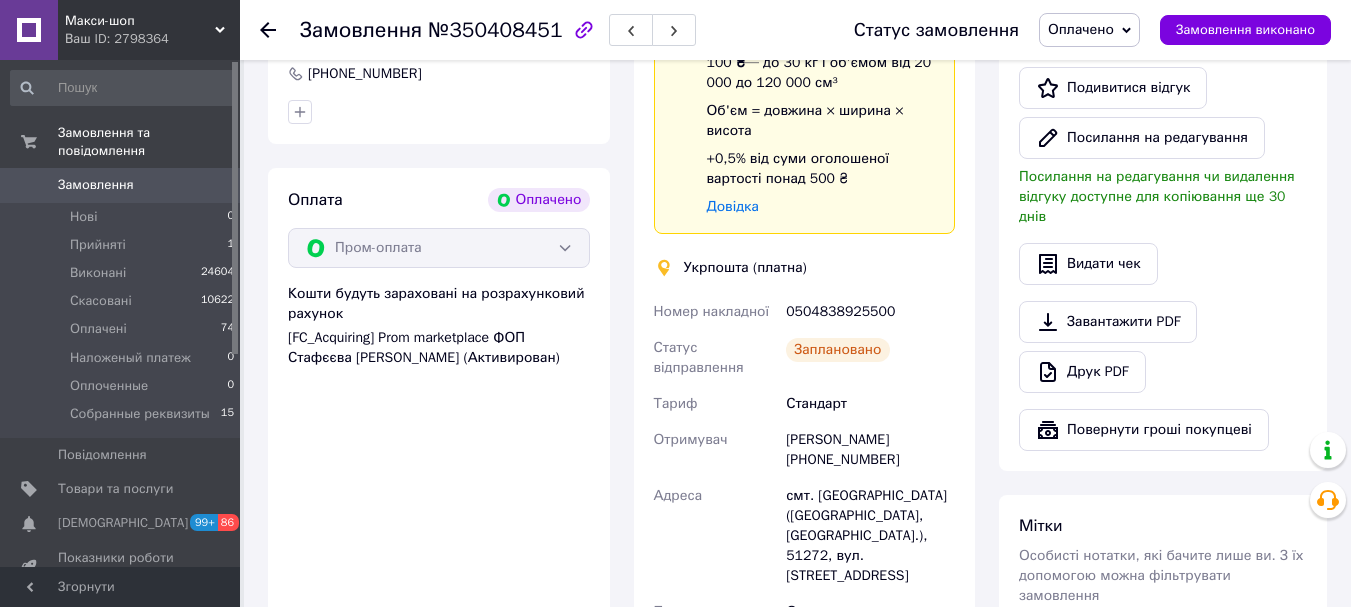 scroll, scrollTop: 582, scrollLeft: 0, axis: vertical 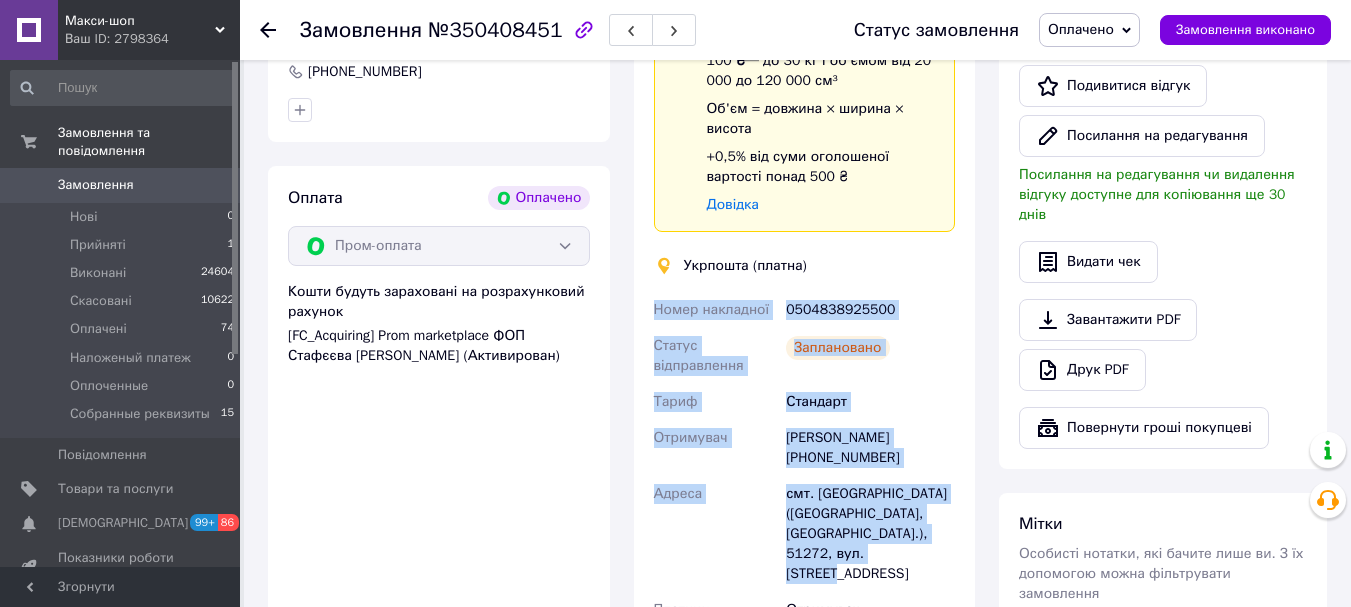 drag, startPoint x: 683, startPoint y: 311, endPoint x: 847, endPoint y: 519, distance: 264.87732 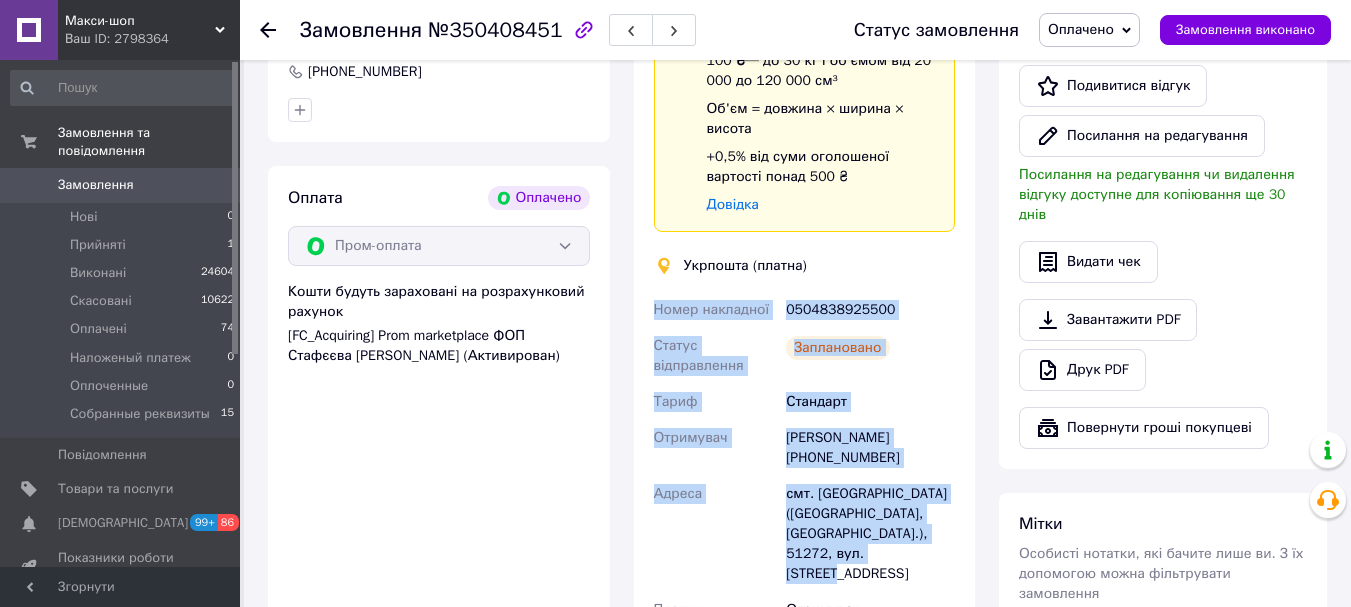 copy on "Номер накладної 0504838925500 Статус відправлення Заплановано Тариф Стандарт Отримувач Ганна Марченко +380666353233 Адреса смт. Черкаське (Дніпропетровська обл., Новомосковський р-н.), 51272, вул. Лісна, 4А" 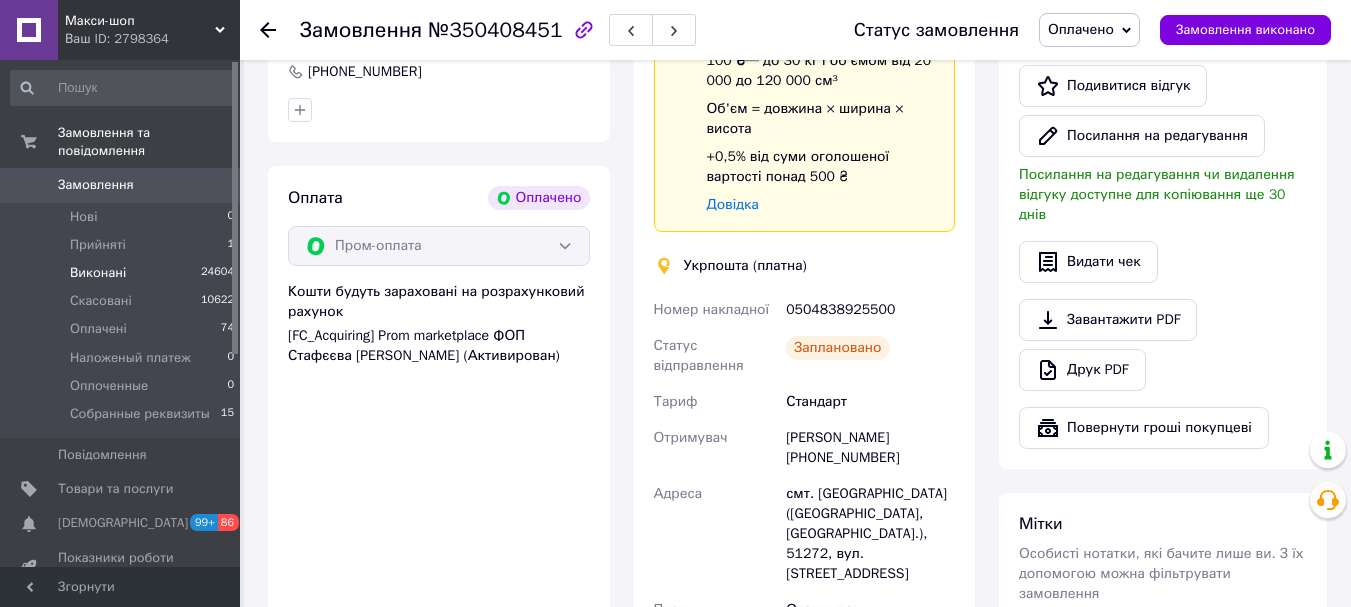 click on "Виконані 24604" at bounding box center [123, 273] 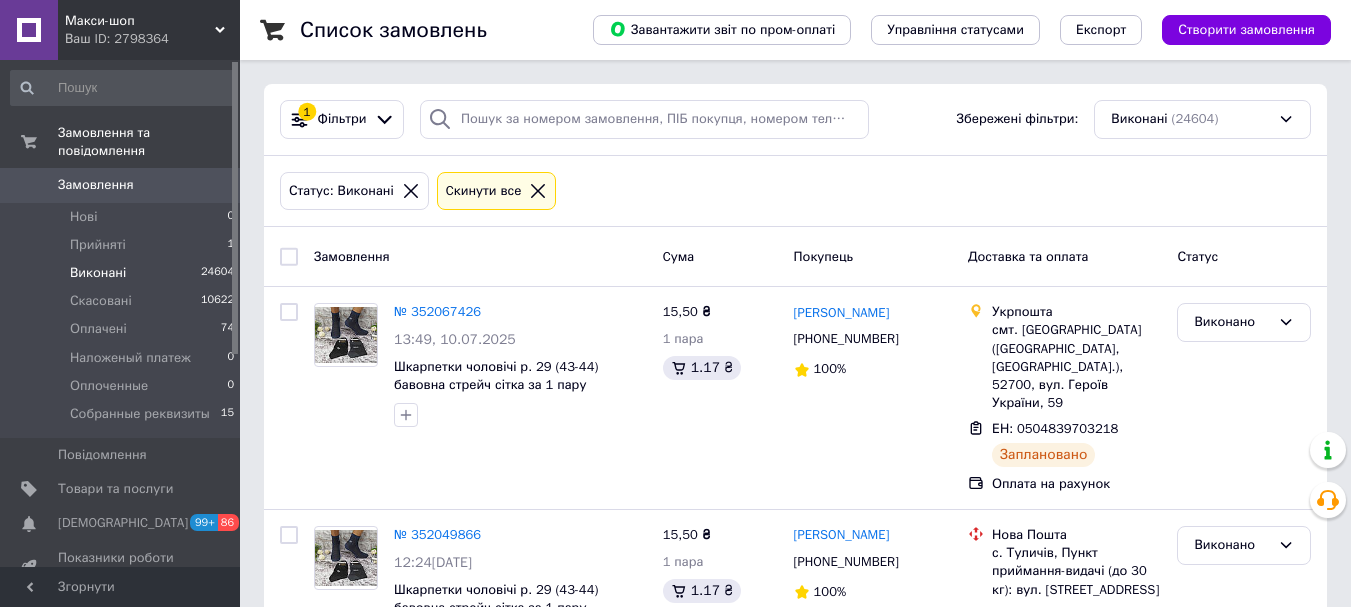 click on "Замовлення" at bounding box center [121, 185] 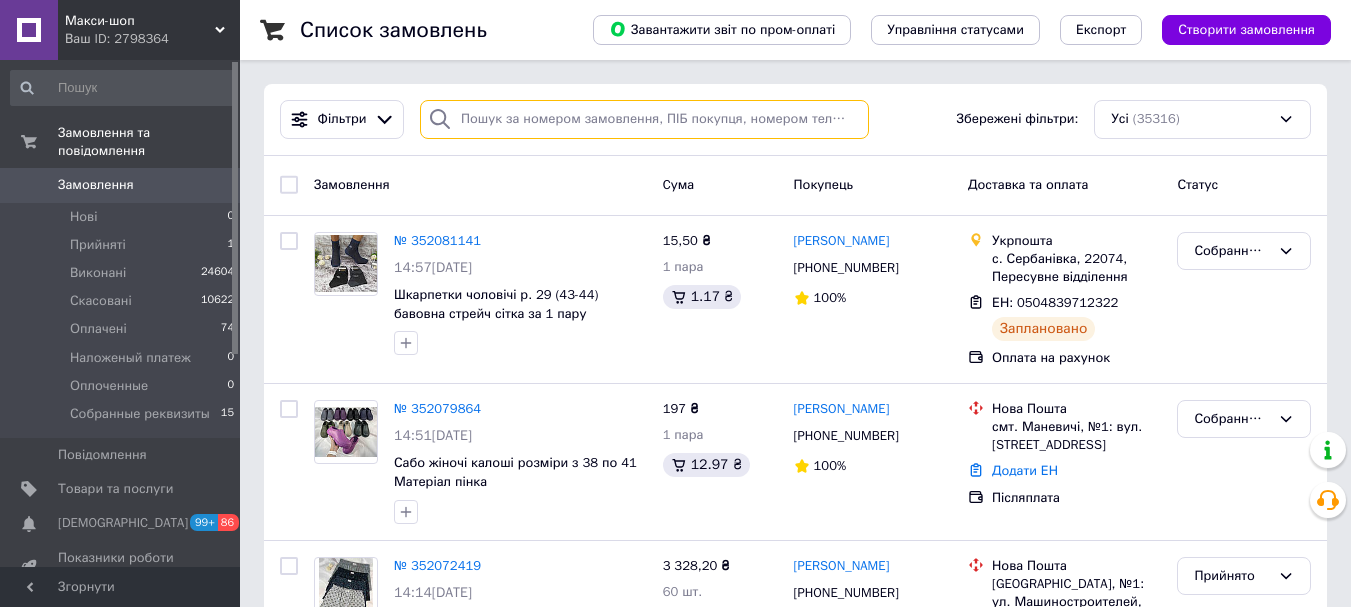 paste on "0666353233" 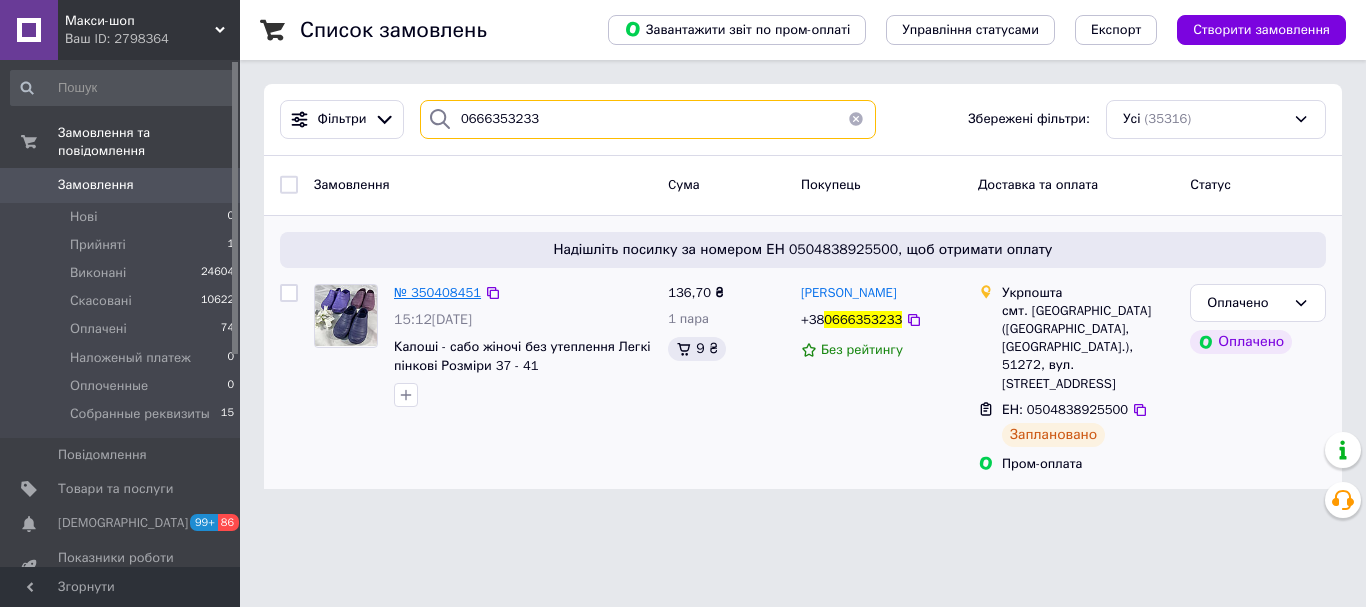 type on "0666353233" 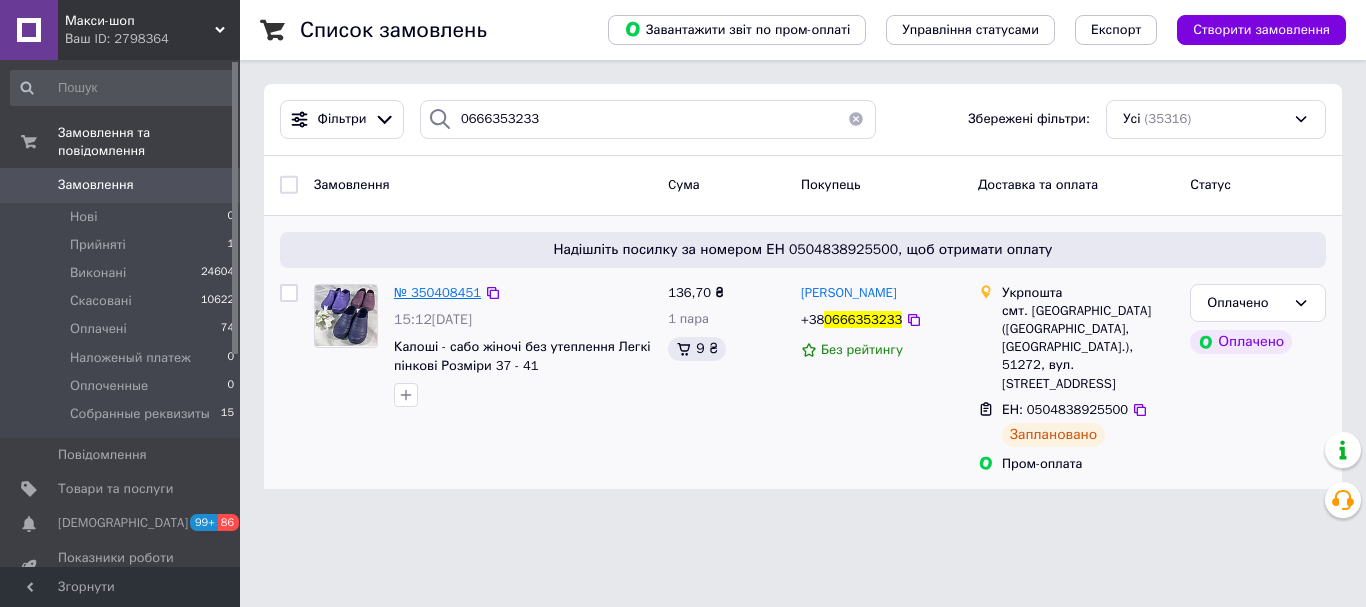 click on "№ 350408451" at bounding box center (437, 292) 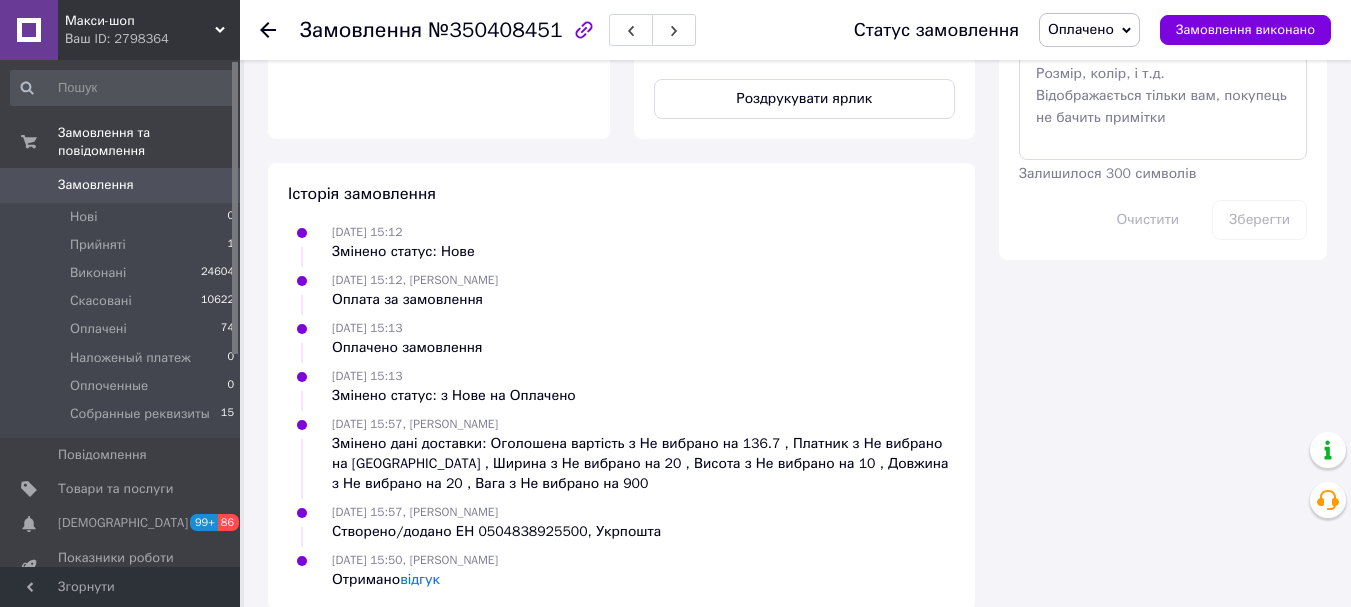 scroll, scrollTop: 1282, scrollLeft: 0, axis: vertical 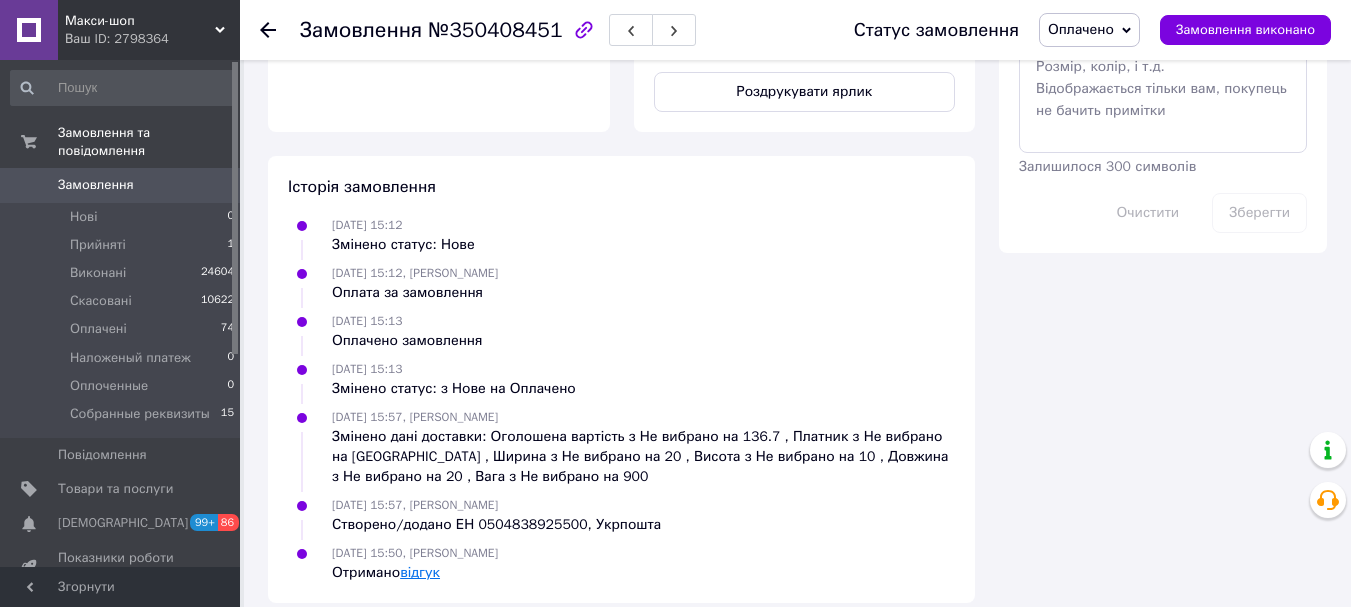 click on "відгук" at bounding box center [420, 572] 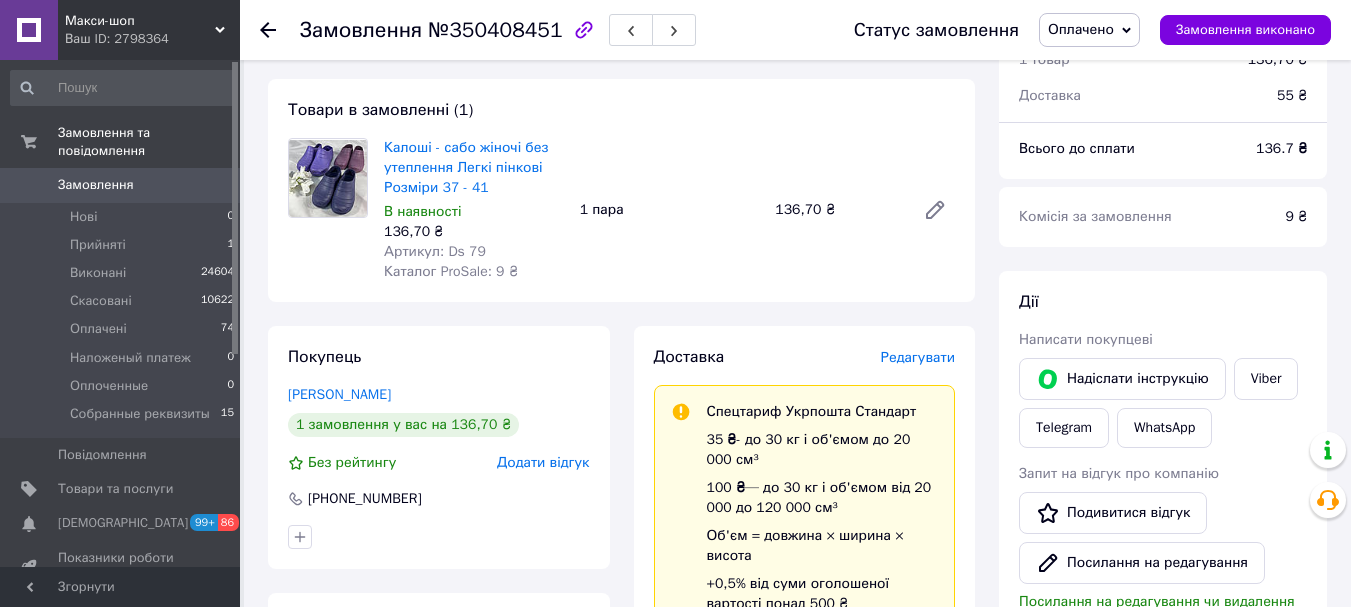 scroll, scrollTop: 0, scrollLeft: 0, axis: both 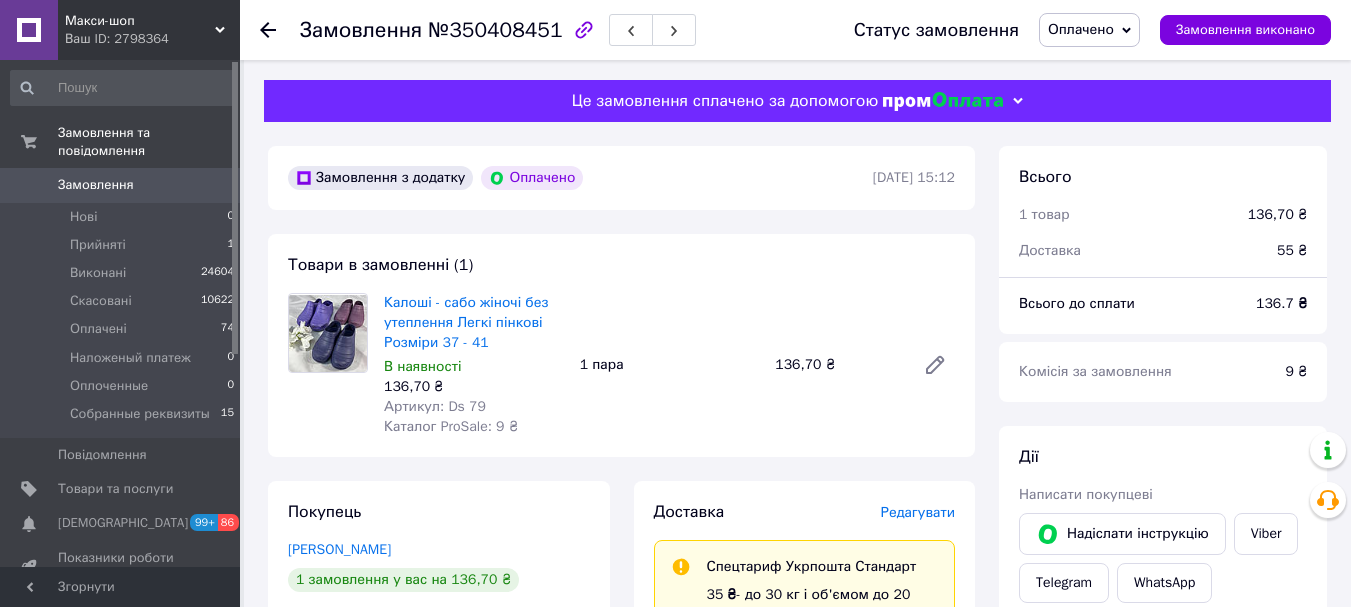 click on "Дії Написати покупцеві   Надіслати інструкцію Viber Telegram WhatsApp Запит на відгук про компанію   Подивитися відгук   Посилання на редагування Посилання на редагування чи видалення відгуку доступне для копіювання ще 30 днів   Видати чек   Завантажити PDF   Друк PDF   Повернути гроші покупцеві" at bounding box center (1163, 738) 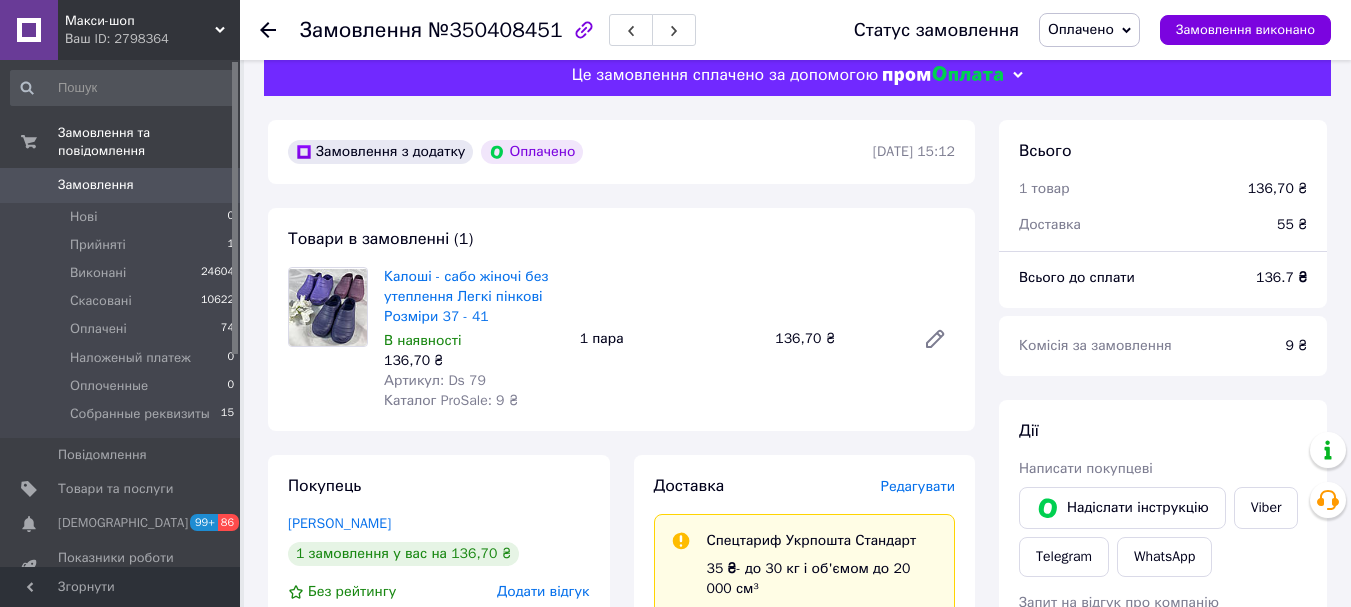 scroll, scrollTop: 0, scrollLeft: 0, axis: both 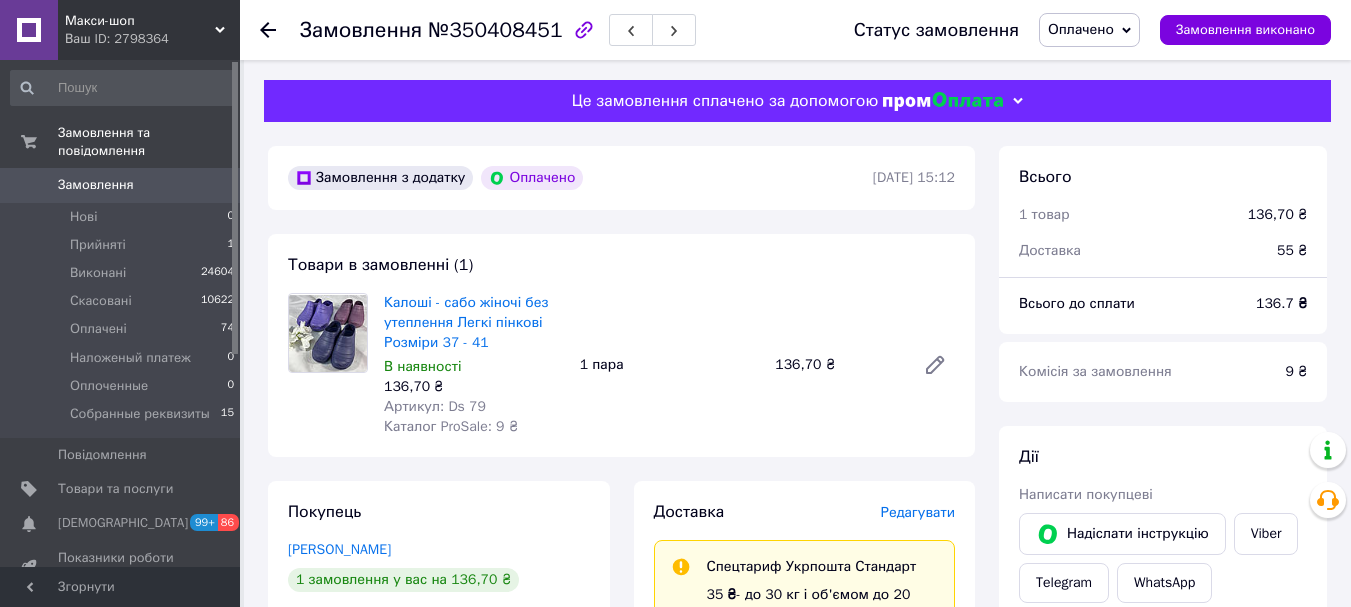 click on "Макси-шоп Ваш ID: 2798364" at bounding box center [149, 30] 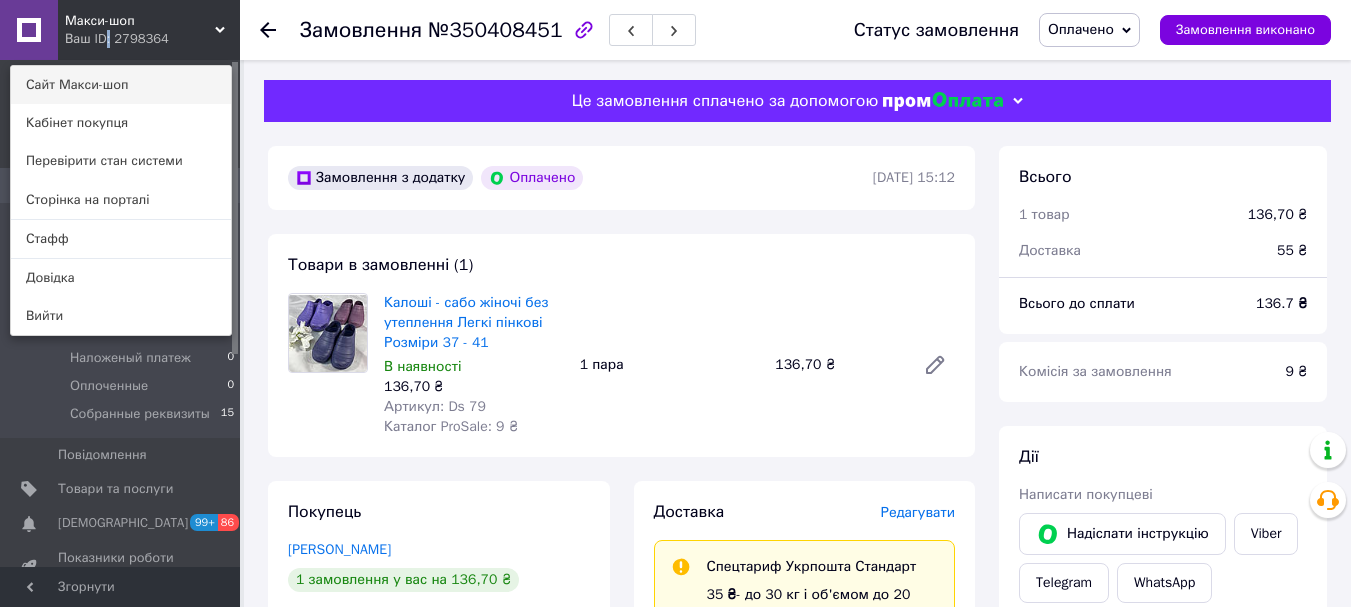 click on "Сайт Макси-шоп" at bounding box center (121, 85) 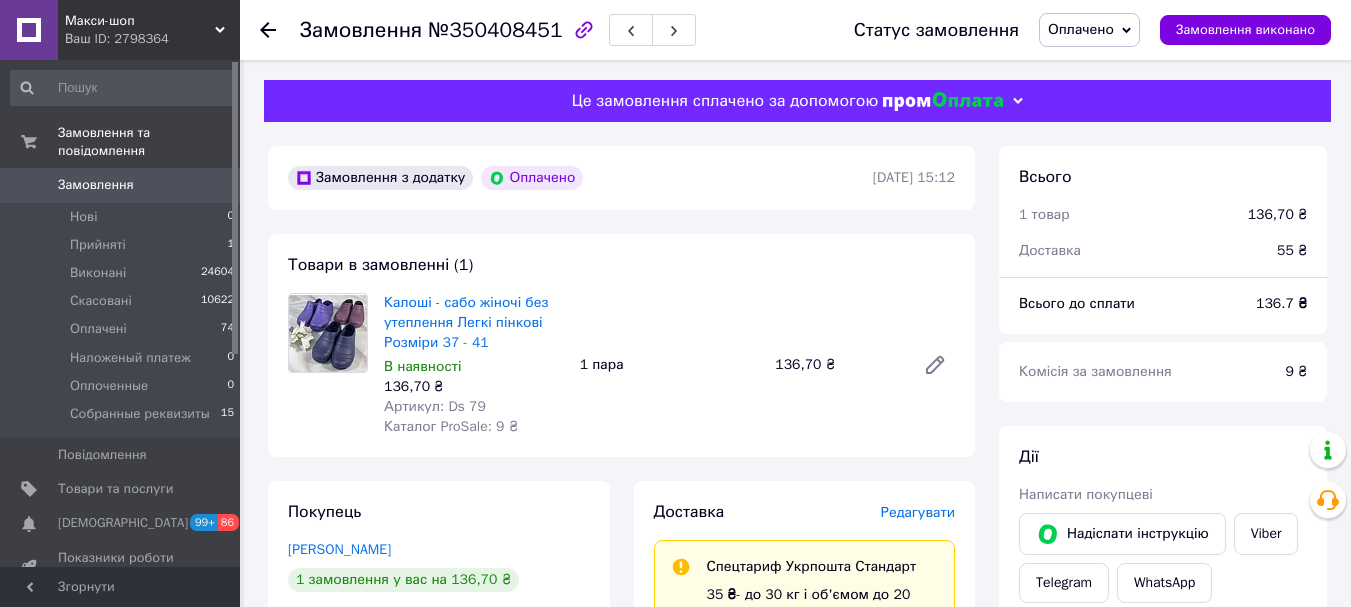 click on "Ваш ID: 2798364" at bounding box center [152, 39] 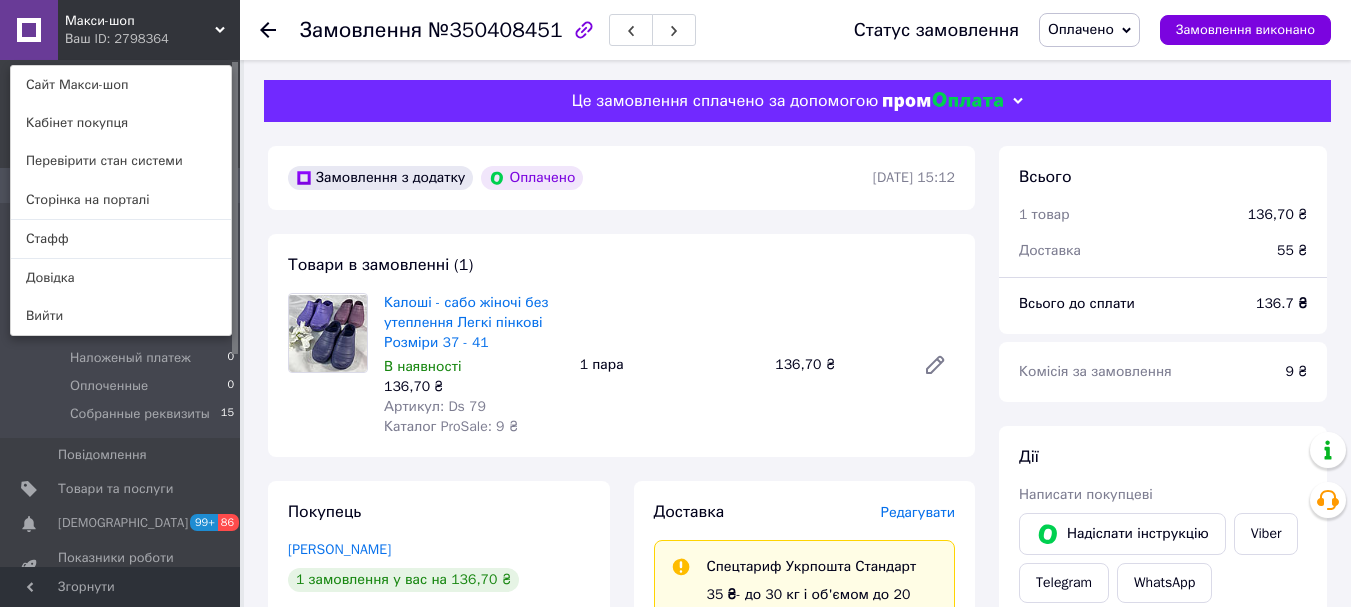 click on "Стафф" at bounding box center [121, 239] 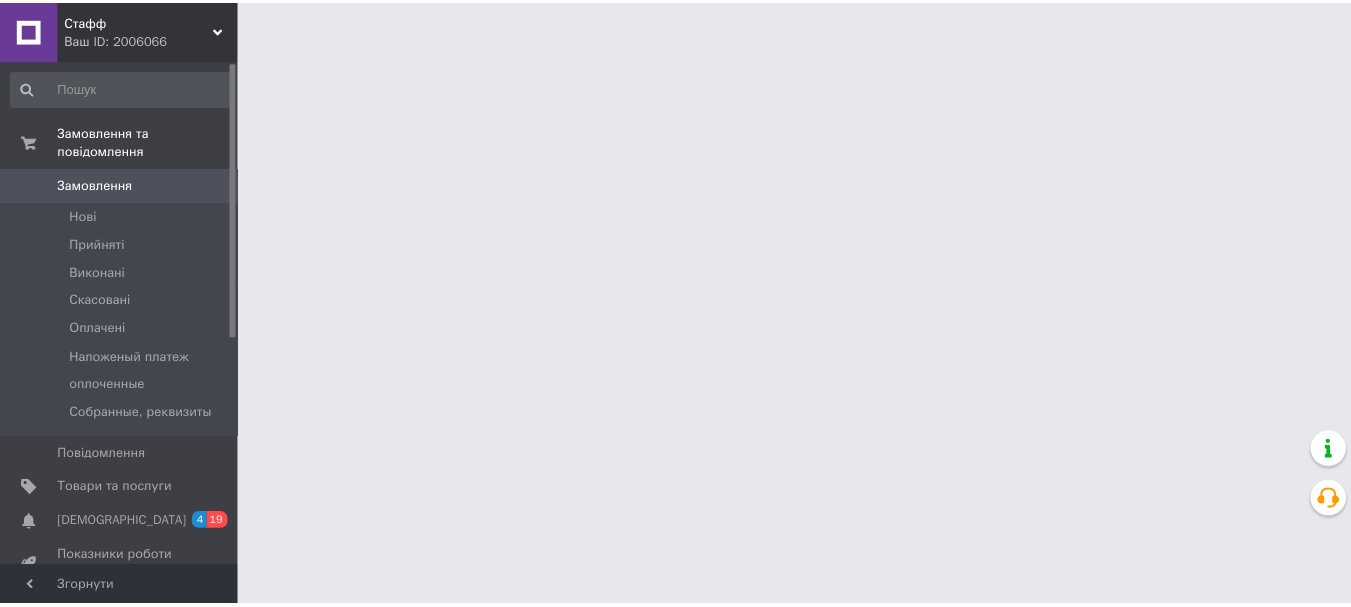 scroll, scrollTop: 0, scrollLeft: 0, axis: both 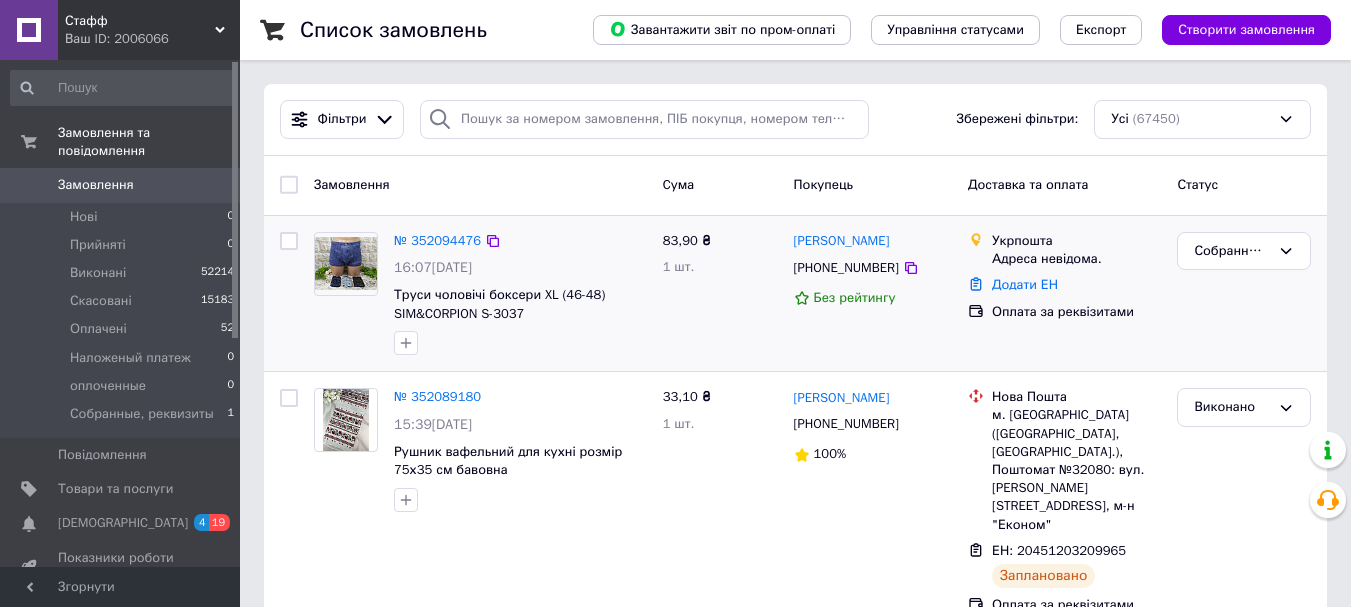click on "Собранные, реквизиты" at bounding box center [1244, 294] 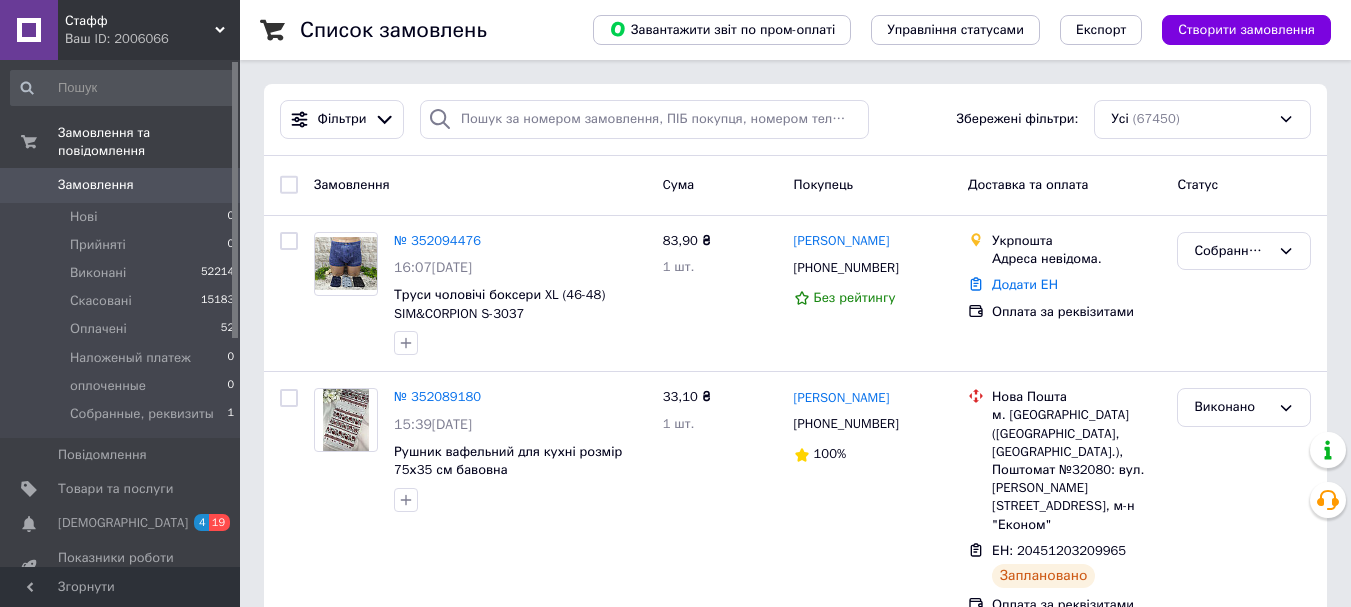 click on "Ваш ID: 2006066" at bounding box center (152, 39) 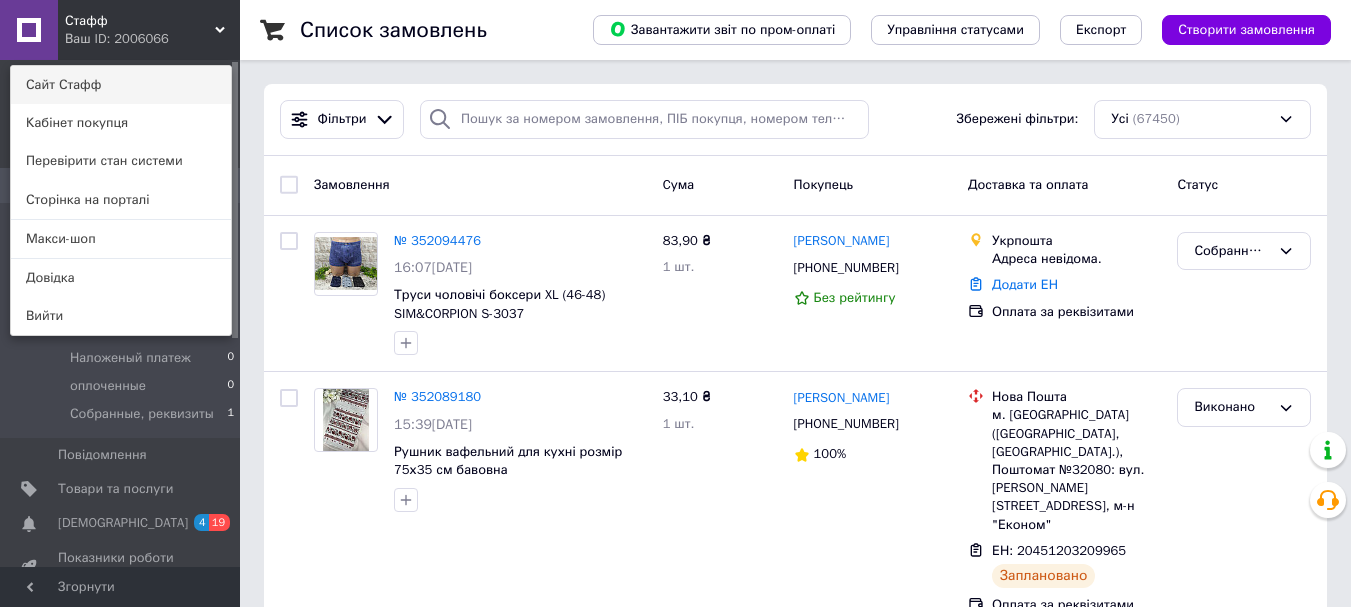 click on "Сайт Стафф" at bounding box center [121, 85] 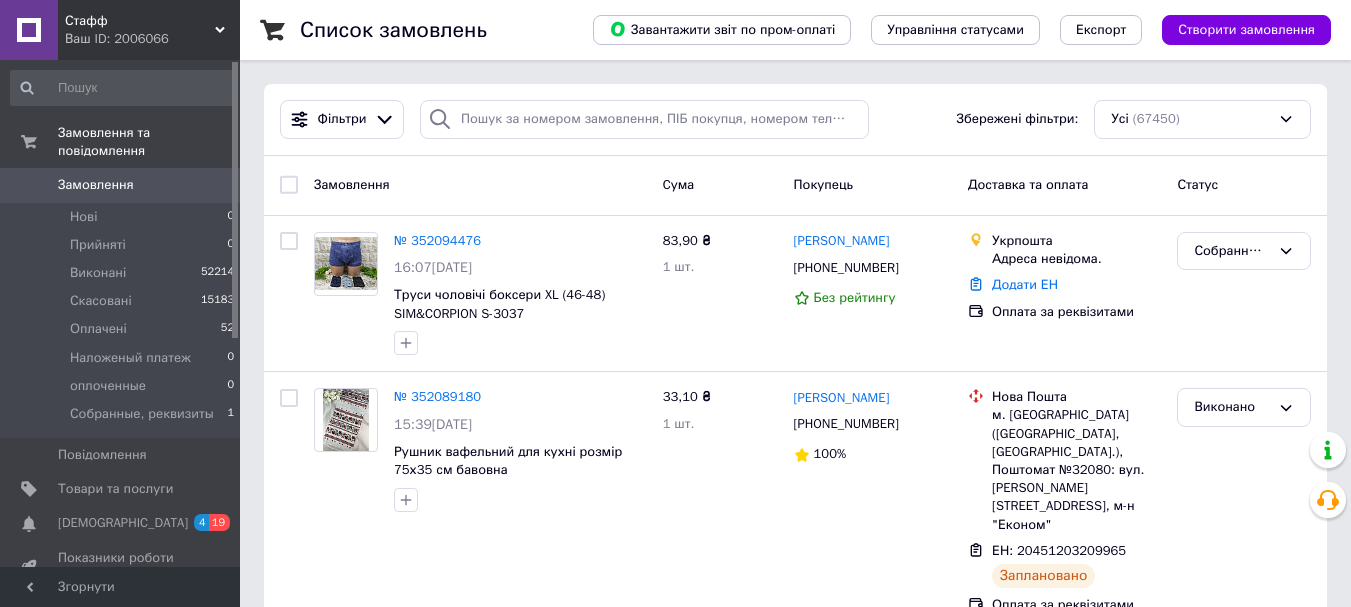 click on "Стафф" at bounding box center (140, 21) 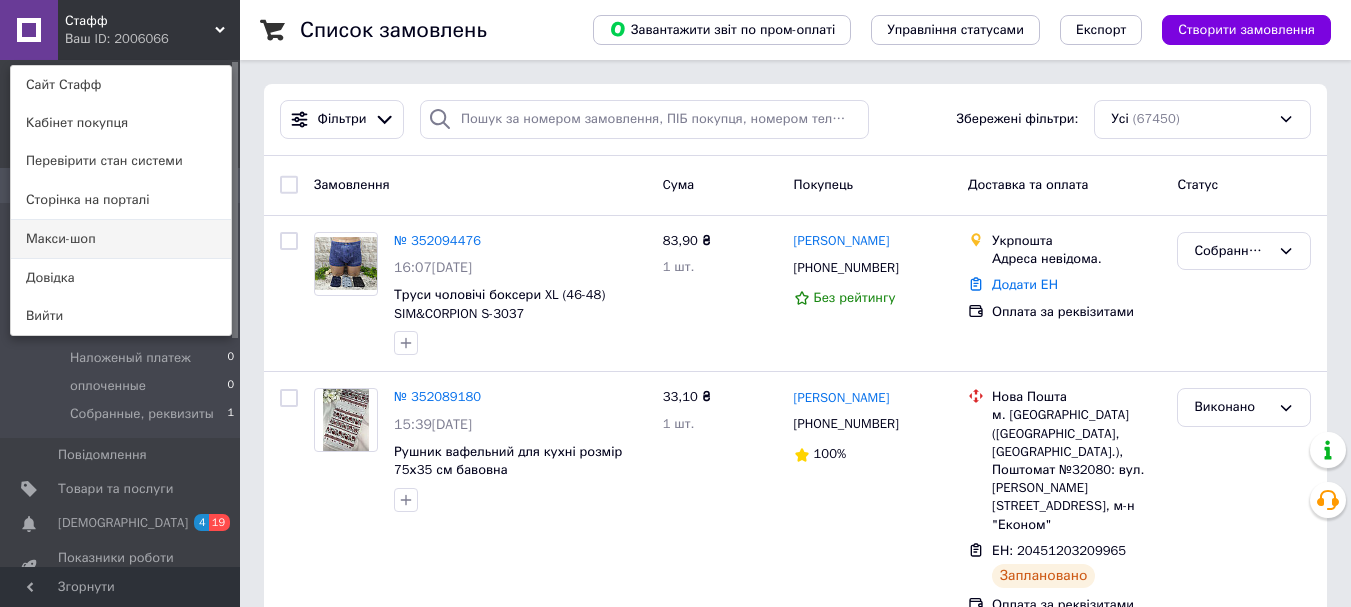 click on "Макси-шоп" at bounding box center (121, 239) 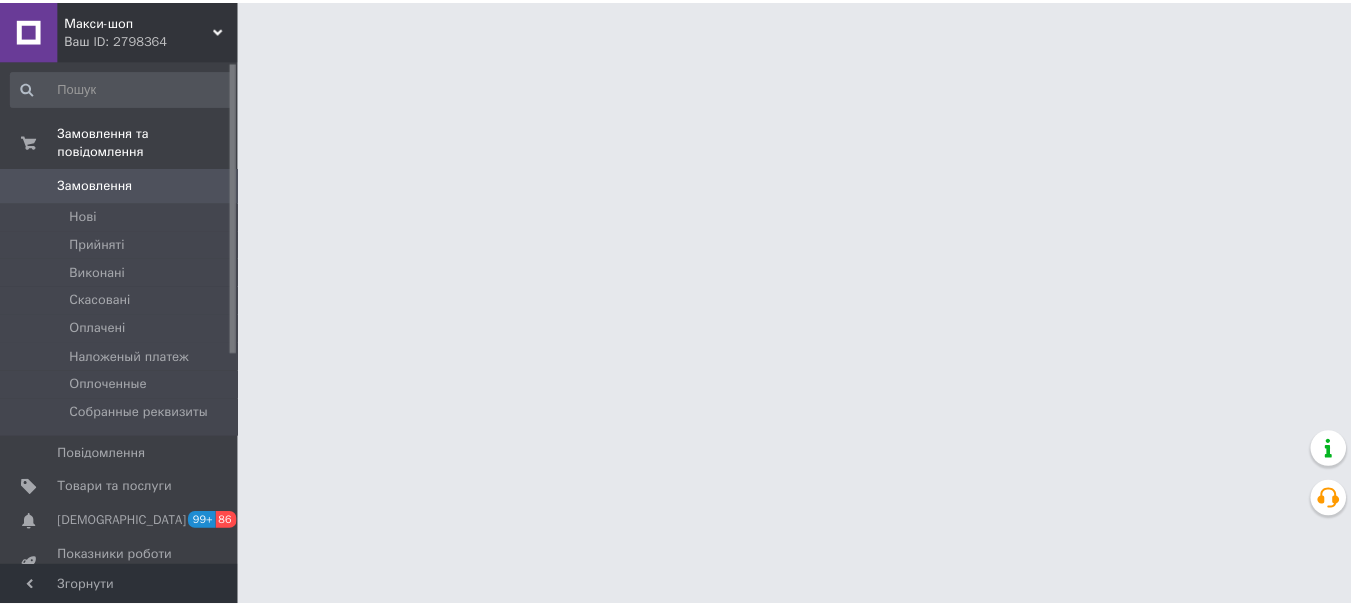 scroll, scrollTop: 0, scrollLeft: 0, axis: both 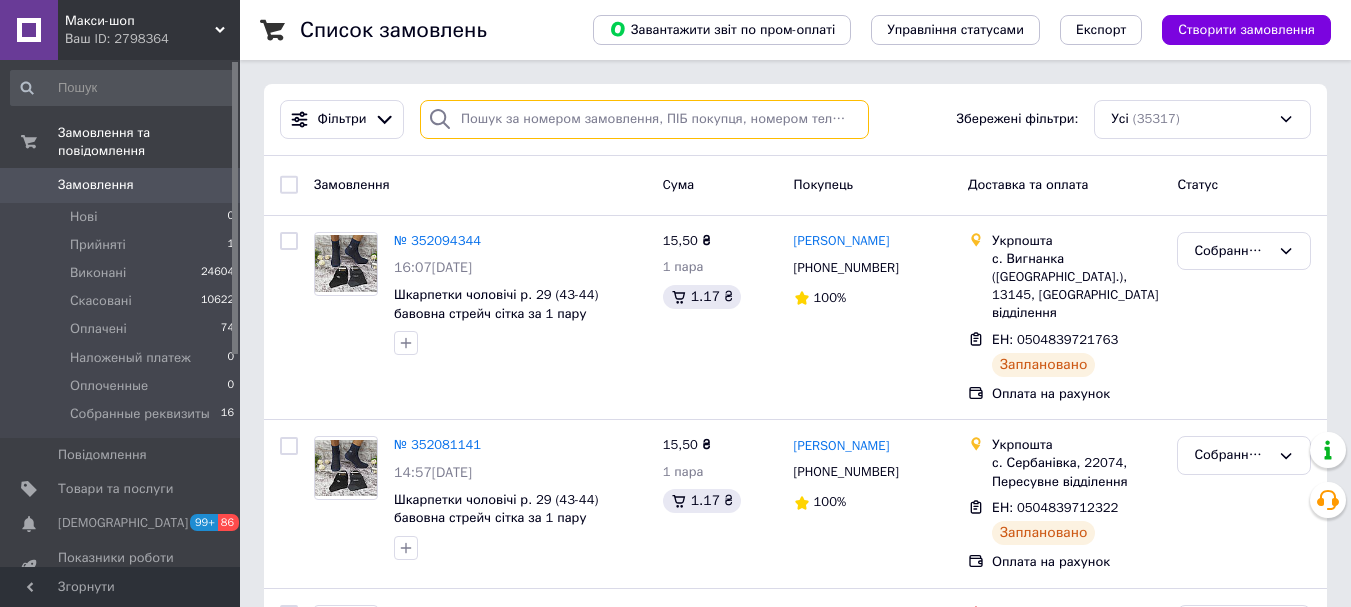 paste on "[PHONE_NUMBER]" 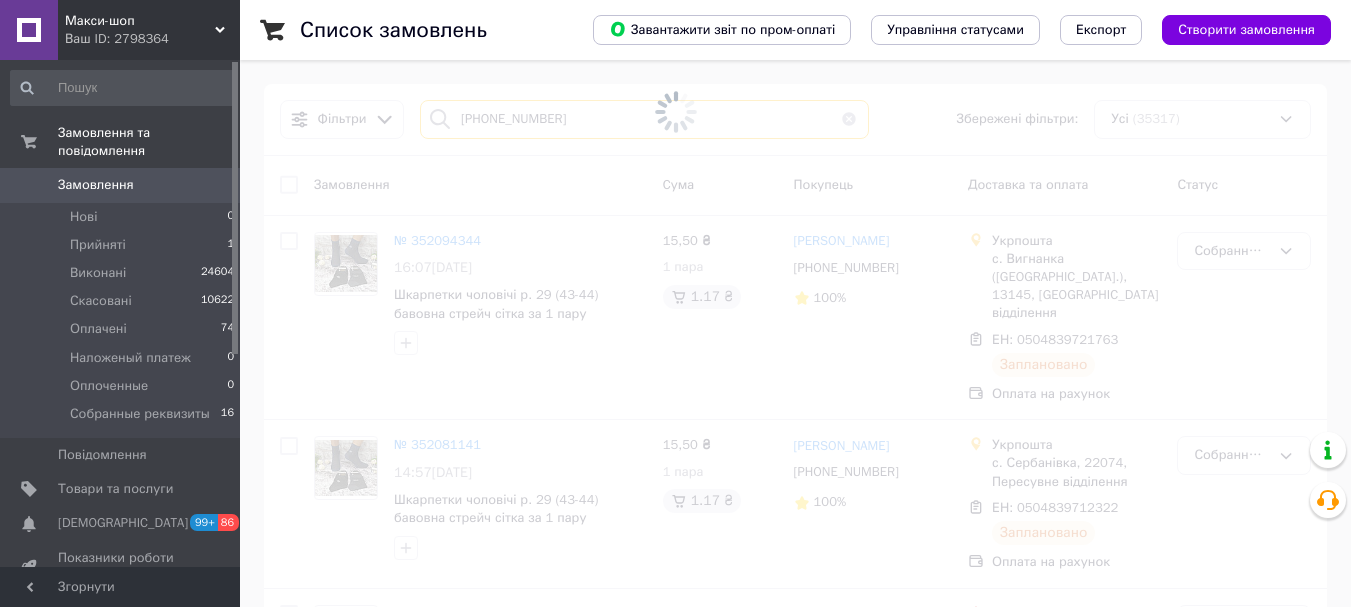 type on "[PHONE_NUMBER]" 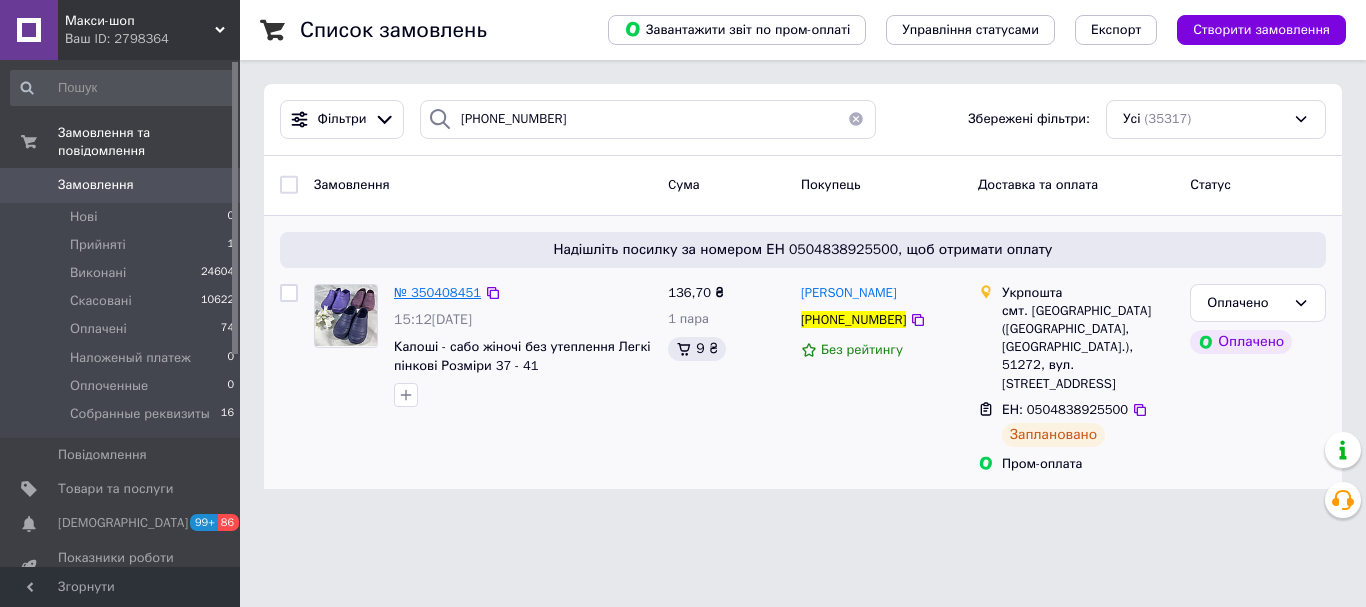 click on "№ 350408451" at bounding box center [437, 292] 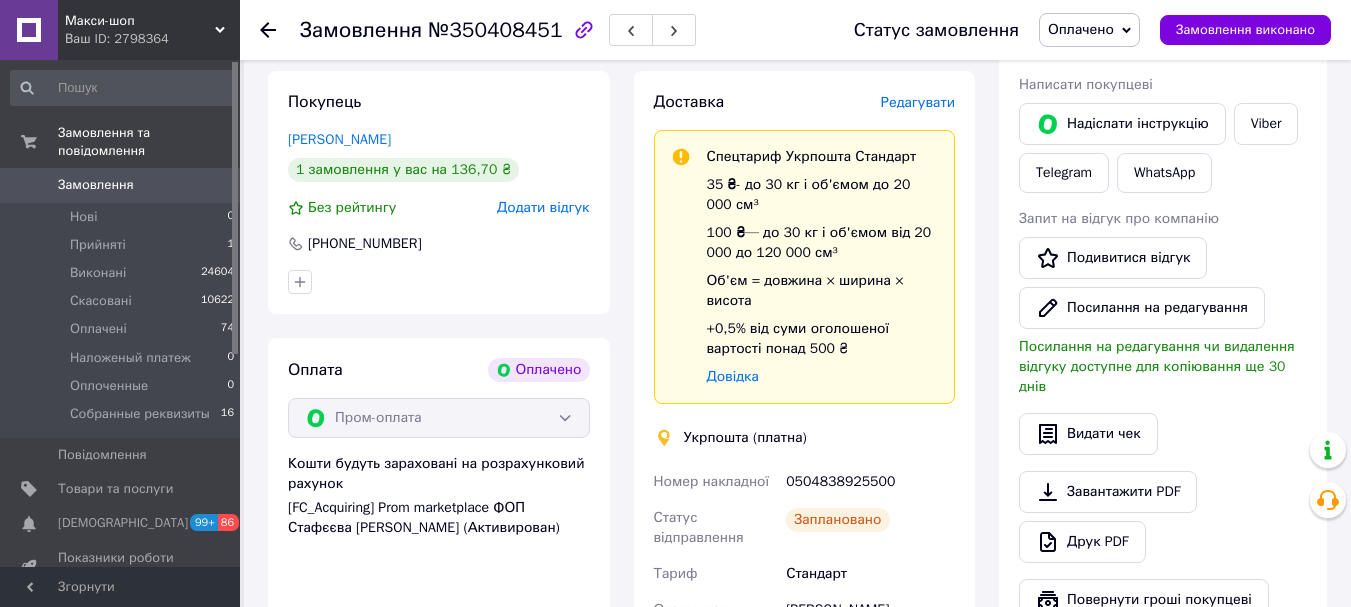 scroll, scrollTop: 600, scrollLeft: 0, axis: vertical 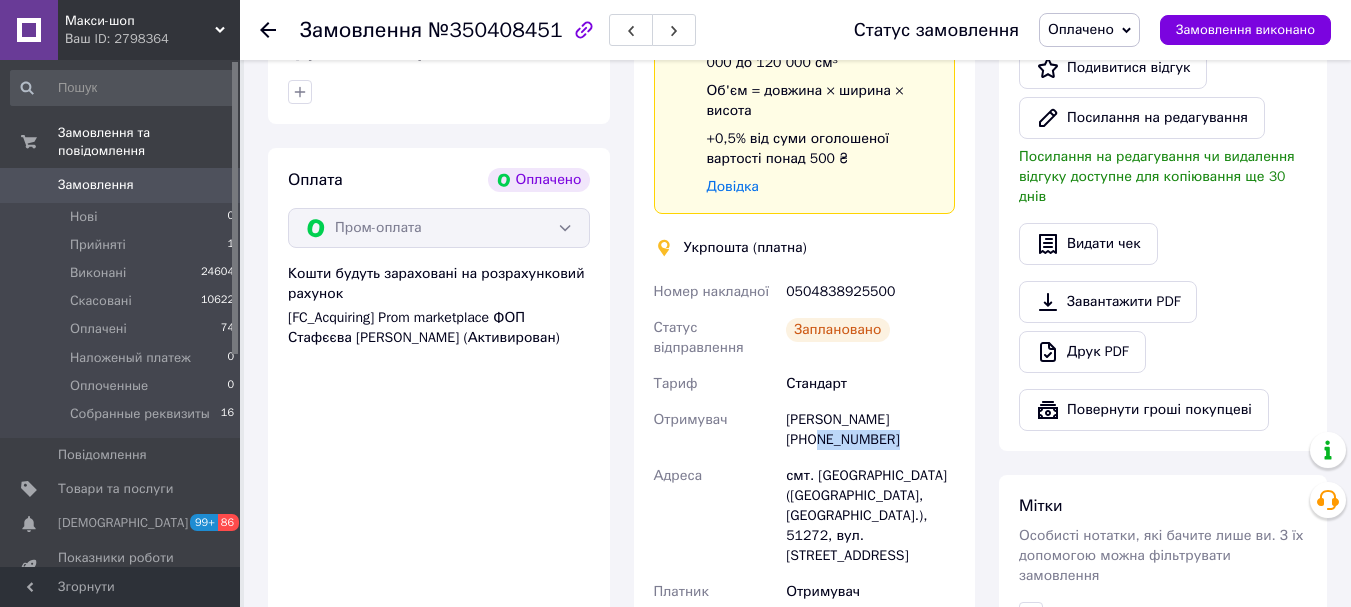 drag, startPoint x: 812, startPoint y: 438, endPoint x: 913, endPoint y: 441, distance: 101.04455 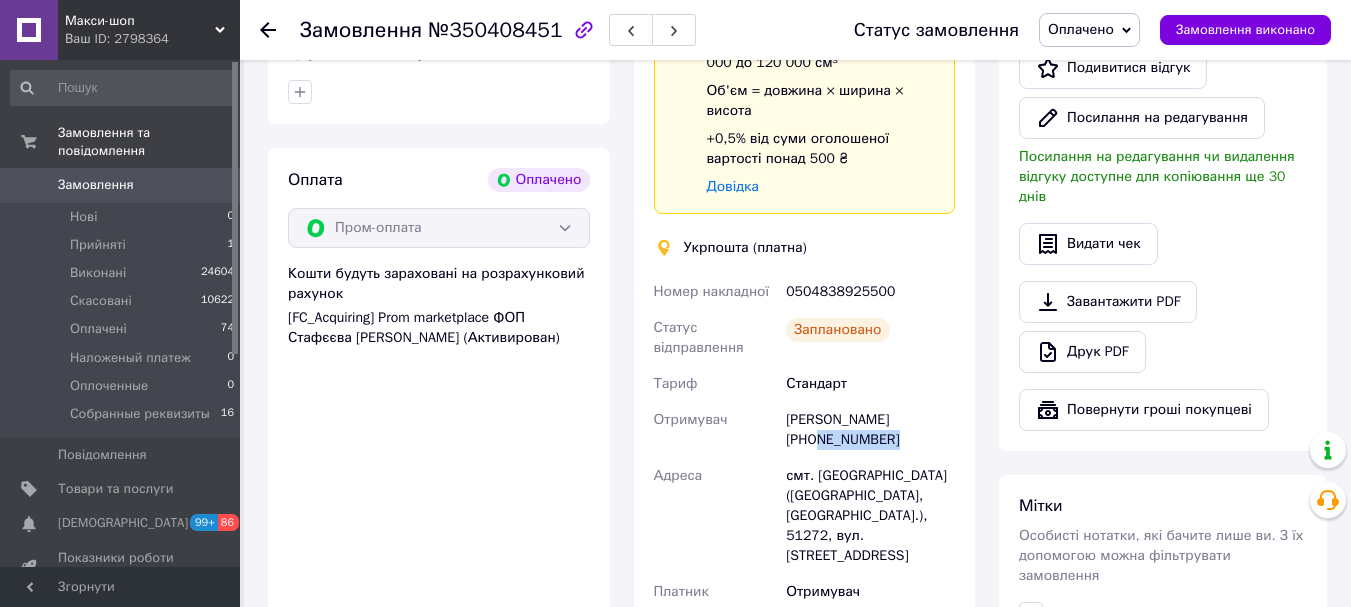 copy on "0666353233" 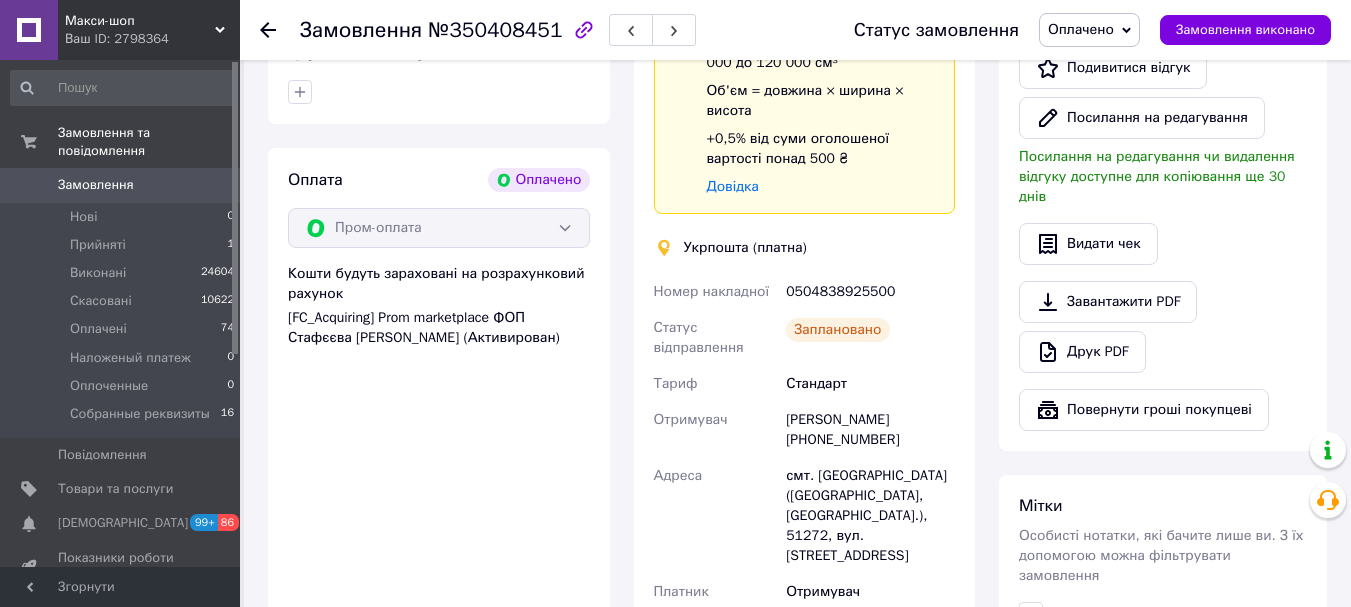 click on "Макси-шоп" at bounding box center [140, 21] 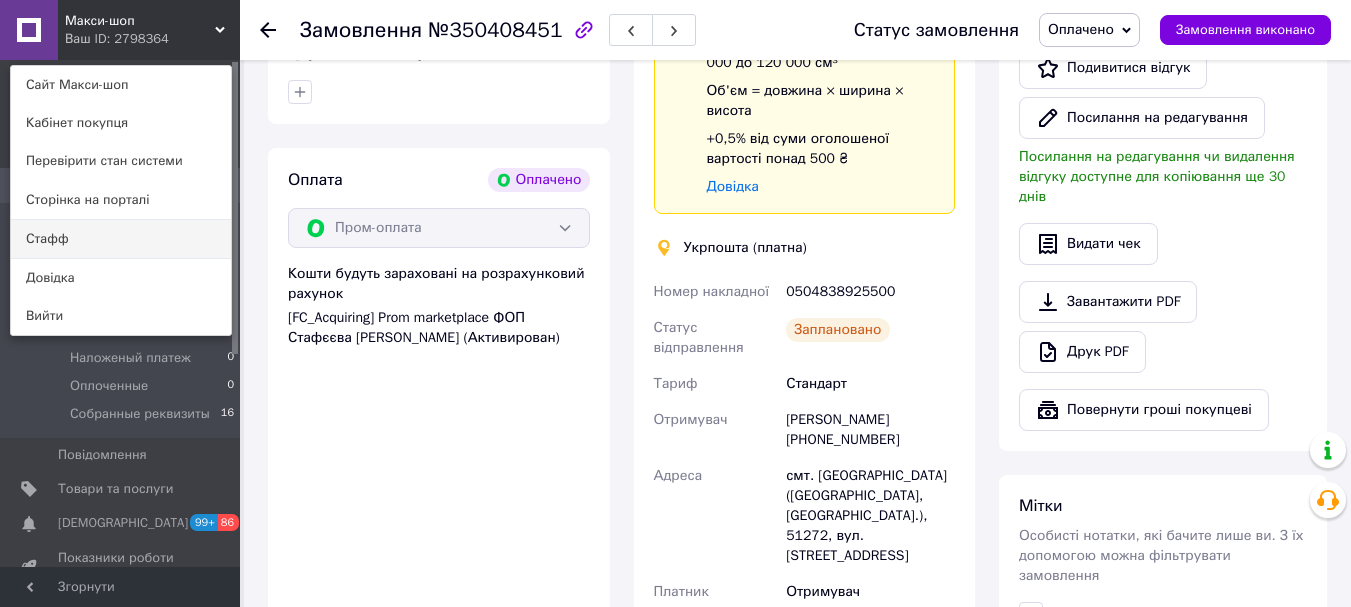 click on "Стафф" at bounding box center [121, 239] 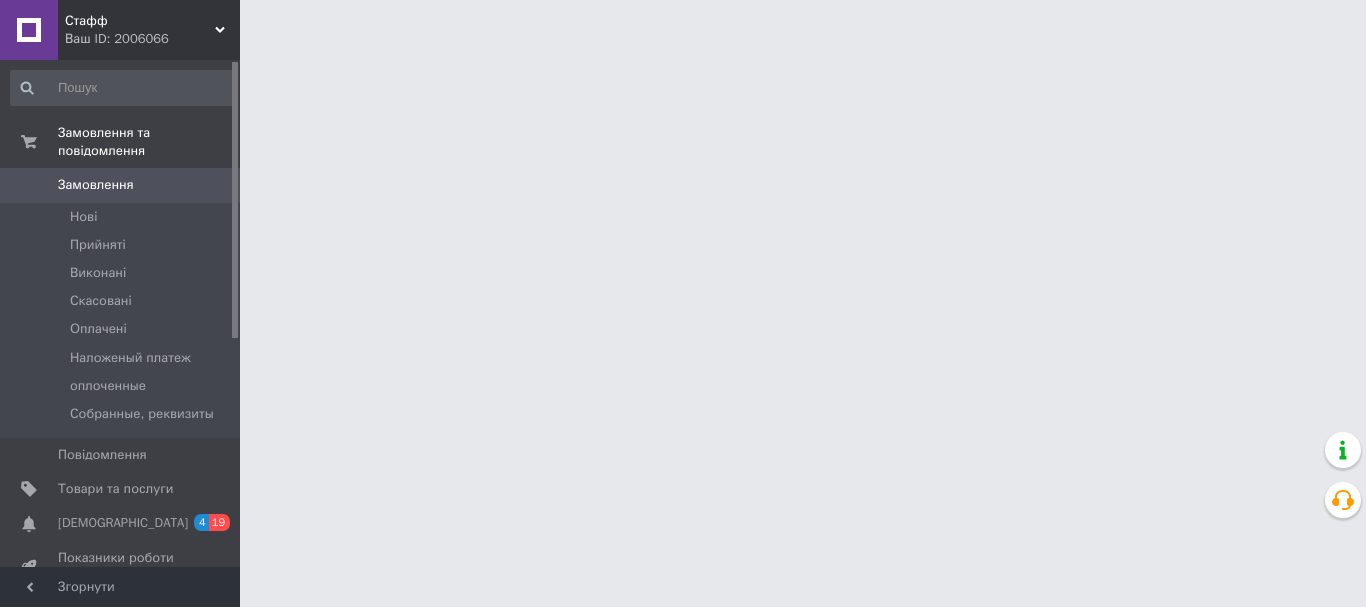 scroll, scrollTop: 0, scrollLeft: 0, axis: both 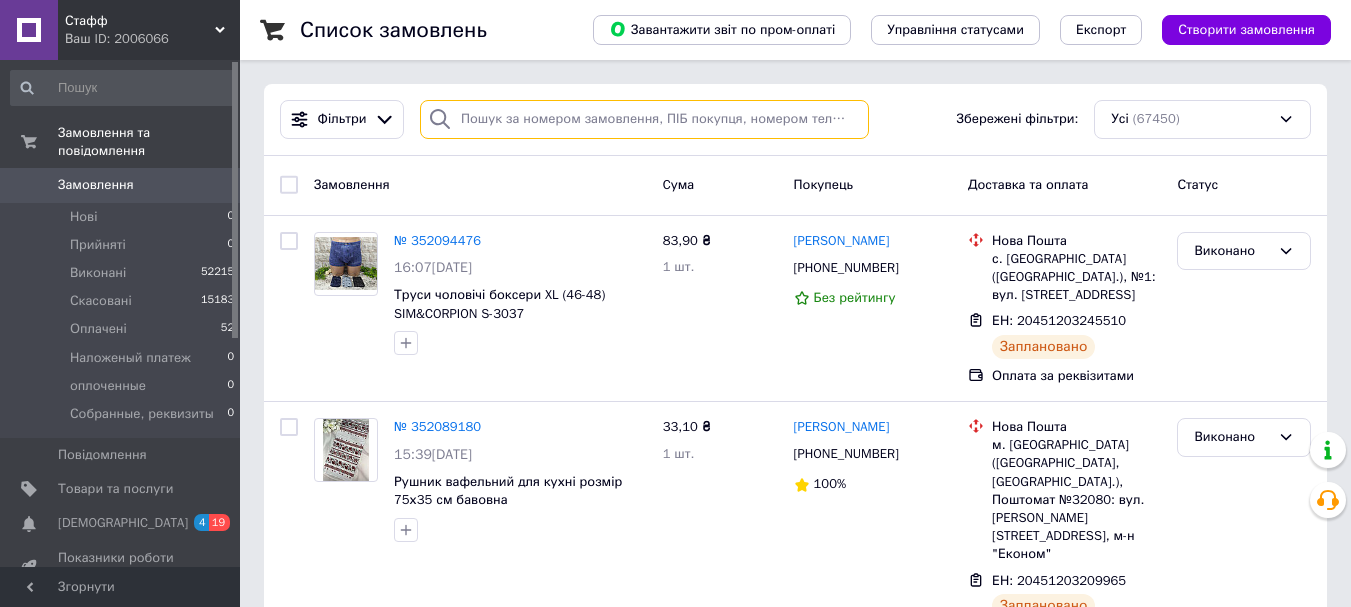 paste on "0666353233" 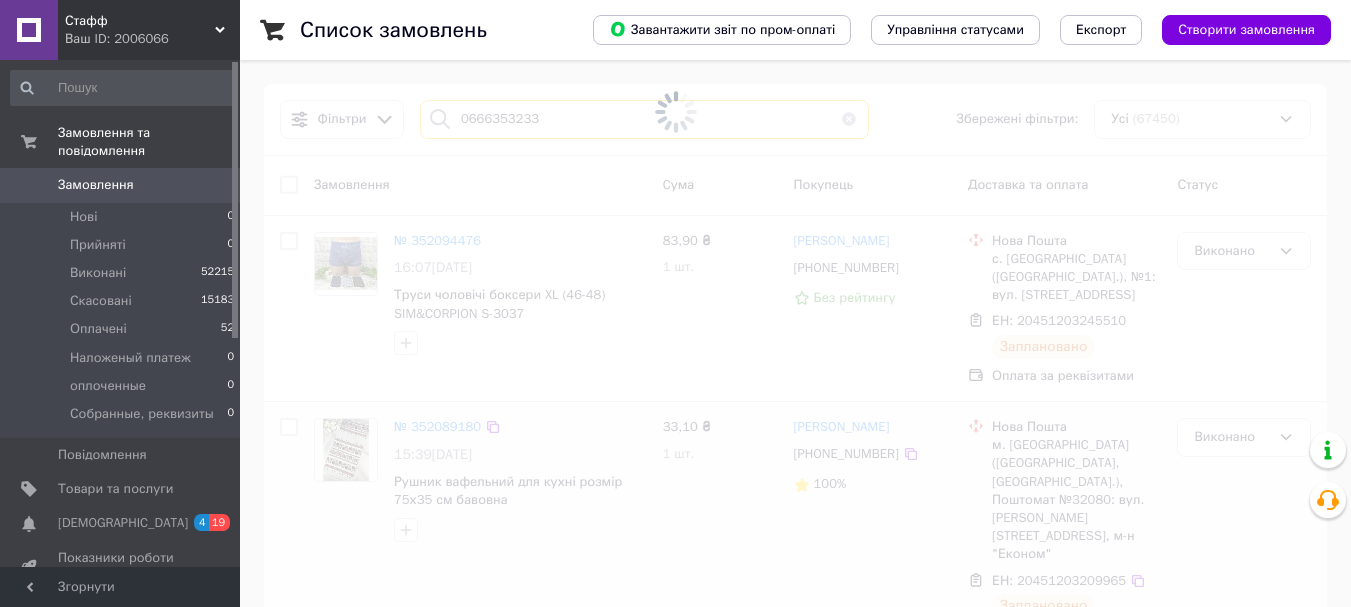 type on "0666353233" 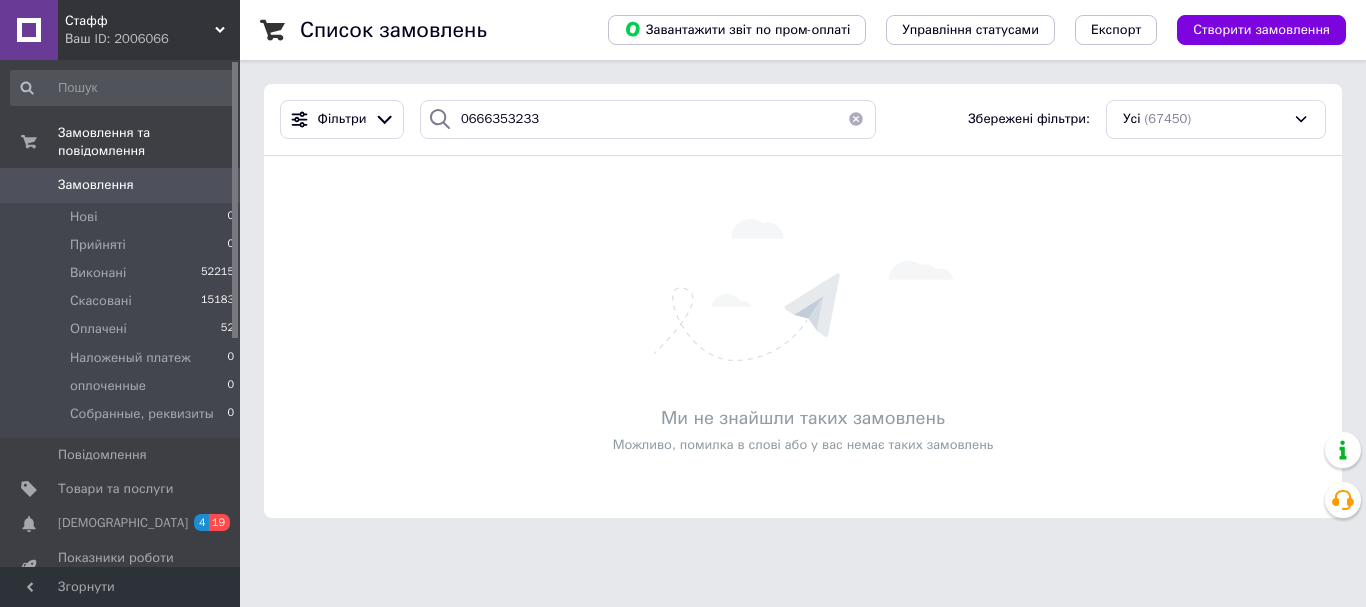 drag, startPoint x: 1317, startPoint y: 336, endPoint x: 1301, endPoint y: 331, distance: 16.763054 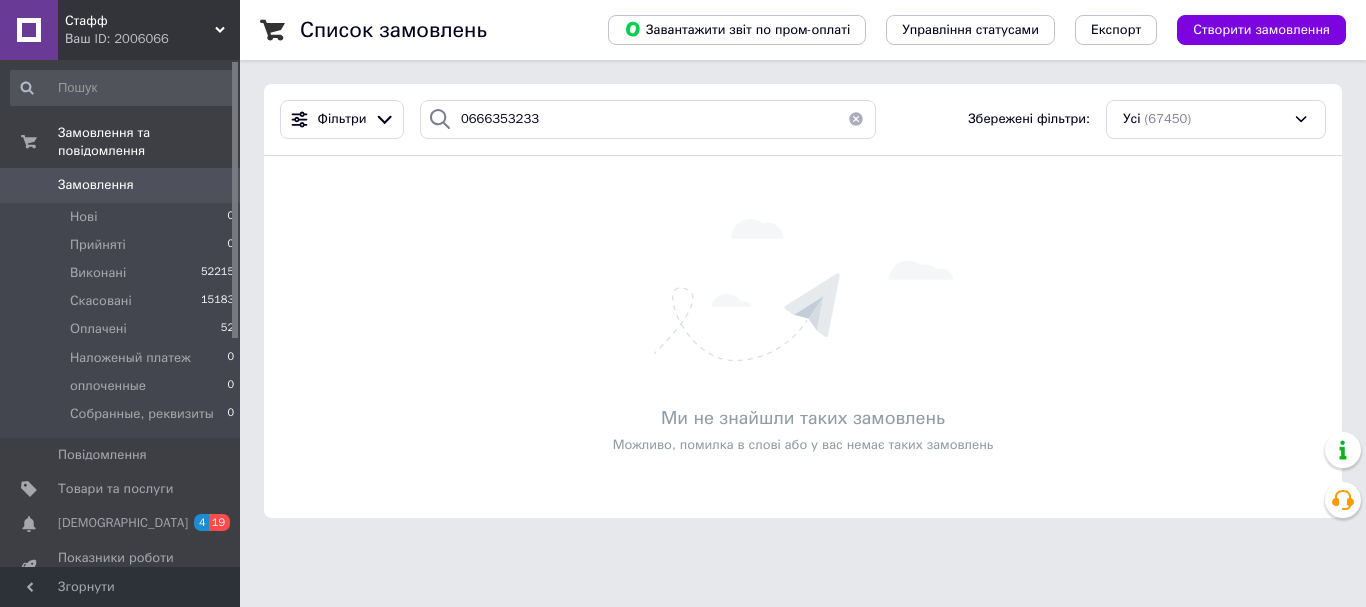 click on "Стафф" at bounding box center [140, 21] 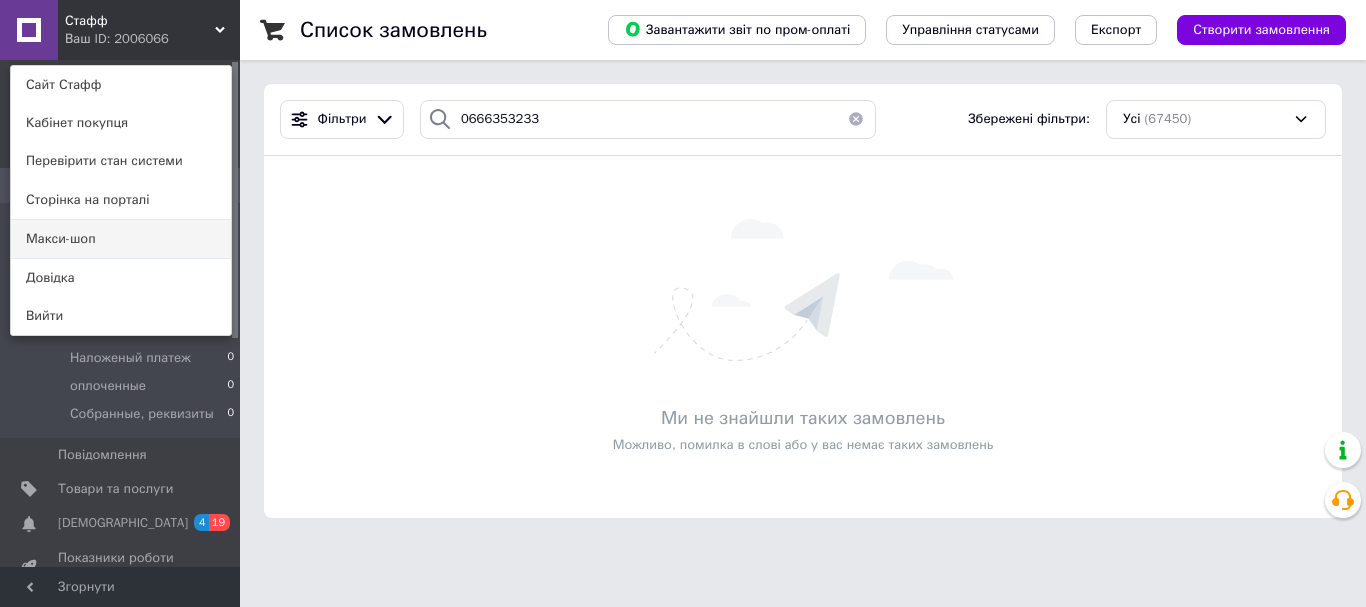 click on "Макси-шоп" at bounding box center [121, 239] 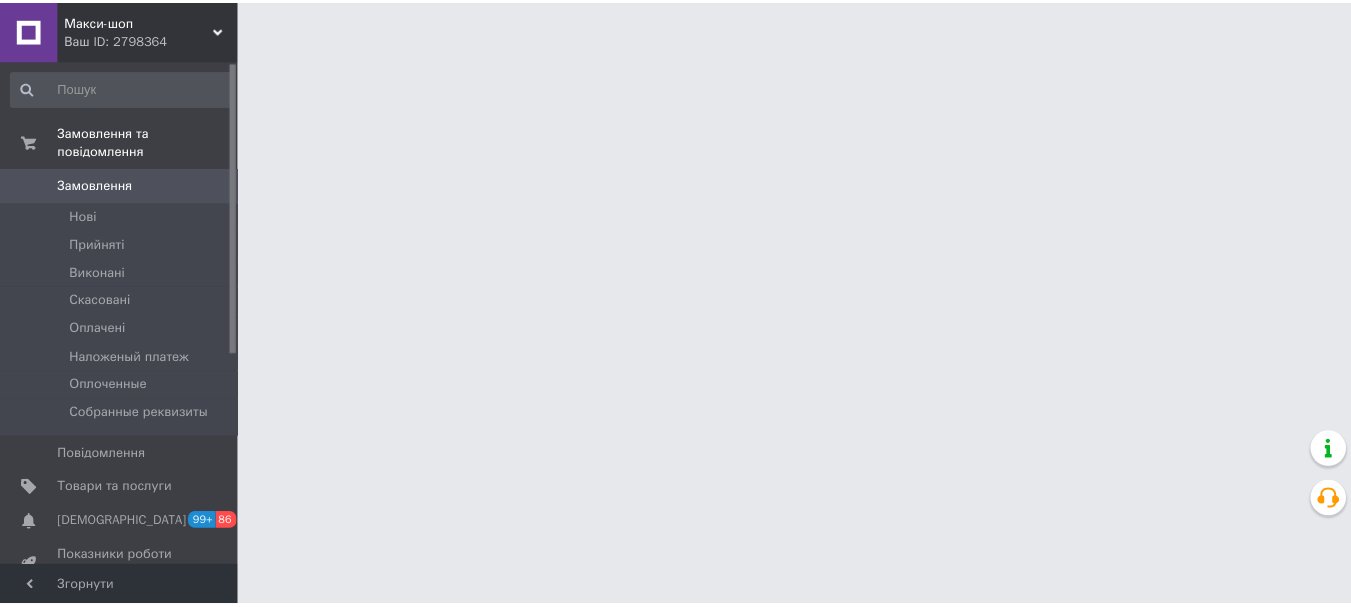 scroll, scrollTop: 0, scrollLeft: 0, axis: both 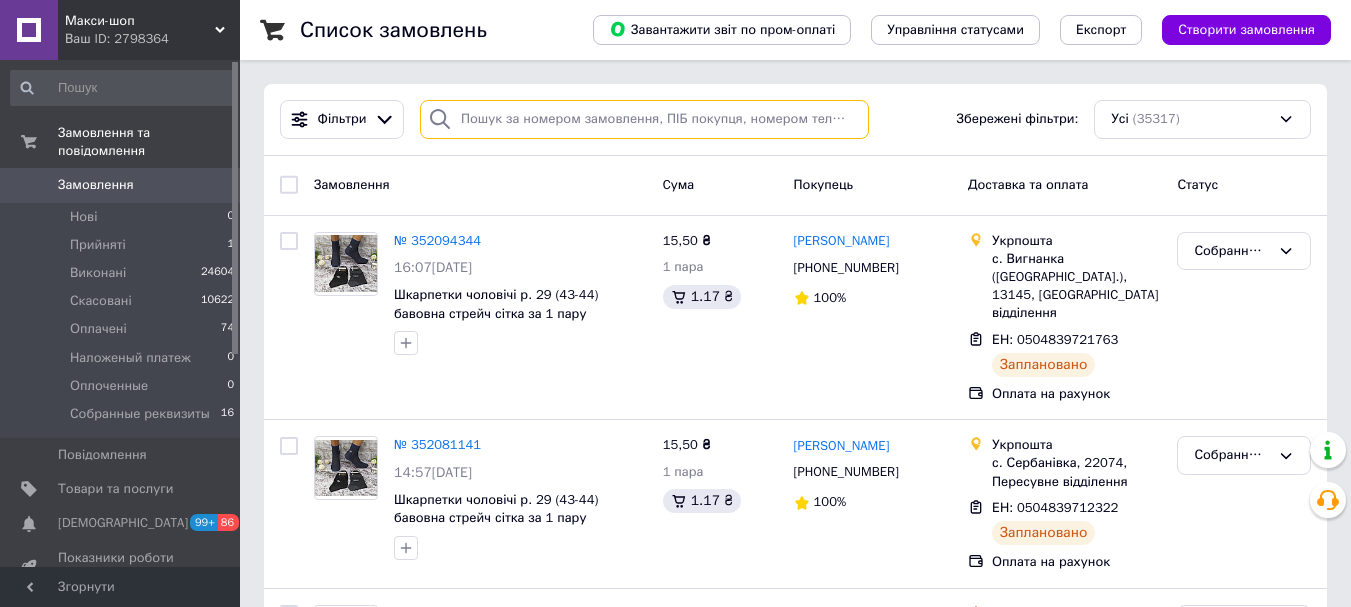 paste on "0666353233" 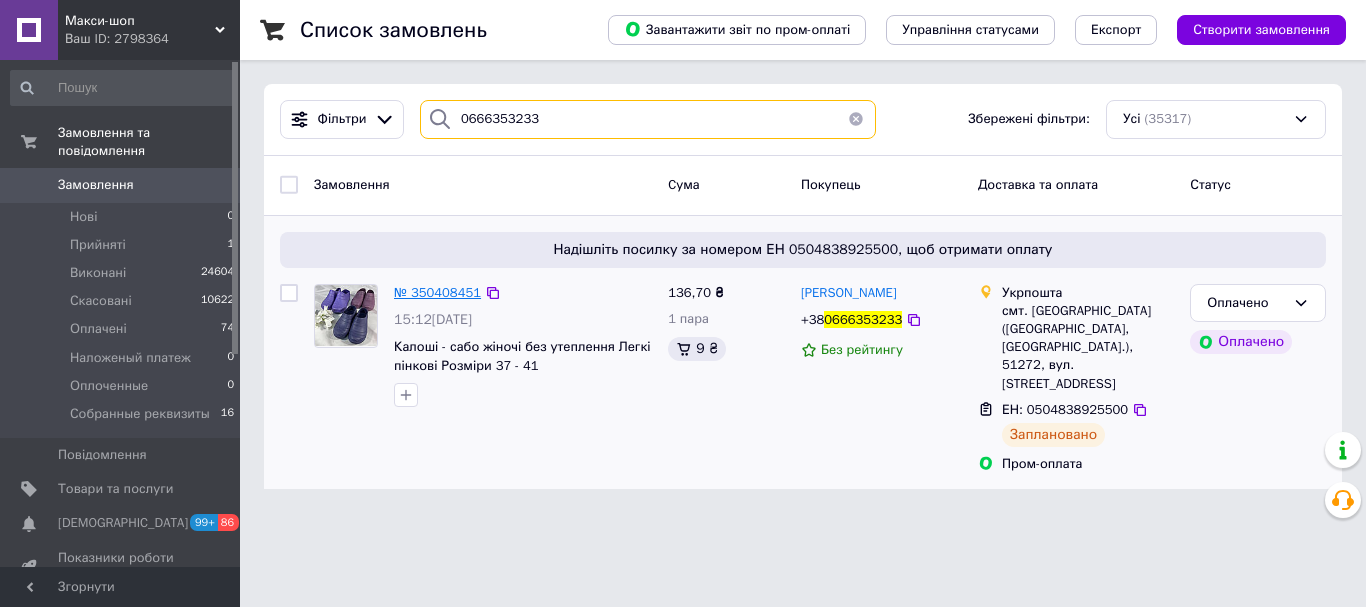 type on "0666353233" 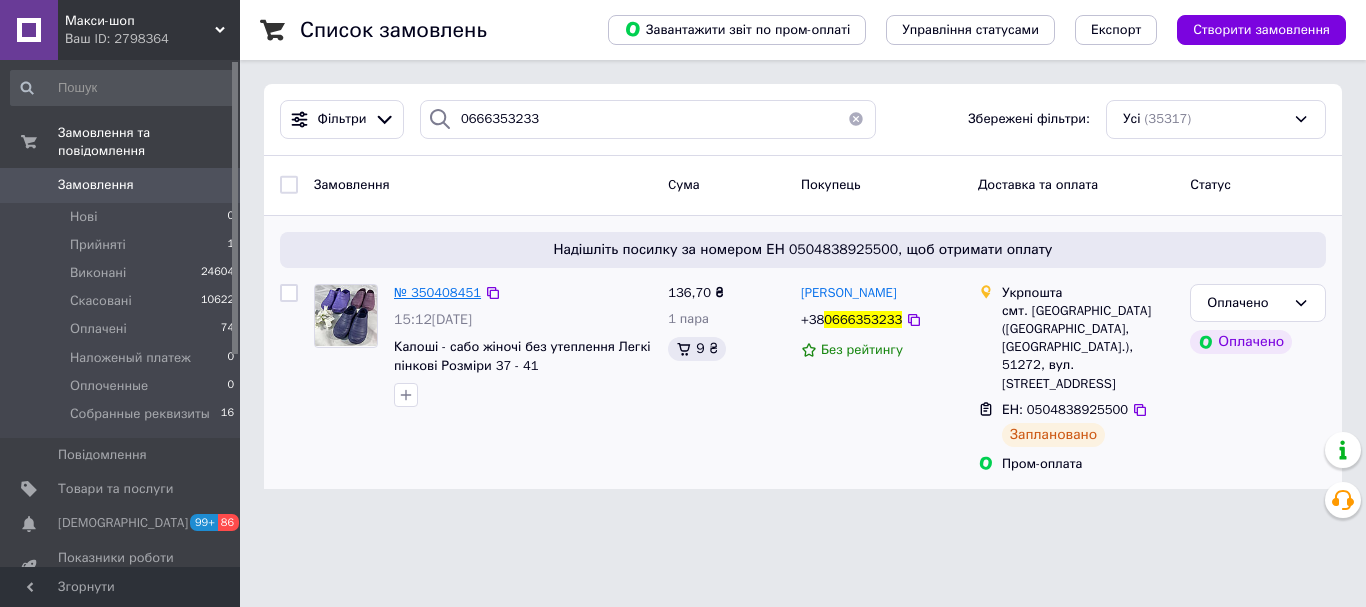 click on "№ 350408451" at bounding box center (437, 292) 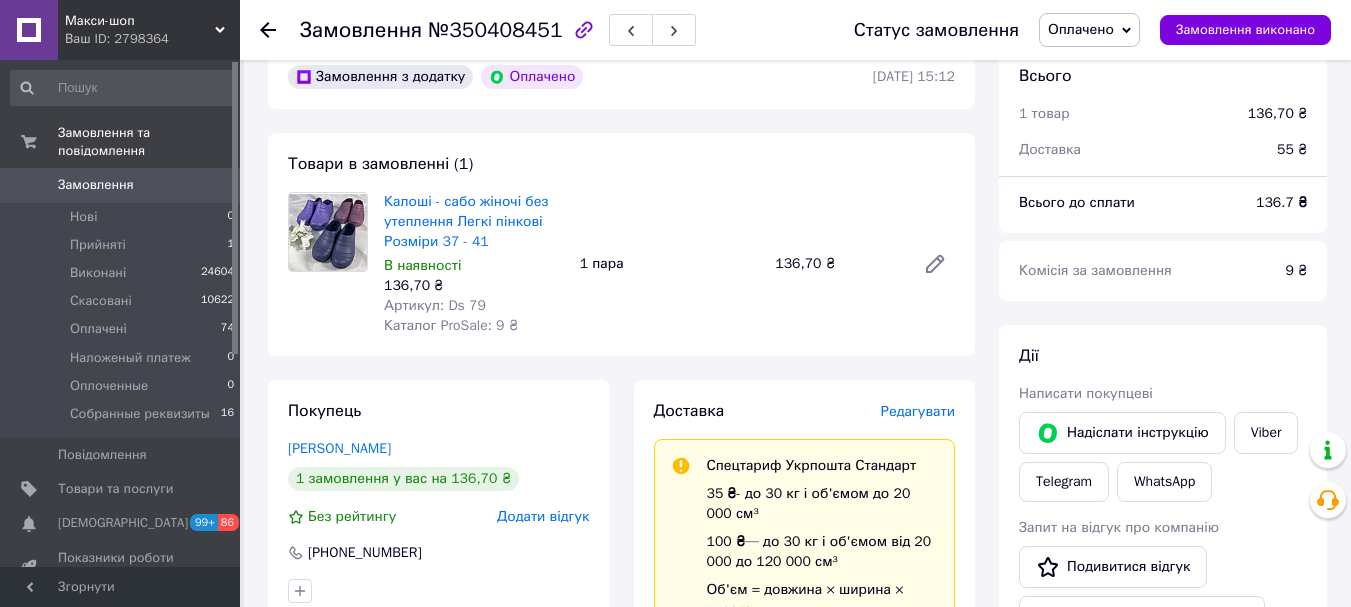 scroll, scrollTop: 82, scrollLeft: 0, axis: vertical 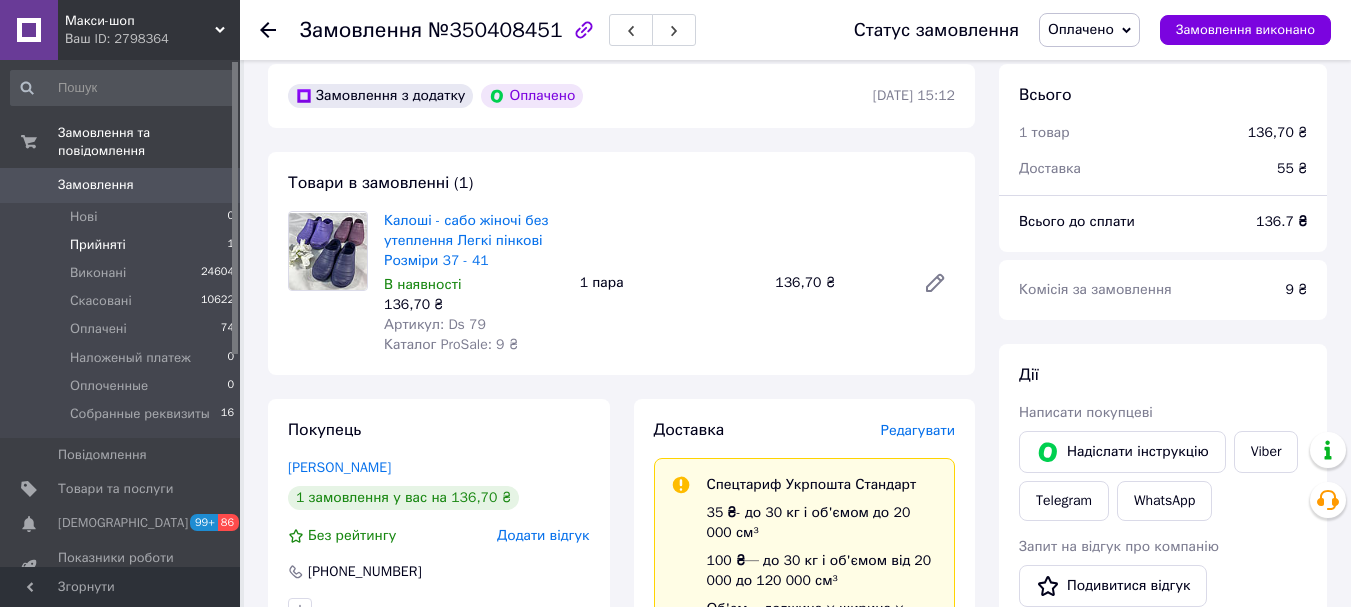 click on "Прийняті" at bounding box center [98, 245] 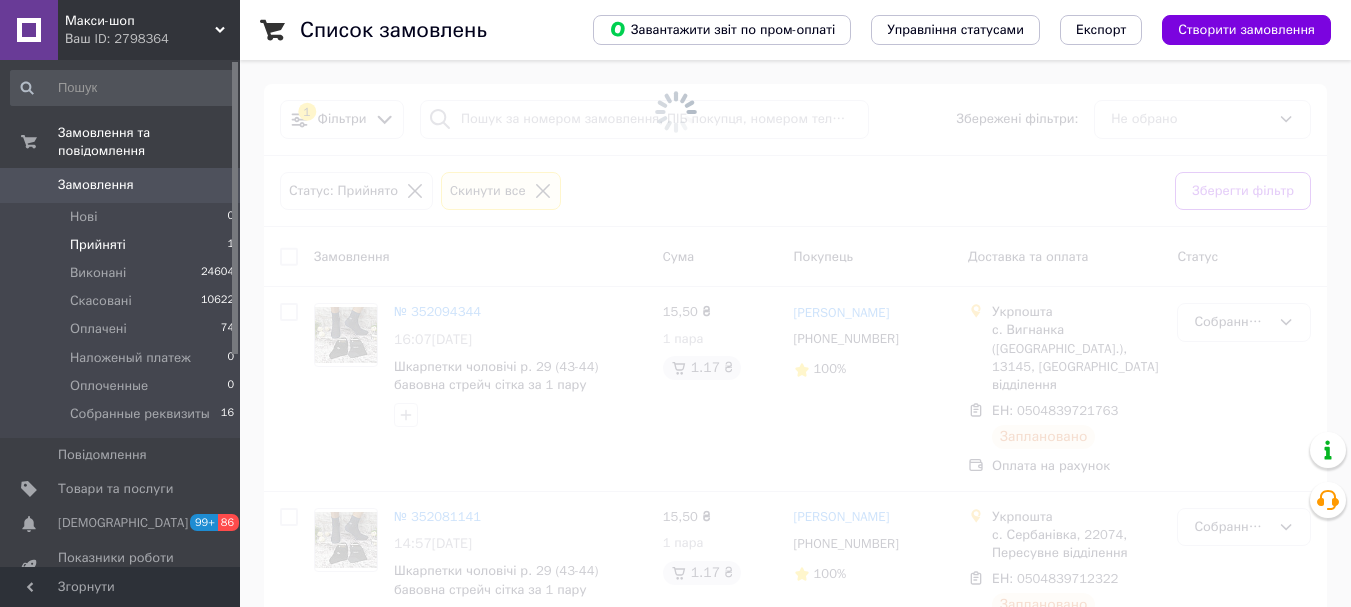 drag, startPoint x: 541, startPoint y: 591, endPoint x: 528, endPoint y: 106, distance: 485.1742 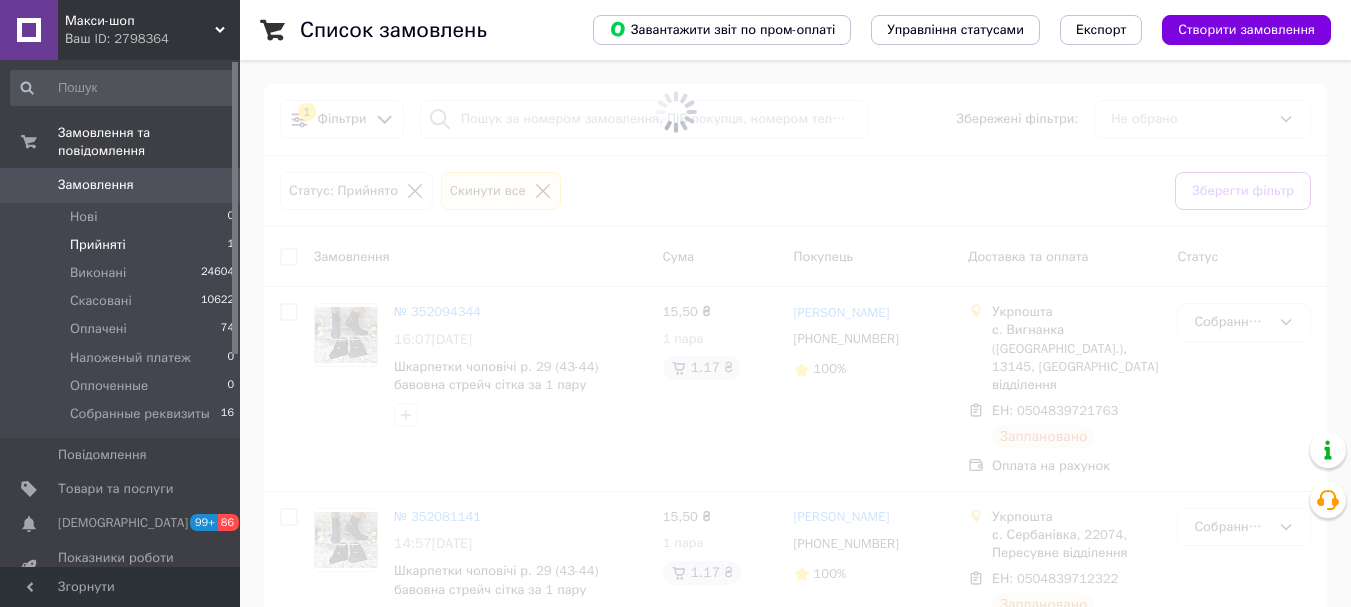 click at bounding box center [675, 112] 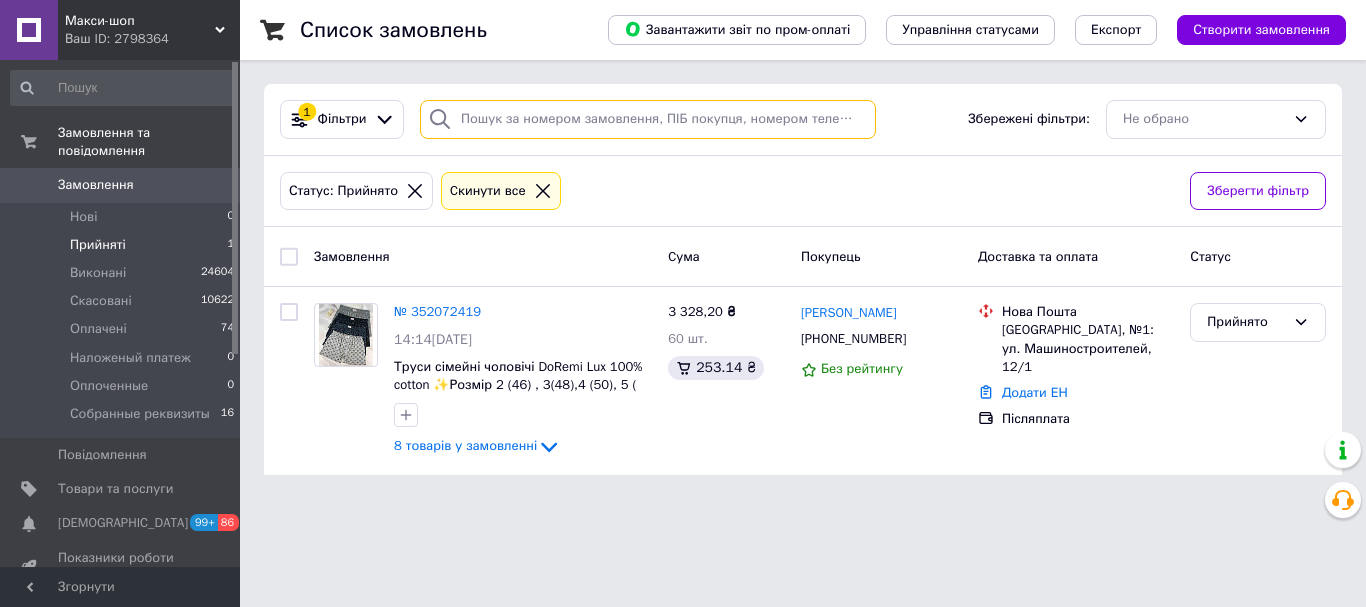 paste on "0666353233" 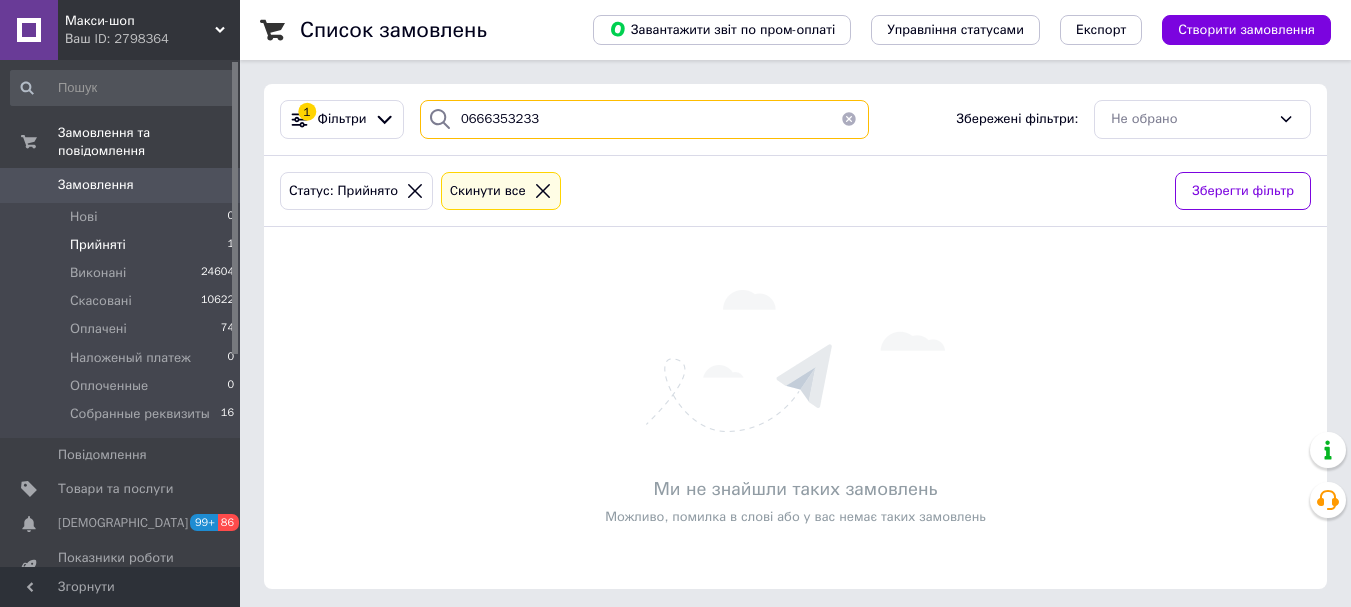 type on "0666353233" 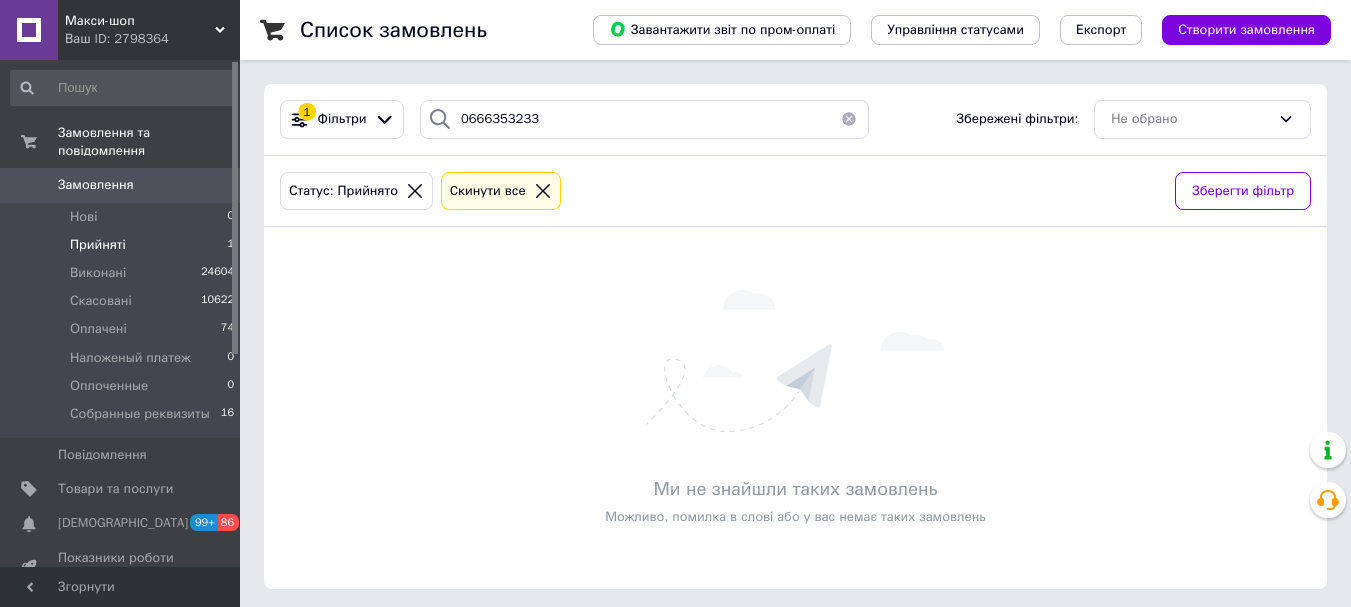 click at bounding box center [849, 119] 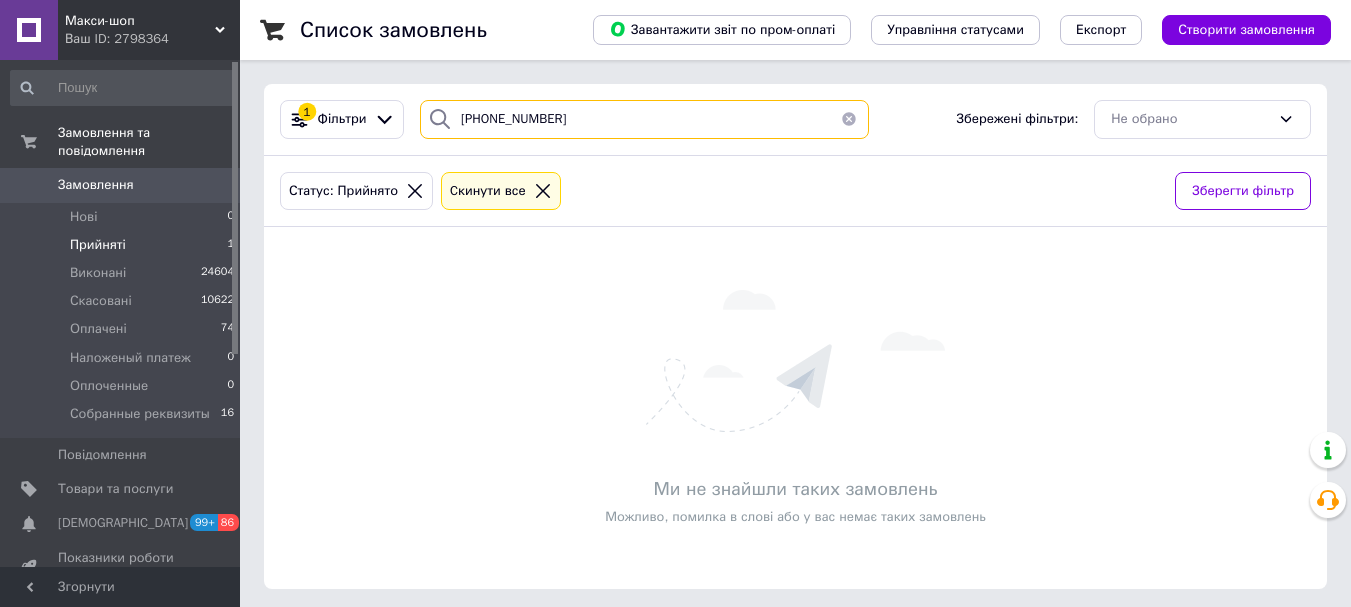 type on "[PHONE_NUMBER]" 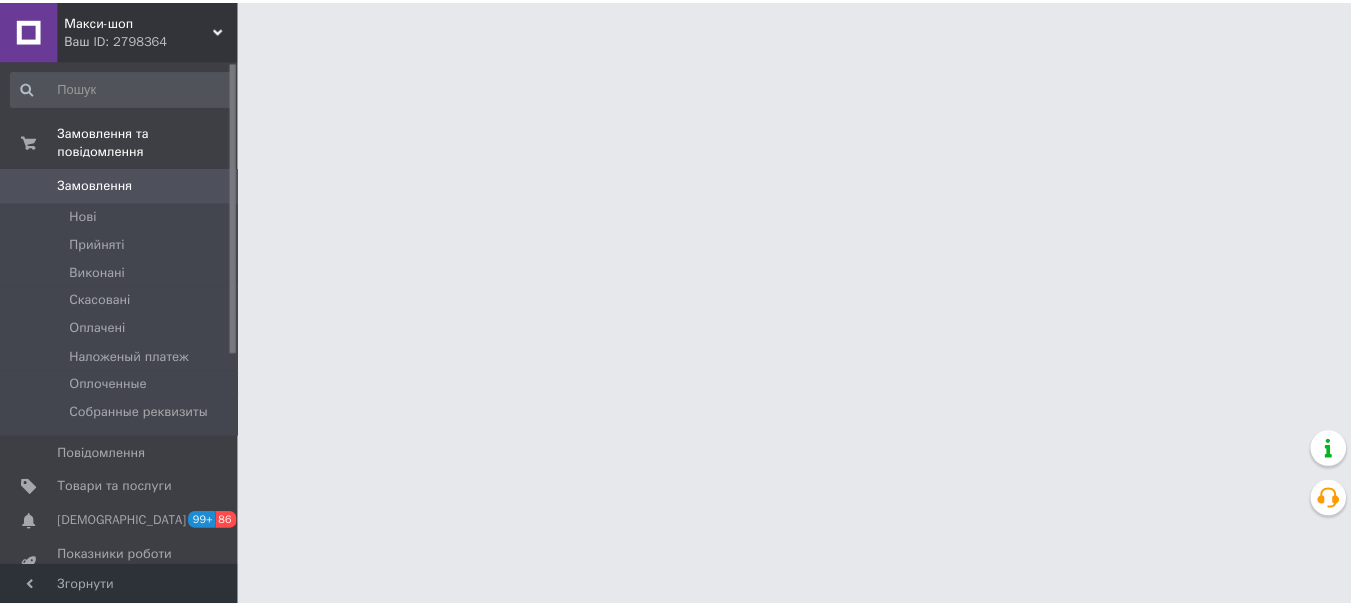 scroll, scrollTop: 0, scrollLeft: 0, axis: both 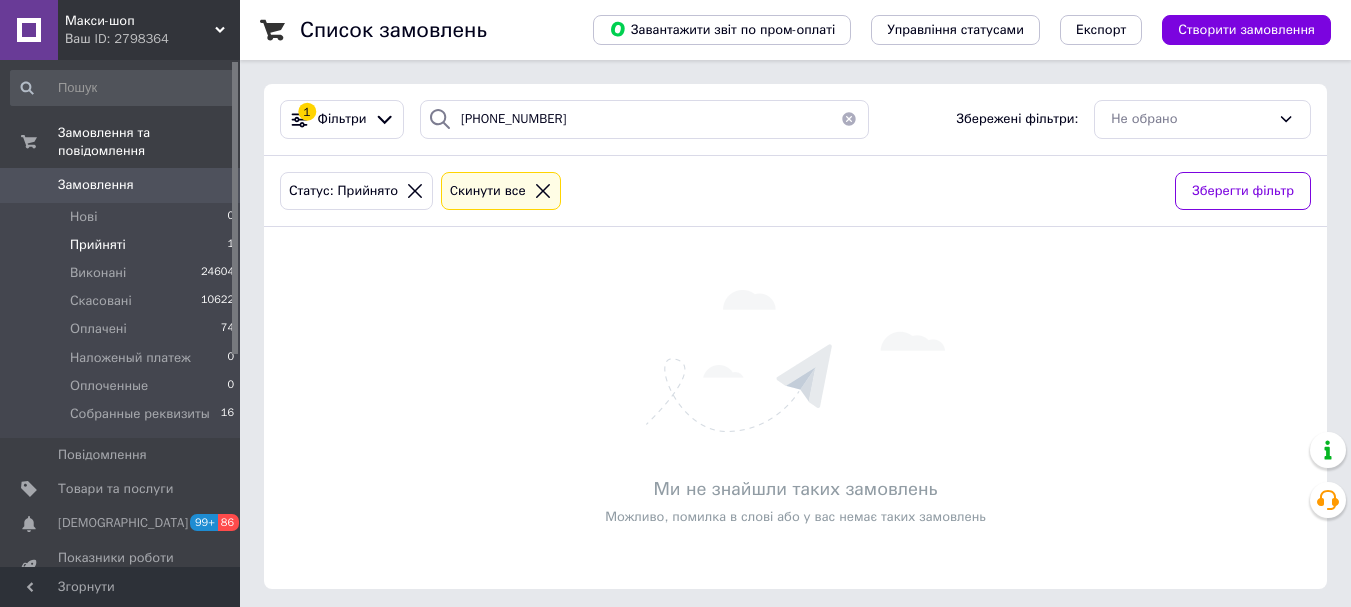drag, startPoint x: 848, startPoint y: 119, endPoint x: 780, endPoint y: 129, distance: 68.73136 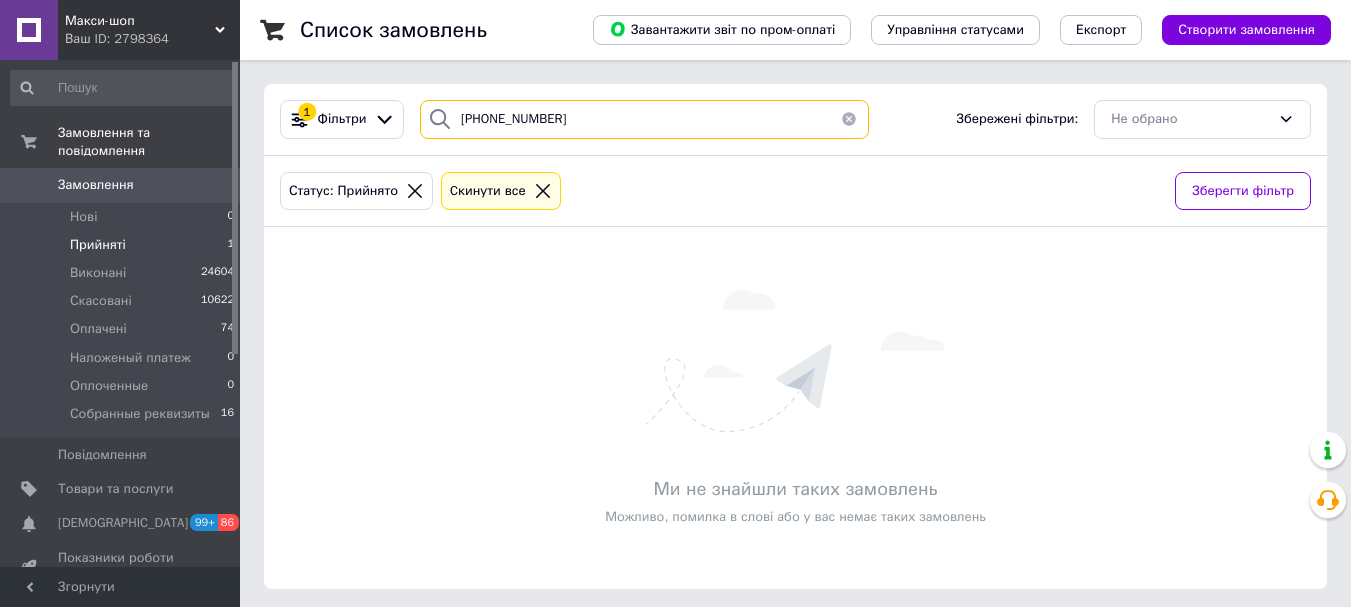 type on "[PHONE_NUMBER]" 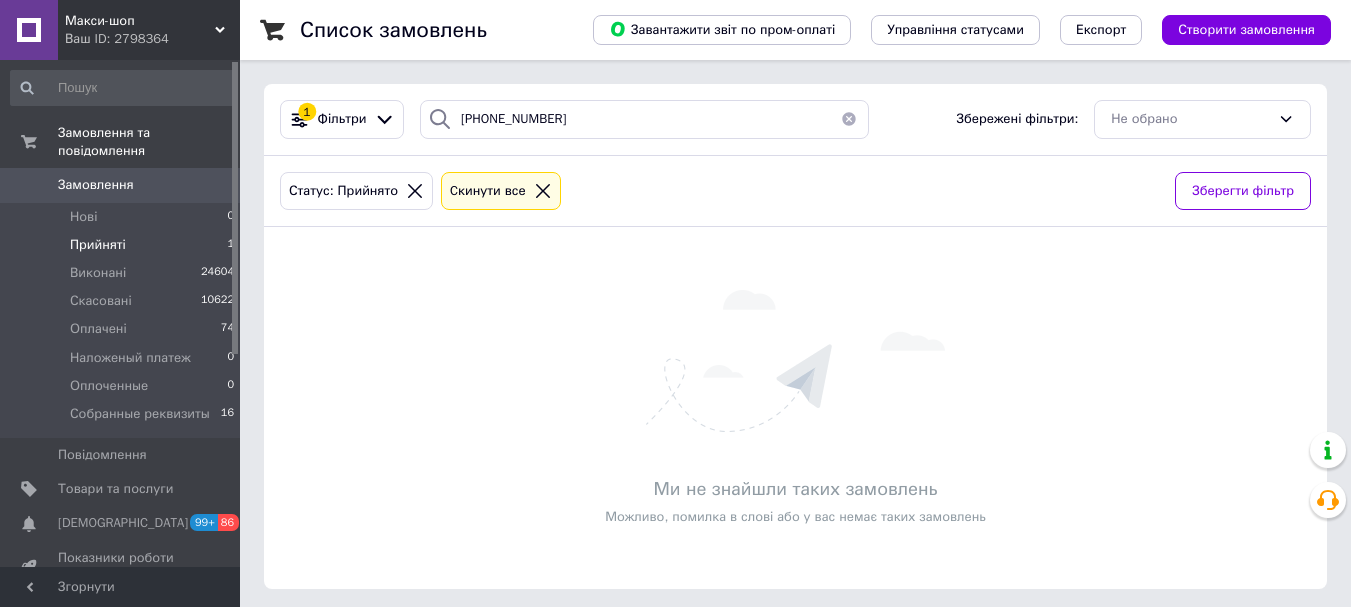 click at bounding box center [849, 119] 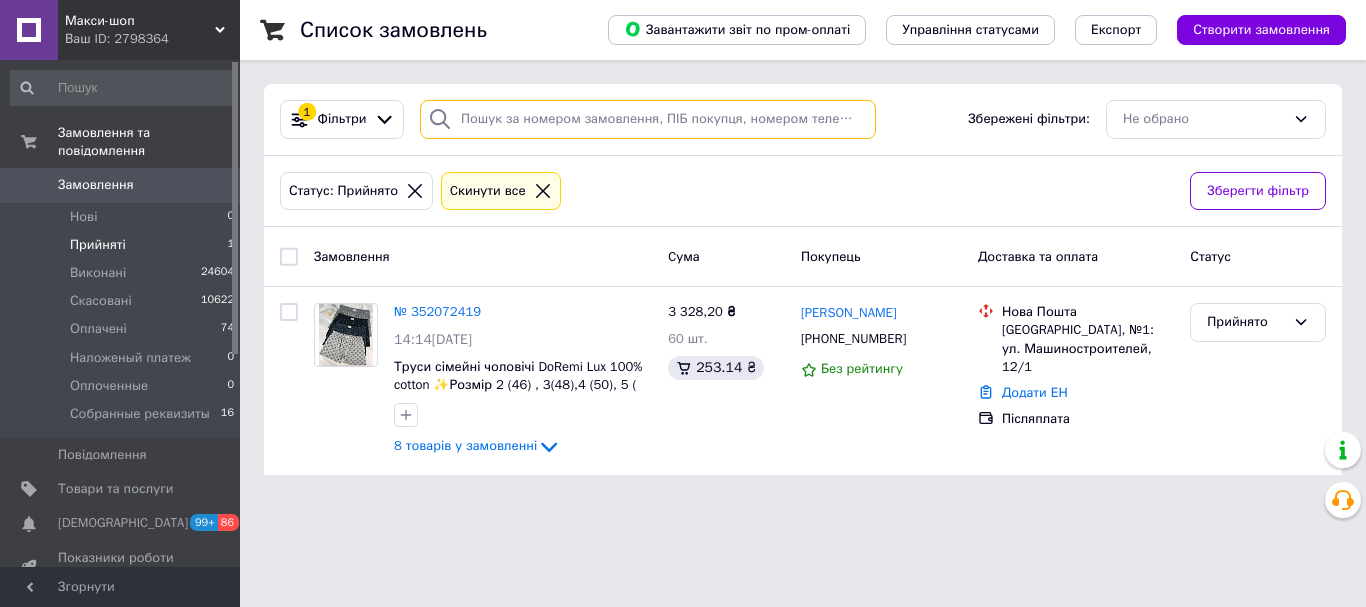 click at bounding box center (648, 119) 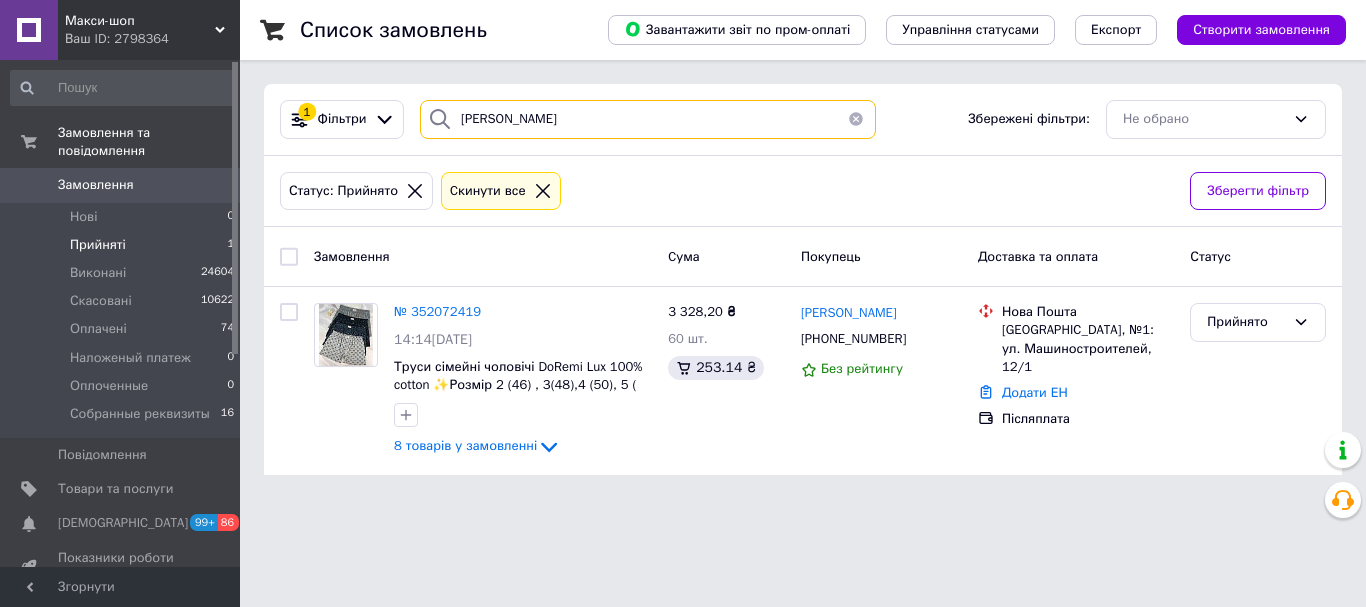 type on "марченко" 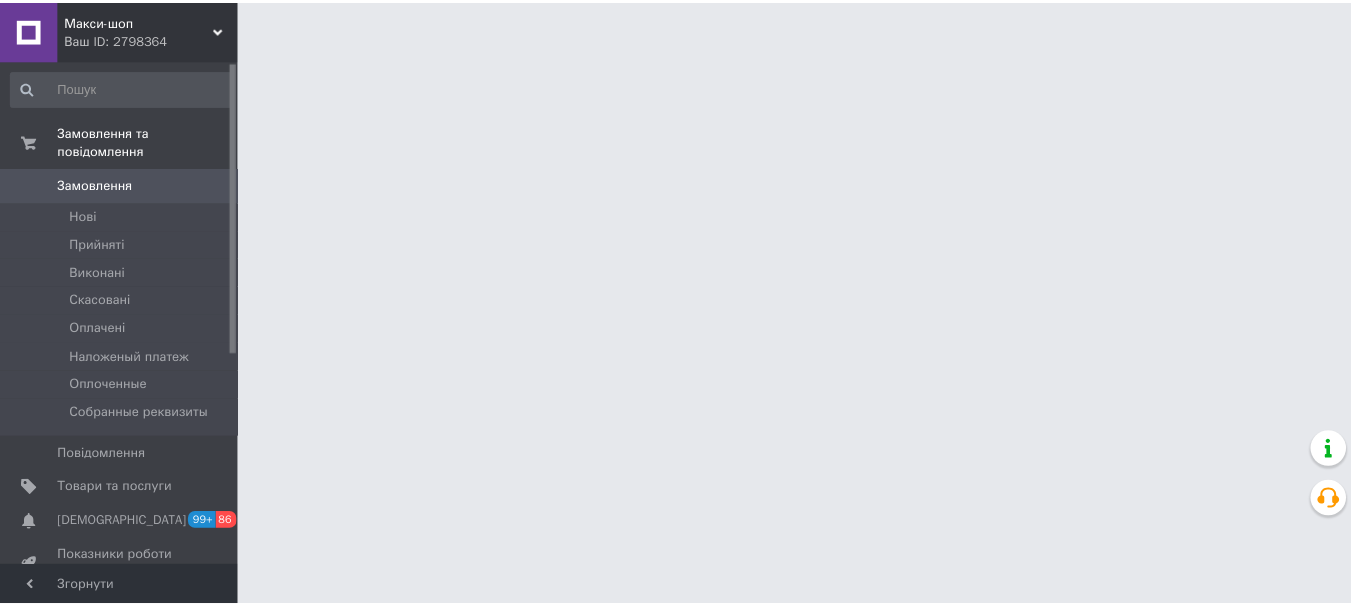 scroll, scrollTop: 0, scrollLeft: 0, axis: both 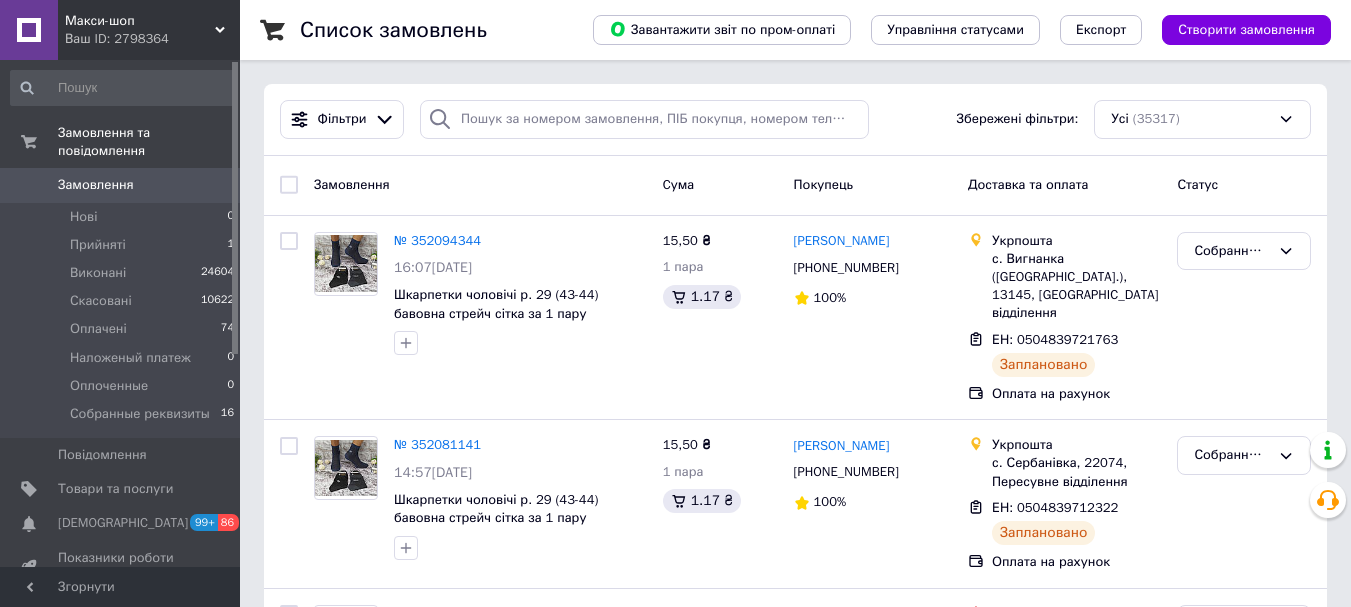 click on "Замовлення" at bounding box center [96, 185] 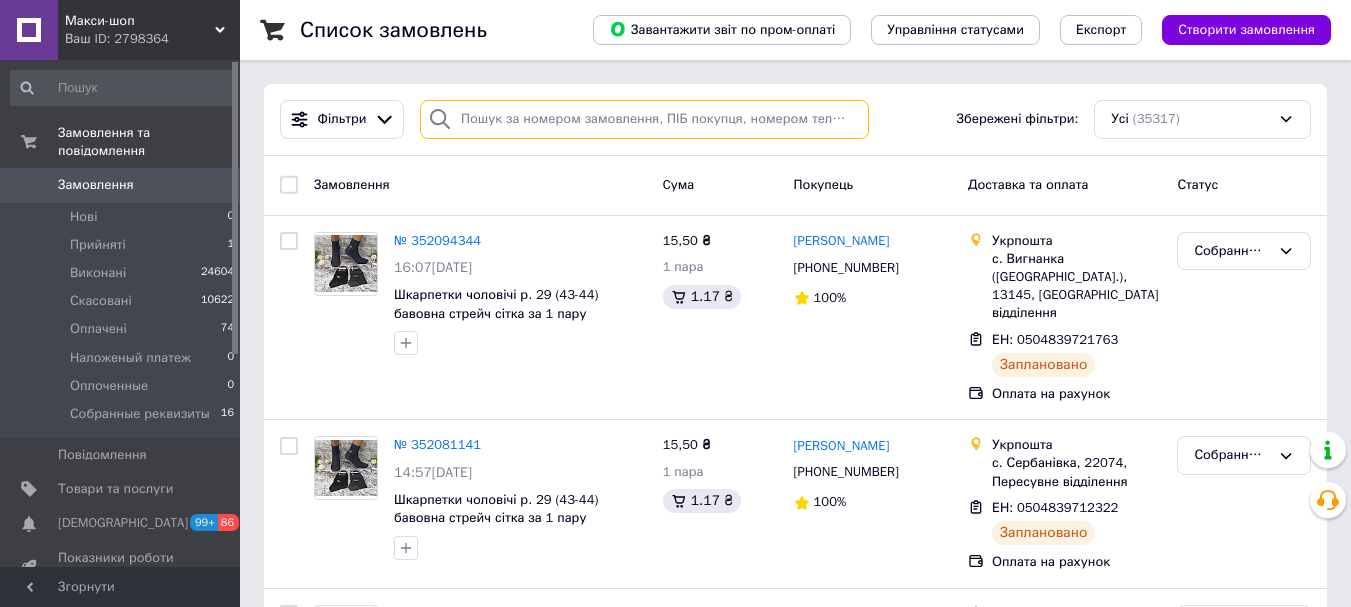 paste on "[PHONE_NUMBER]" 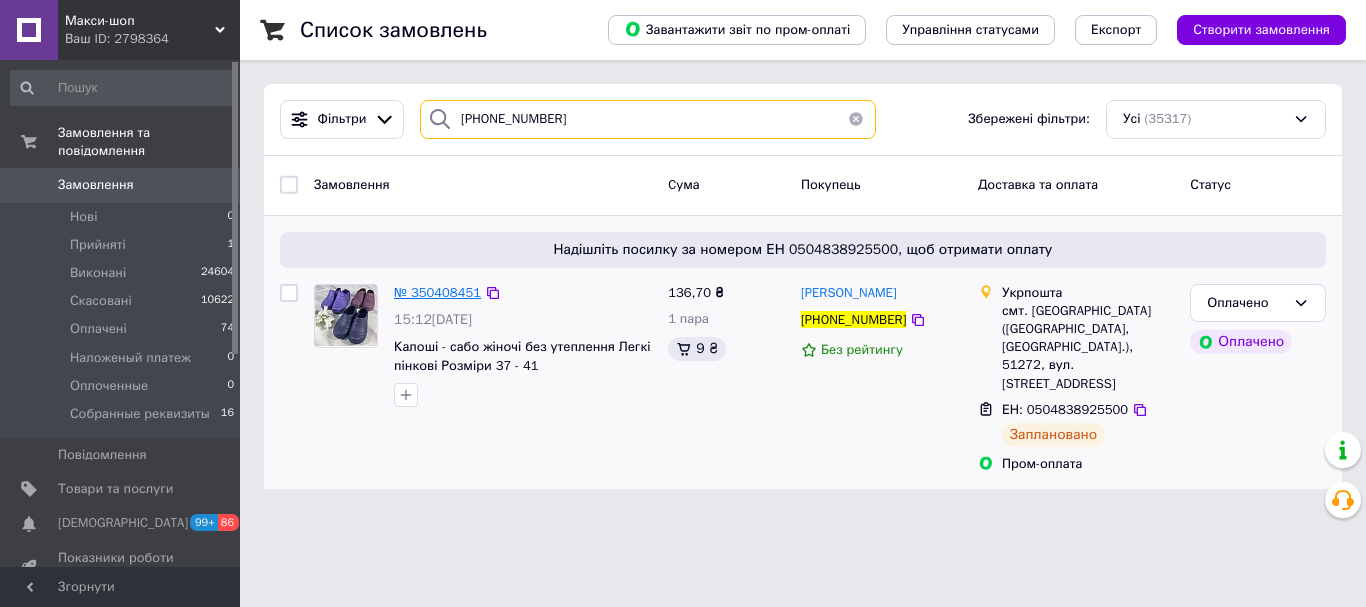 type on "[PHONE_NUMBER]" 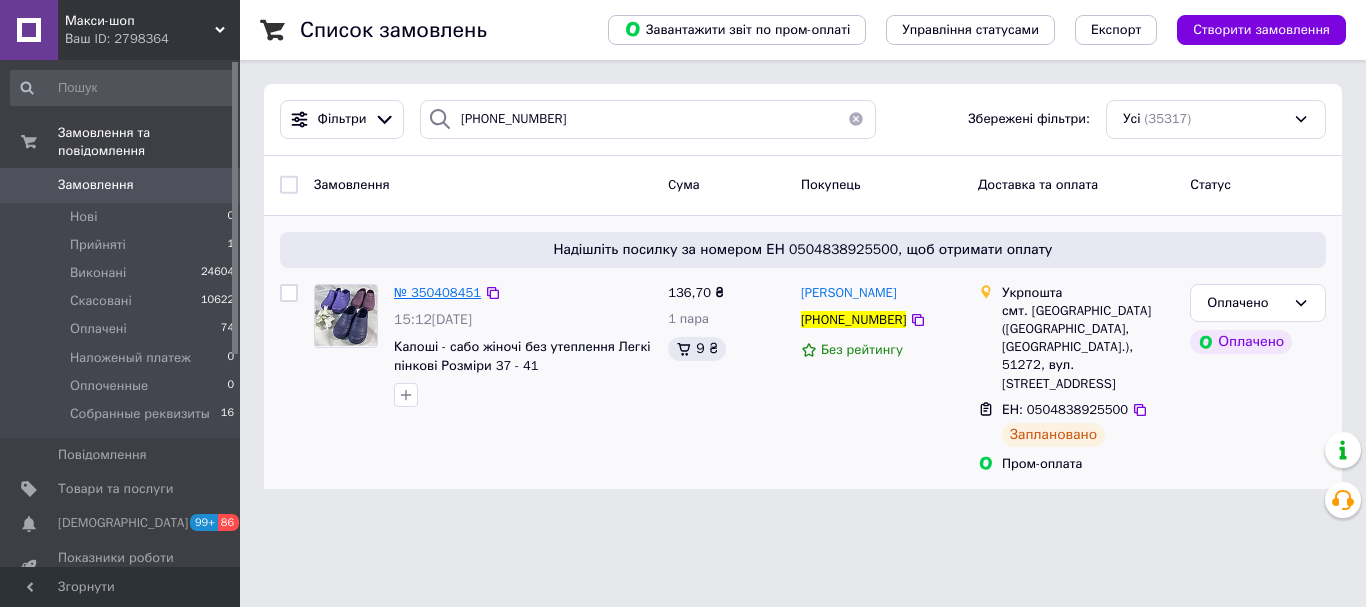 click on "№ 350408451" at bounding box center (437, 292) 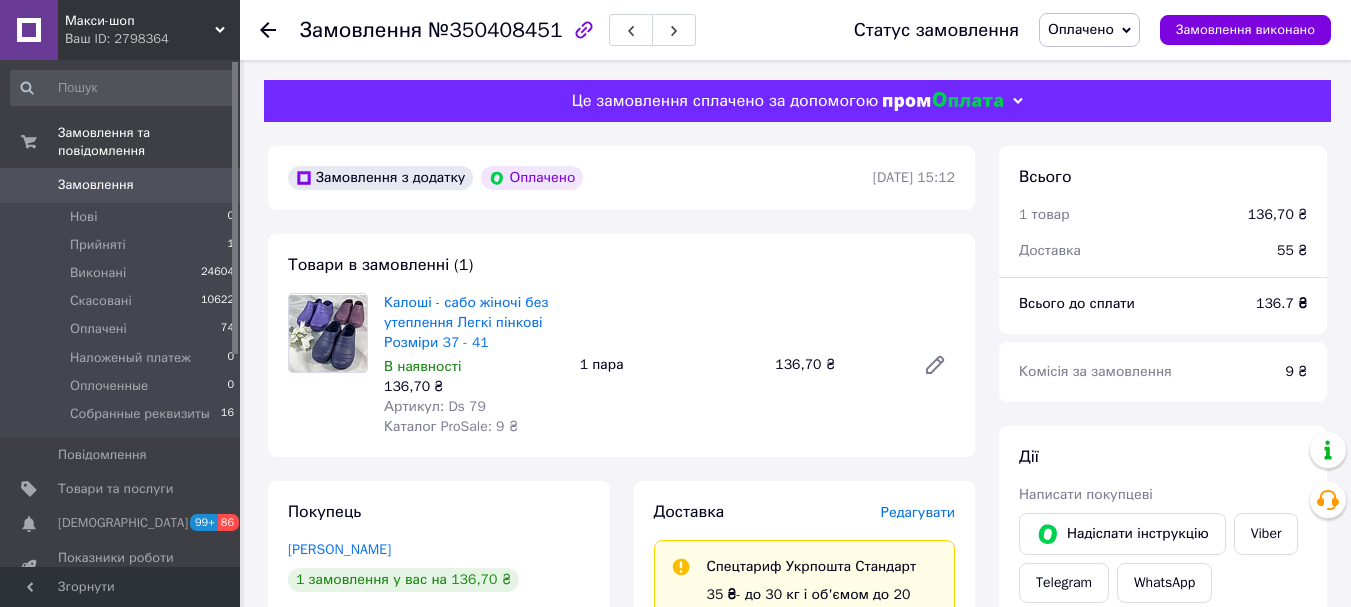 scroll, scrollTop: 200, scrollLeft: 0, axis: vertical 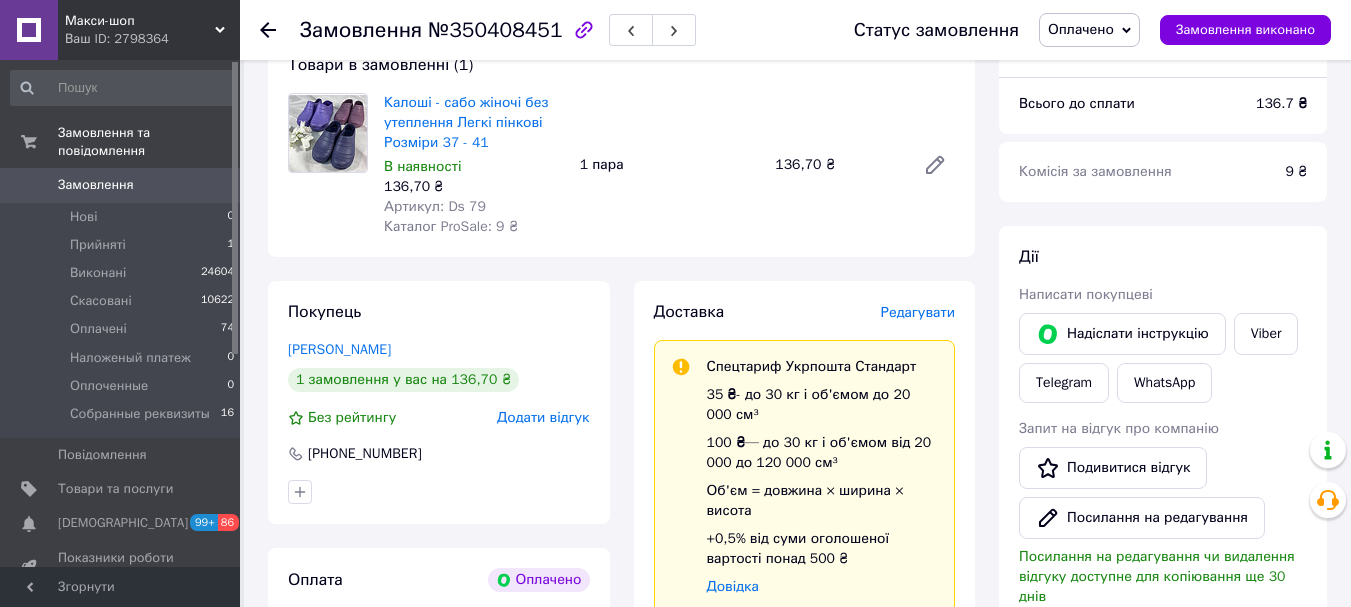 click on "Дії Написати покупцеві   Надіслати інструкцію Viber Telegram WhatsApp Запит на відгук про компанію   Подивитися відгук   Посилання на редагування Посилання на редагування чи видалення відгуку доступне для копіювання ще 30 днів   Видати чек   Завантажити PDF   Друк PDF   Повернути гроші покупцеві" at bounding box center (1163, 538) 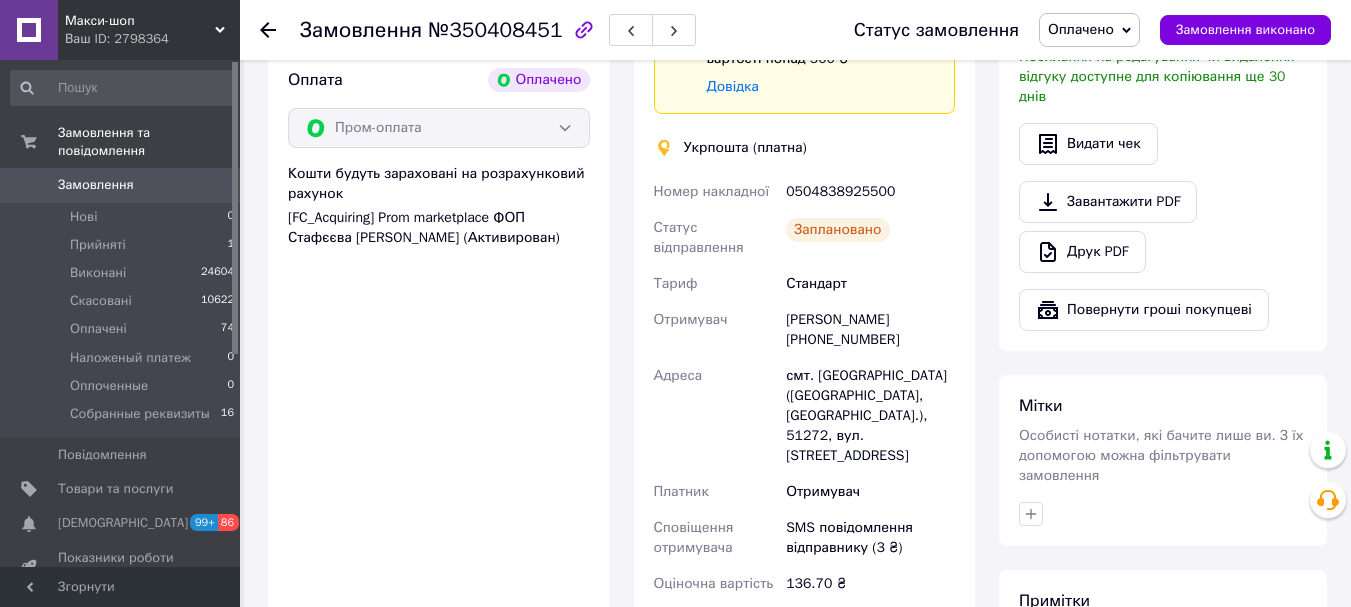 scroll, scrollTop: 900, scrollLeft: 0, axis: vertical 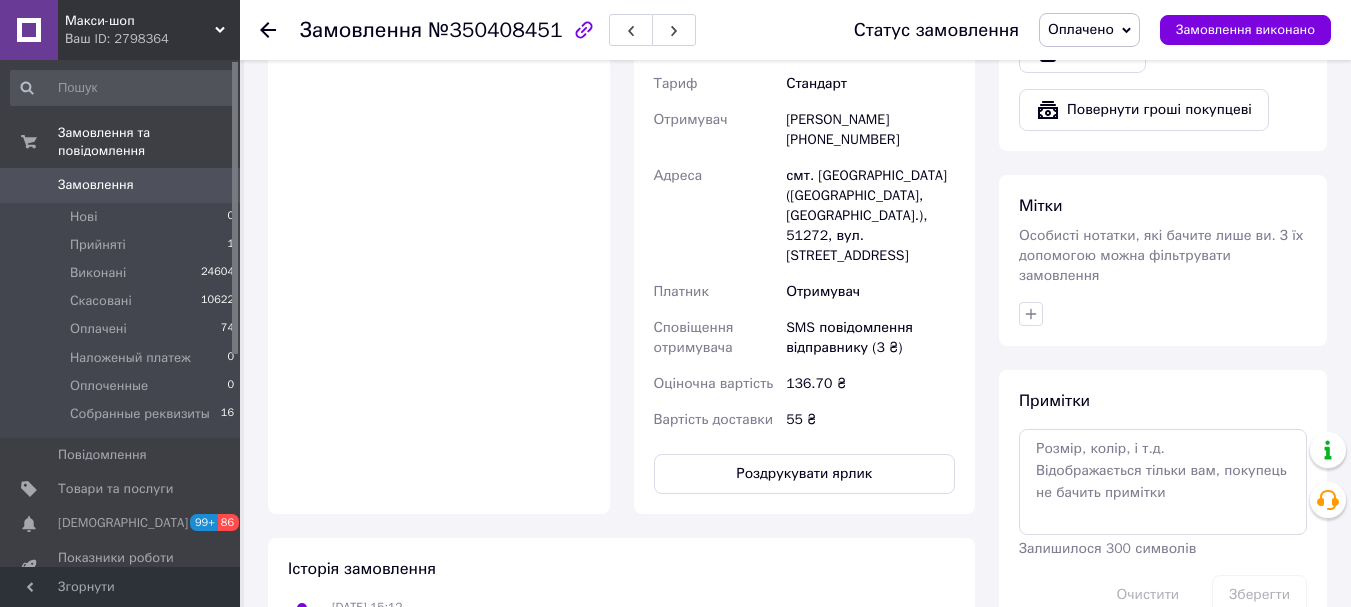 click on "Всього 1 товар 136,70 ₴ Доставка 55 ₴ Всього до сплати 136.7 ₴ Комісія за замовлення 9 ₴ Дії Написати покупцеві   Надіслати інструкцію Viber Telegram WhatsApp Запит на відгук про компанію   Подивитися відгук   Посилання на редагування Посилання на редагування чи видалення відгуку доступне для копіювання ще 30 днів   Видати чек   Завантажити PDF   Друк PDF   Повернути гроші покупцеві [PERSON_NAME] Особисті нотатки, які бачите лише ви. З їх допомогою можна фільтрувати замовлення Примітки Залишилося 300 символів Очистити Зберегти" at bounding box center (1163, -60) 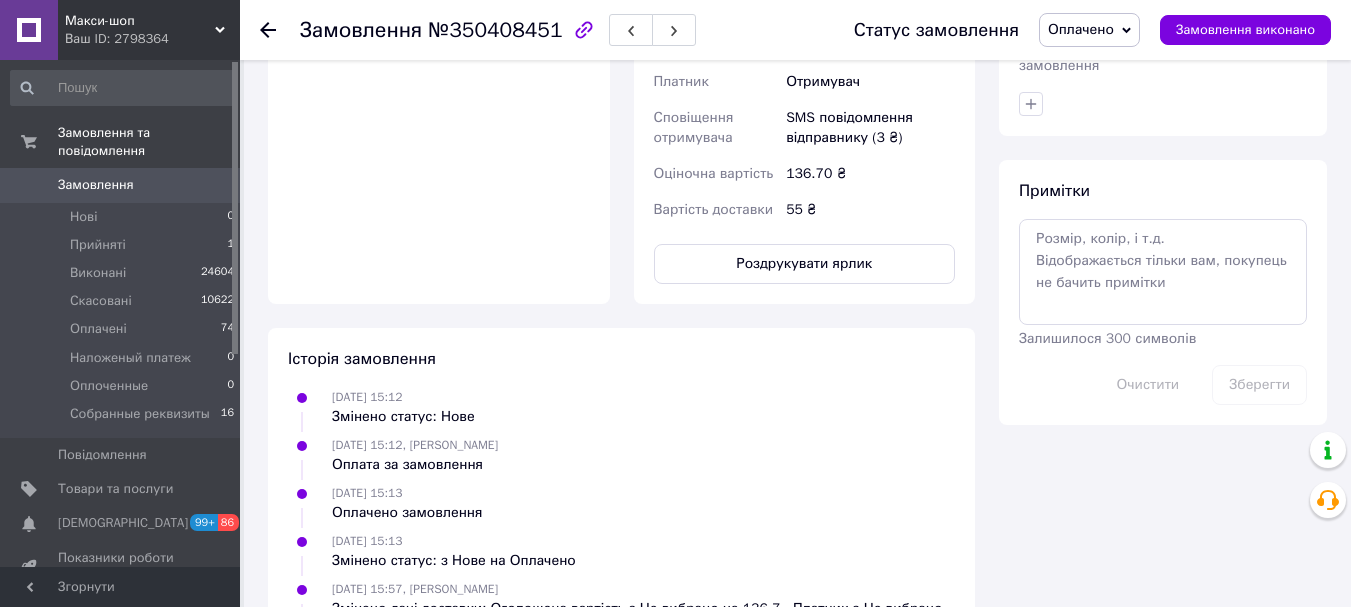 scroll, scrollTop: 1282, scrollLeft: 0, axis: vertical 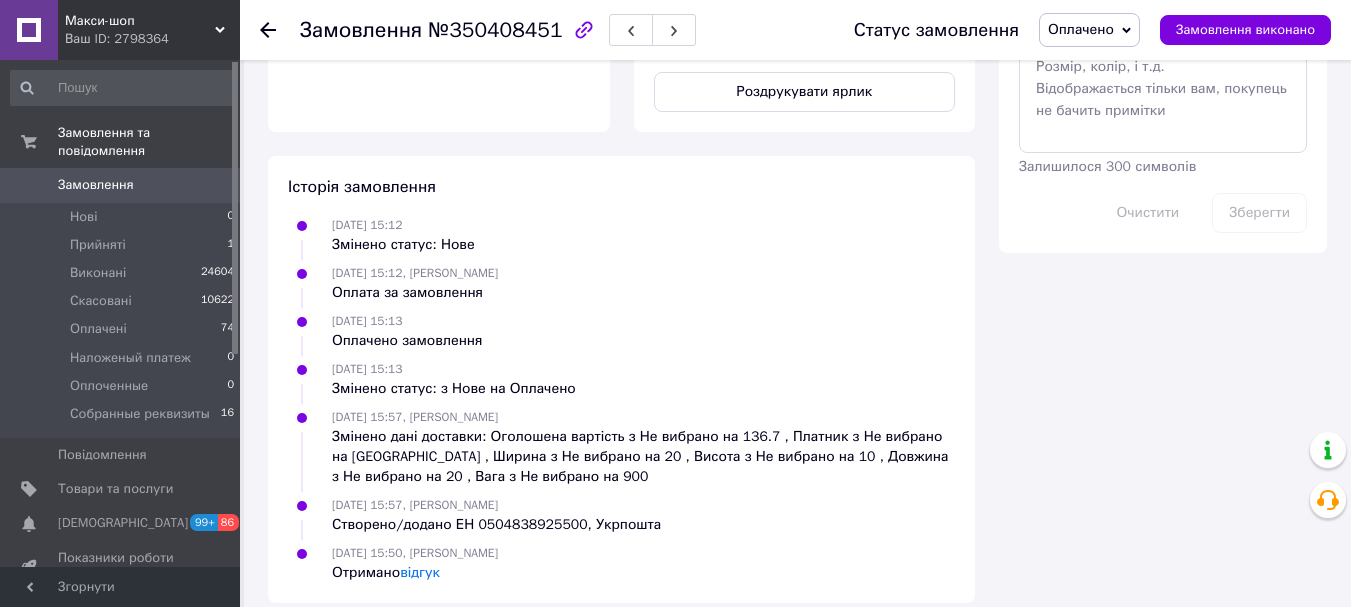 click on "Всього 1 товар 136,70 ₴ Доставка 55 ₴ Всього до сплати 136.7 ₴ Комісія за замовлення 9 ₴ Дії Написати покупцеві   Надіслати інструкцію Viber Telegram WhatsApp Запит на відгук про компанію   Подивитися відгук   Посилання на редагування Посилання на редагування чи видалення відгуку доступне для копіювання ще 30 днів   Видати чек   Завантажити PDF   Друк PDF   Повернути гроші покупцеві Мітки Особисті нотатки, які бачите лише ви. З їх допомогою можна фільтрувати замовлення Примітки Залишилося 300 символів Очистити Зберегти" at bounding box center (1163, -267) 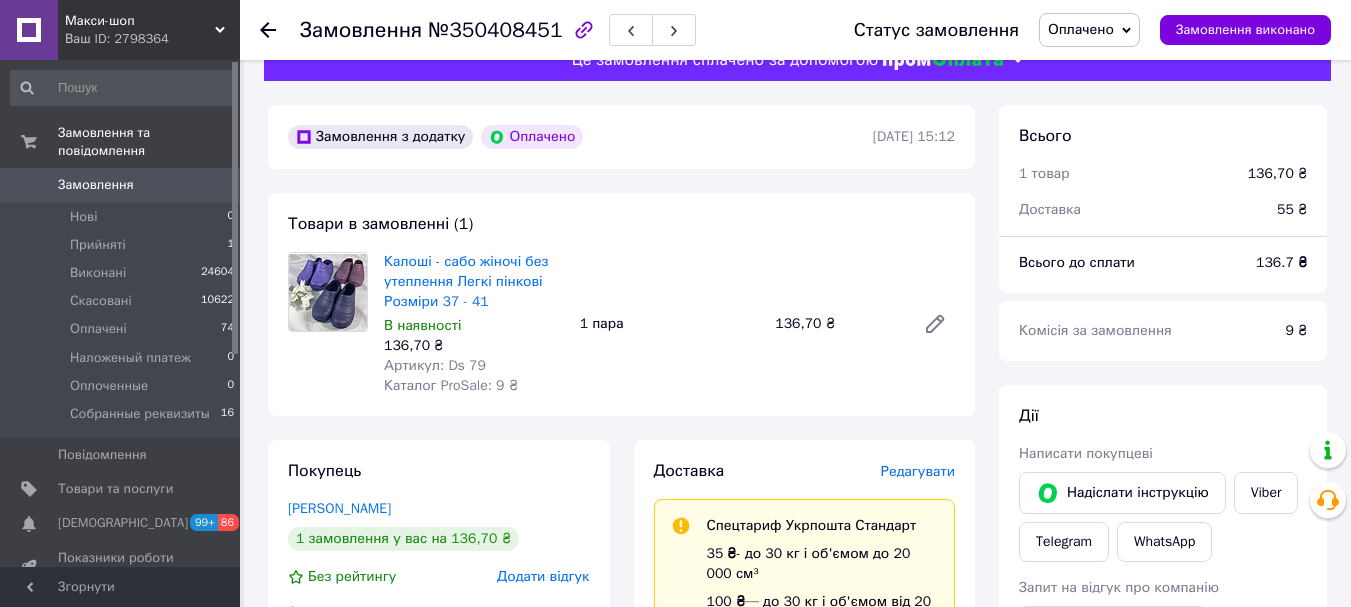 scroll, scrollTop: 0, scrollLeft: 0, axis: both 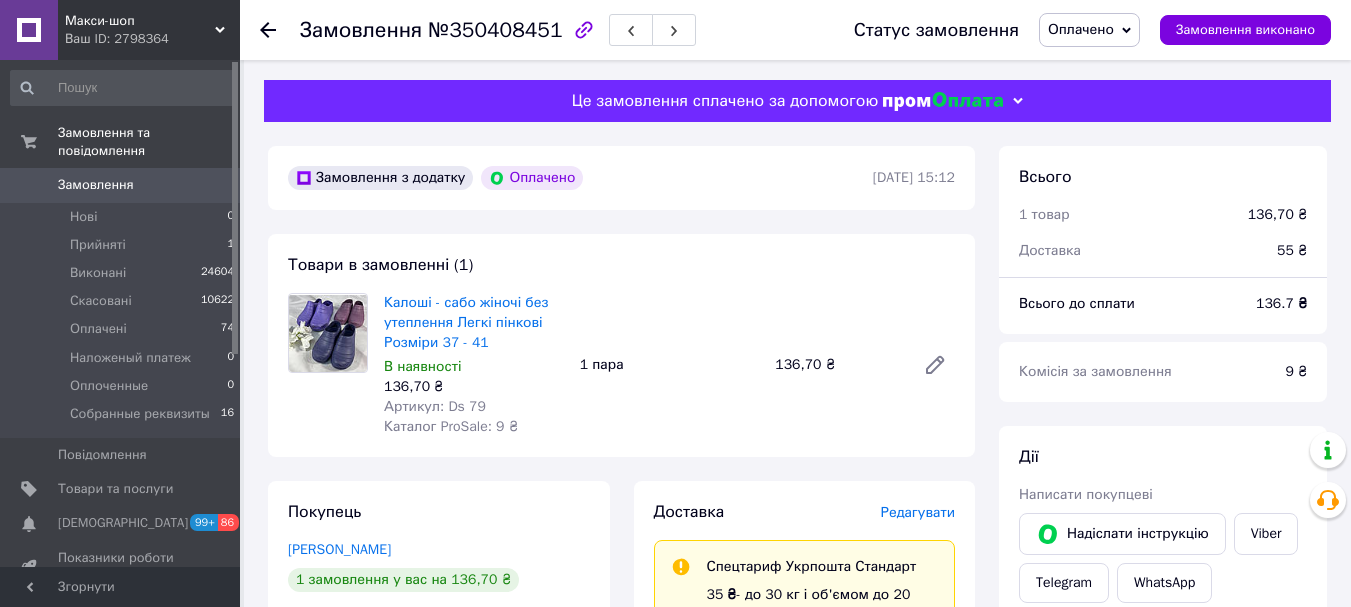 click on "Дії Написати покупцеві   Надіслати інструкцію Viber Telegram WhatsApp Запит на відгук про компанію   Подивитися відгук   Посилання на редагування Посилання на редагування чи видалення відгуку доступне для копіювання ще 30 днів   Видати чек   Завантажити PDF   Друк PDF   Повернути гроші покупцеві" at bounding box center (1163, 738) 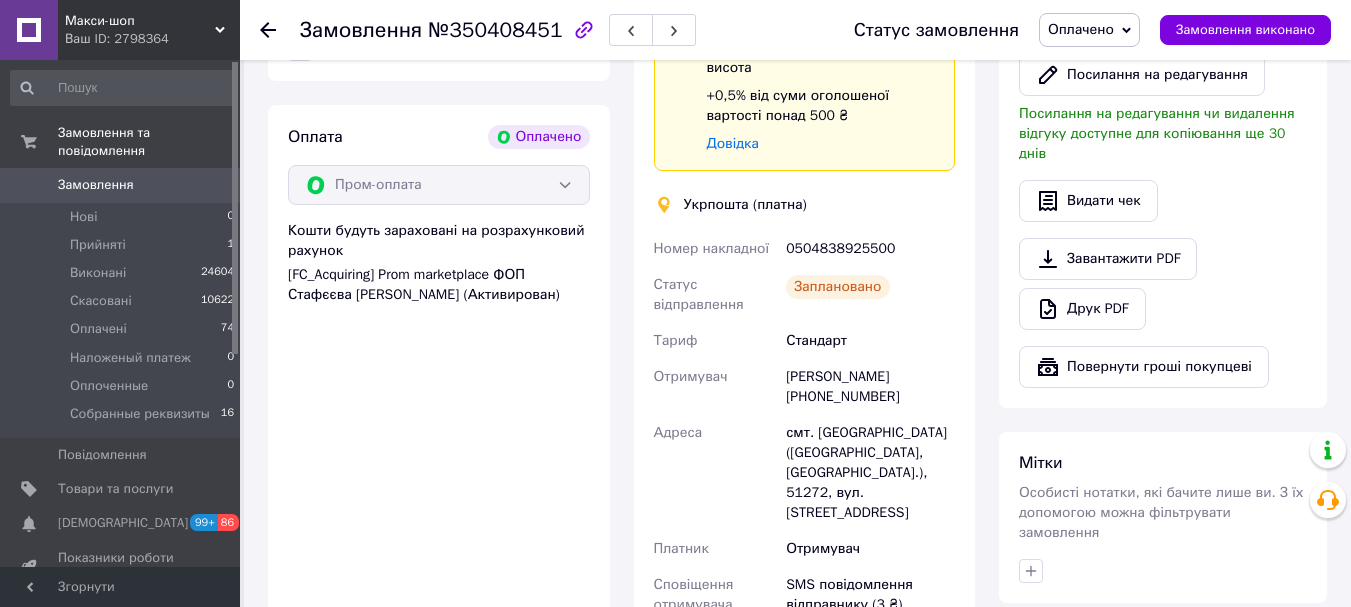 scroll, scrollTop: 700, scrollLeft: 0, axis: vertical 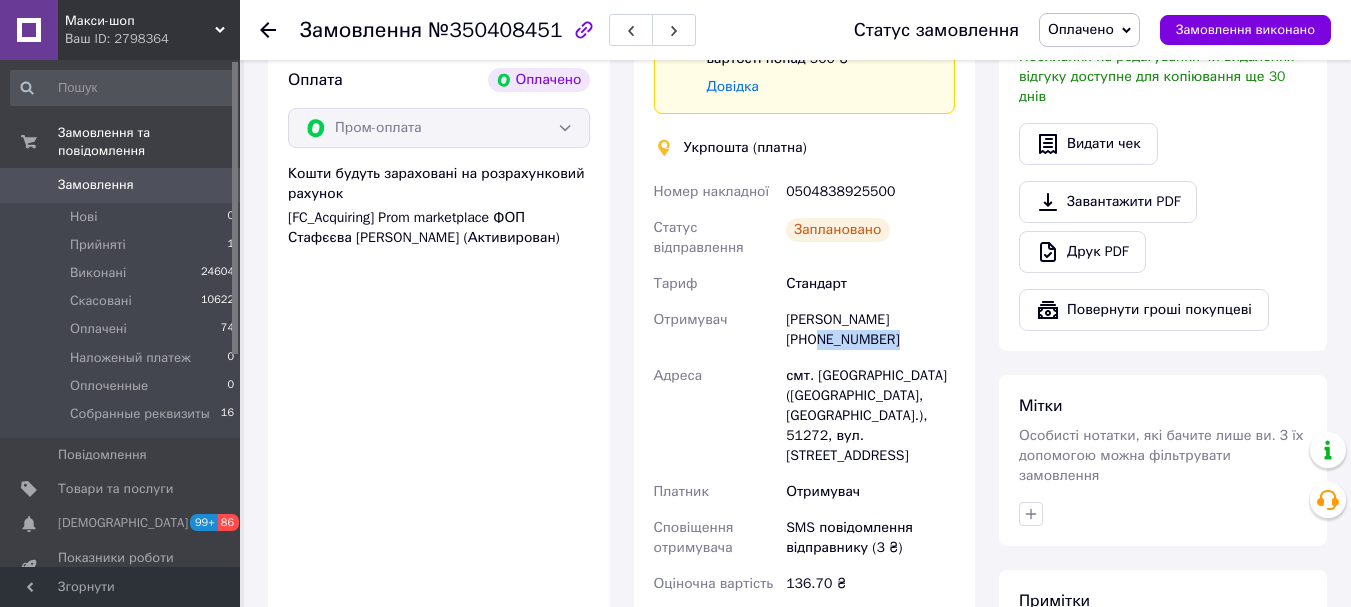drag, startPoint x: 810, startPoint y: 338, endPoint x: 895, endPoint y: 336, distance: 85.02353 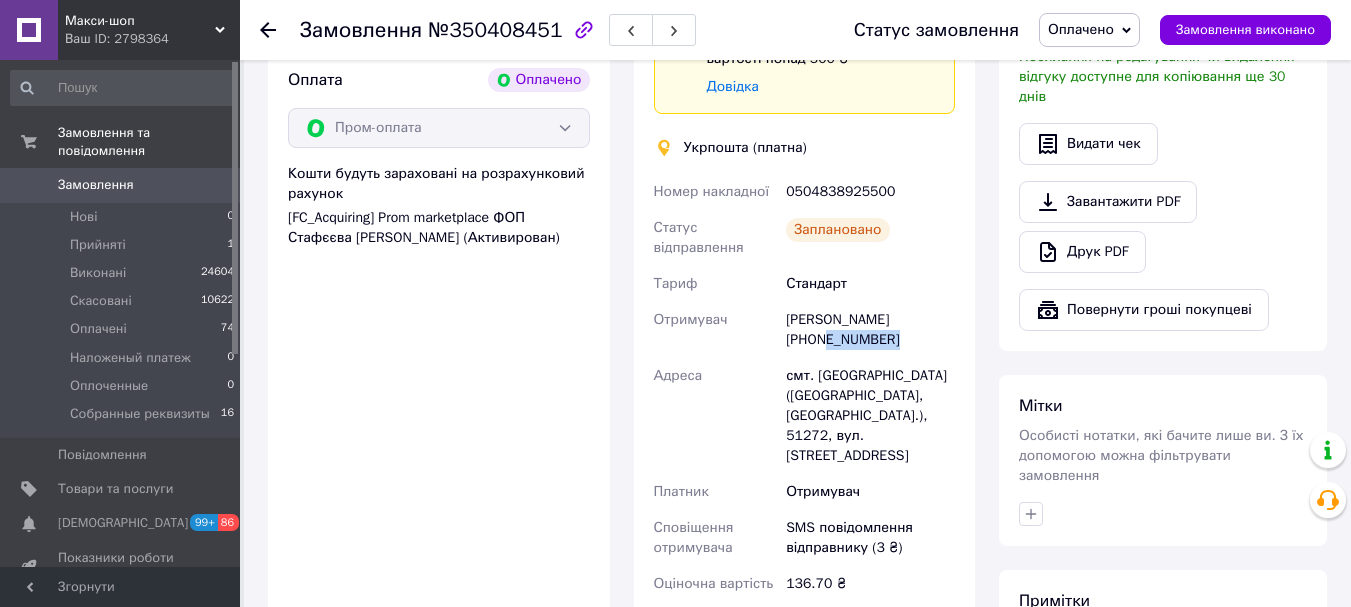 drag, startPoint x: 818, startPoint y: 341, endPoint x: 911, endPoint y: 341, distance: 93 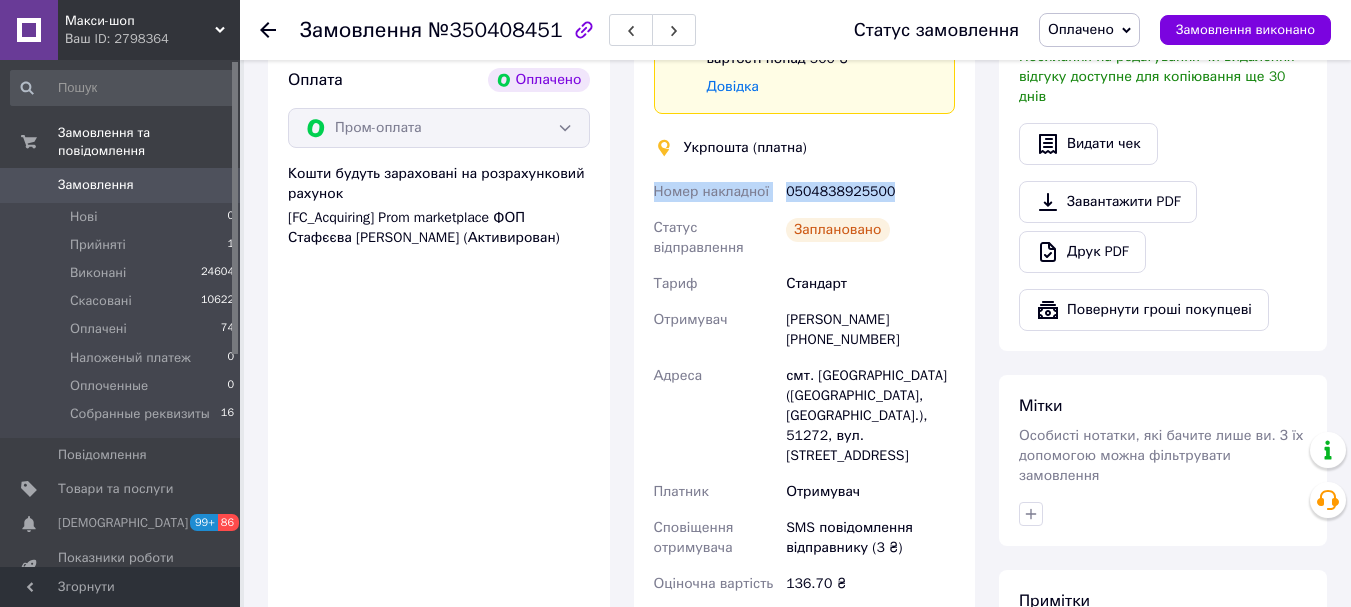 drag, startPoint x: 665, startPoint y: 185, endPoint x: 902, endPoint y: 193, distance: 237.13498 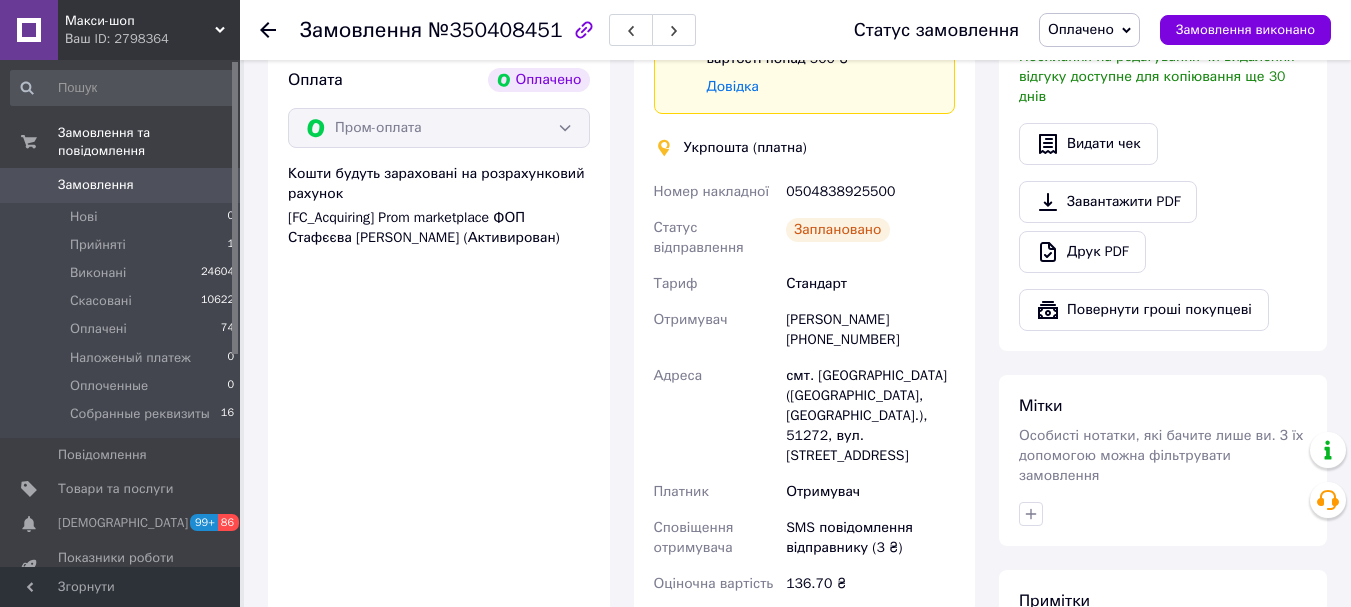 click on "Макси-шоп" at bounding box center [140, 21] 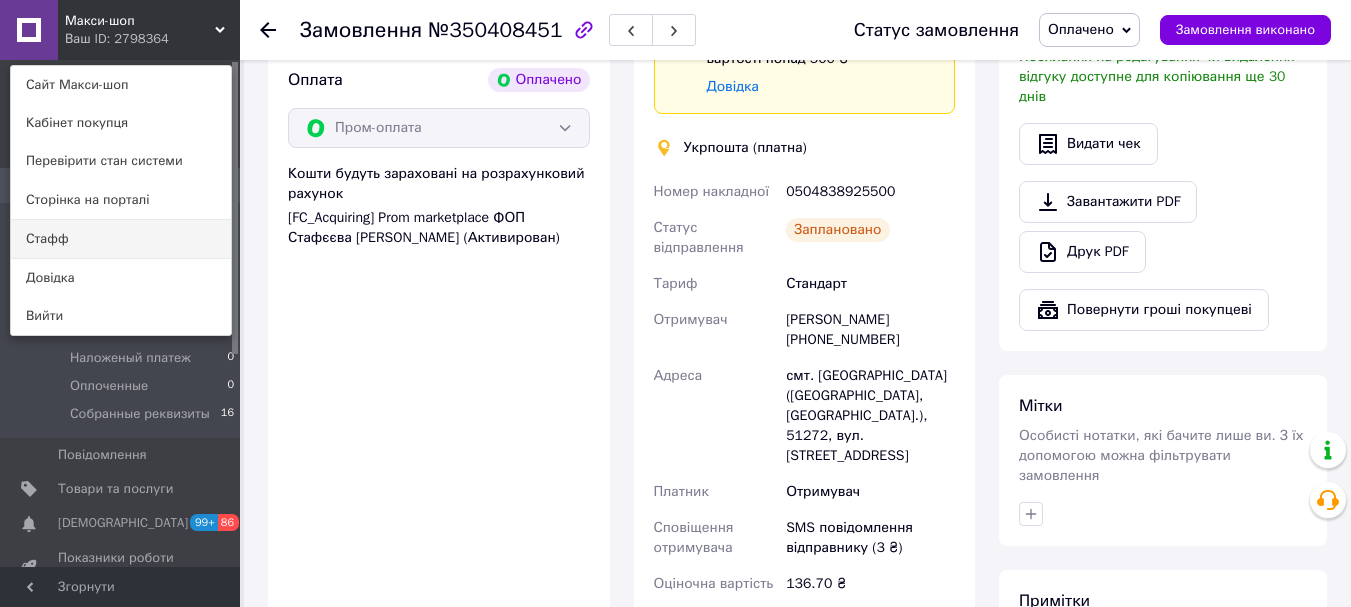 click on "Стафф" at bounding box center (121, 239) 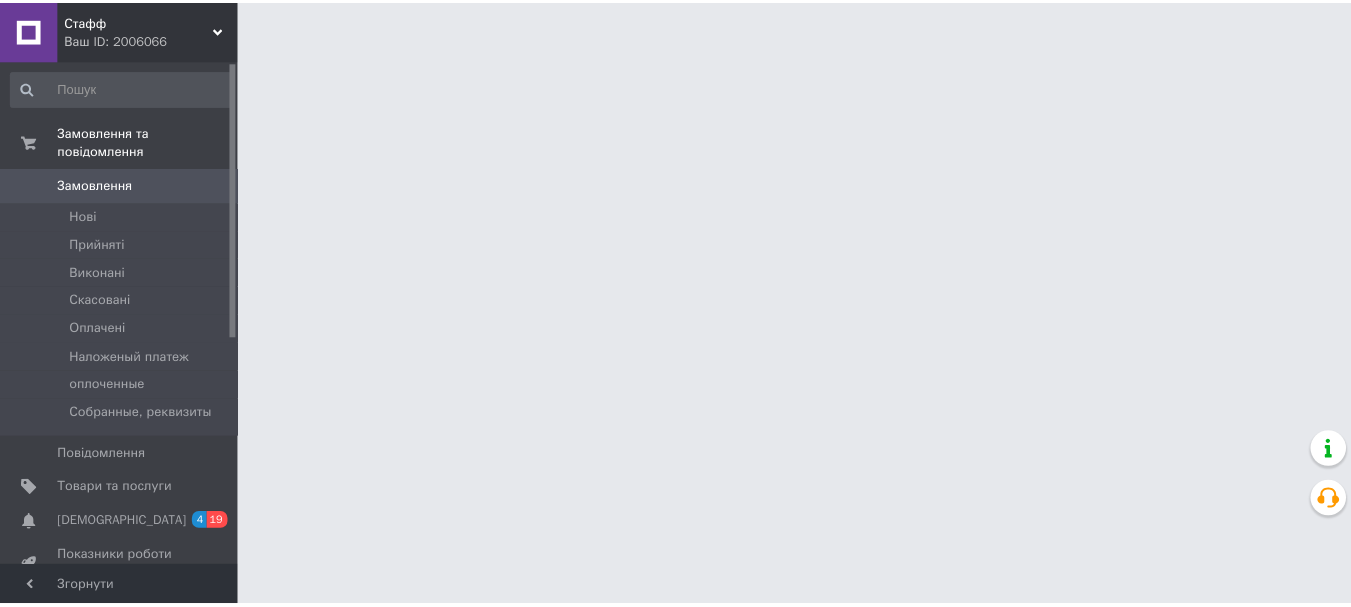 scroll, scrollTop: 0, scrollLeft: 0, axis: both 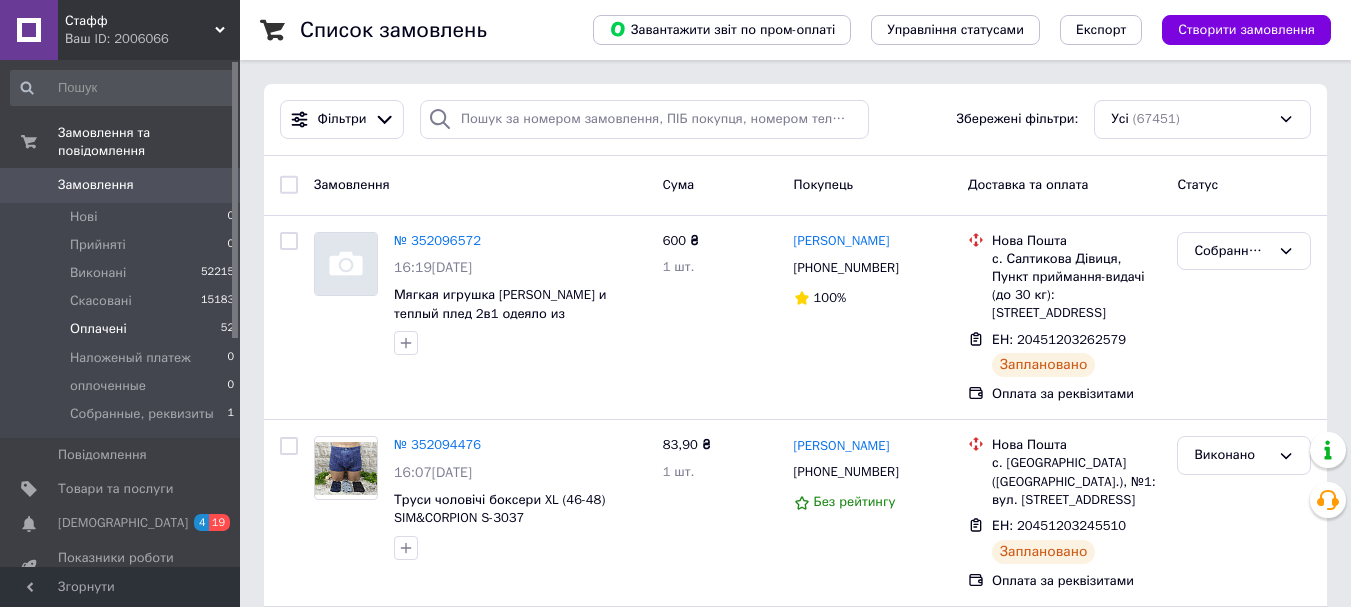 click on "Оплачені" at bounding box center [98, 329] 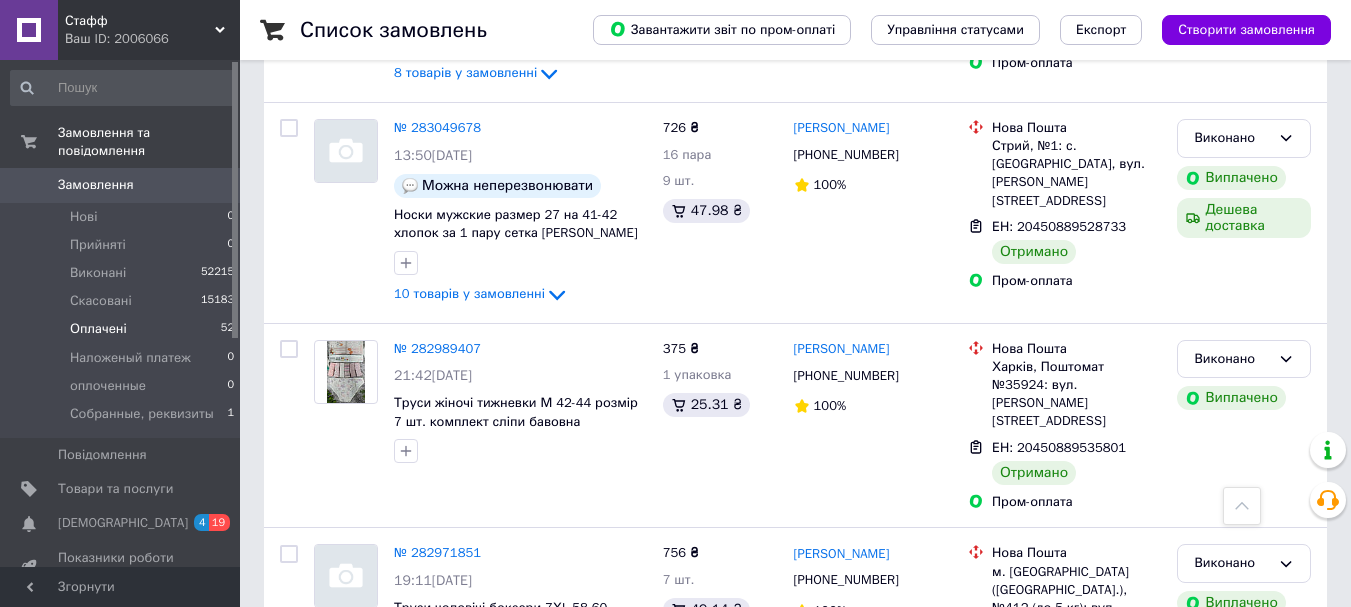 scroll, scrollTop: 3300, scrollLeft: 0, axis: vertical 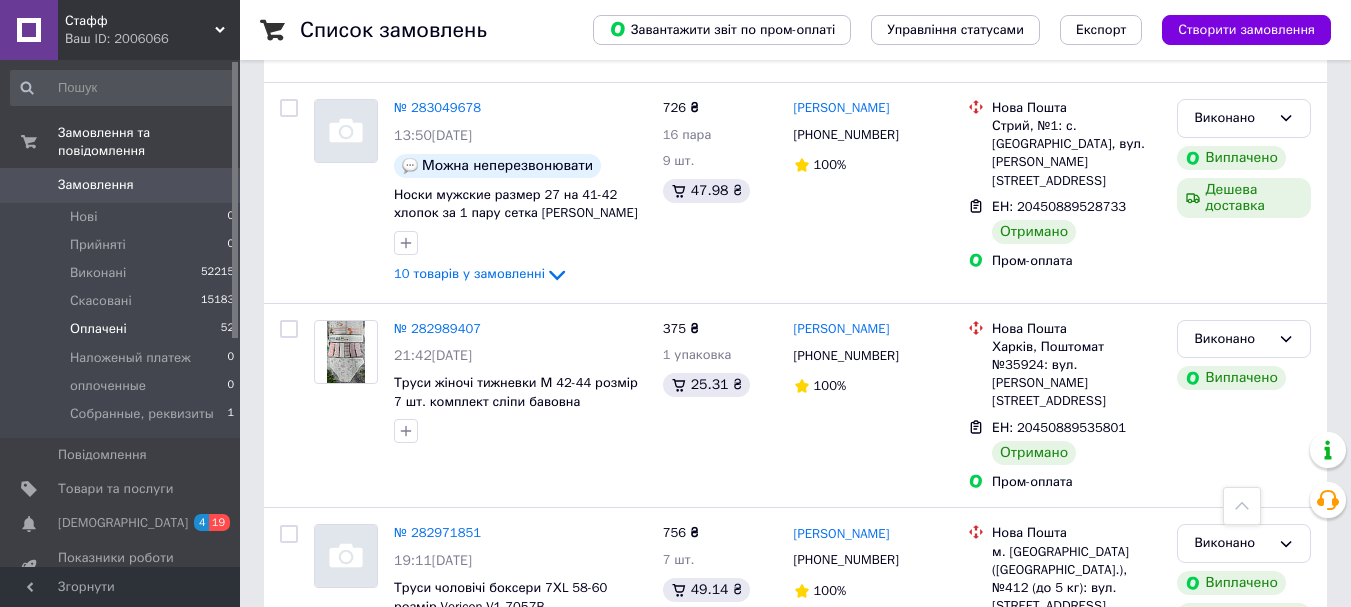 click on "Стафф" at bounding box center [140, 21] 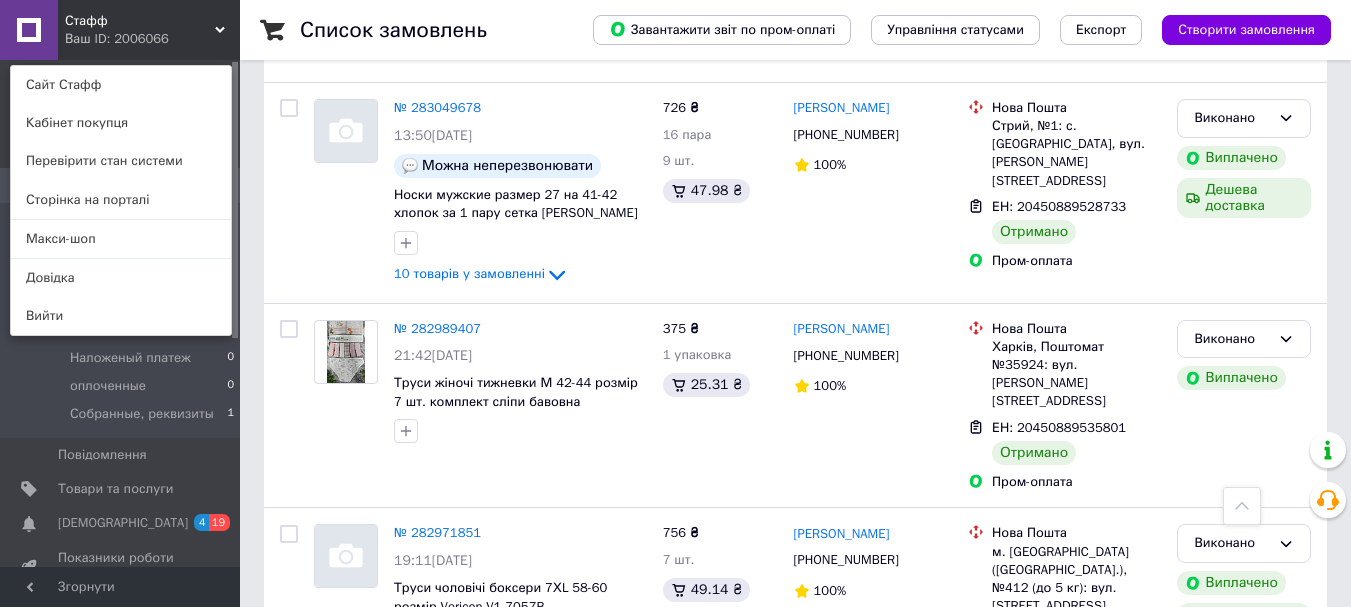 click on "Макси-шоп" at bounding box center (121, 239) 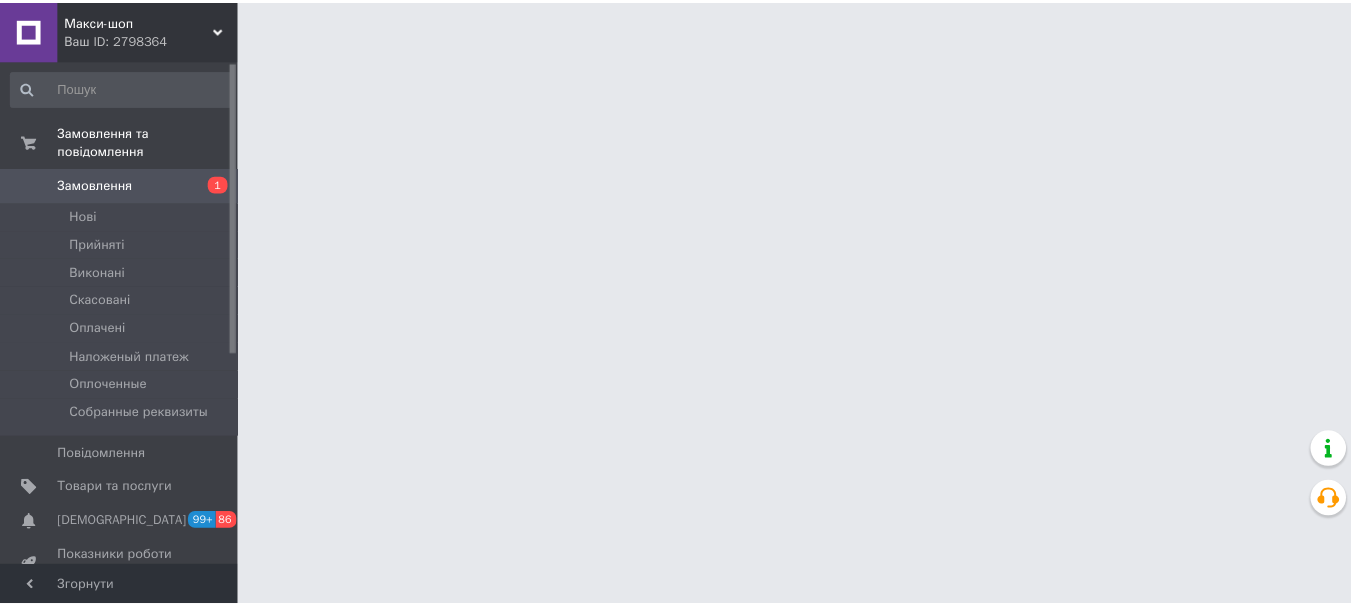 scroll, scrollTop: 0, scrollLeft: 0, axis: both 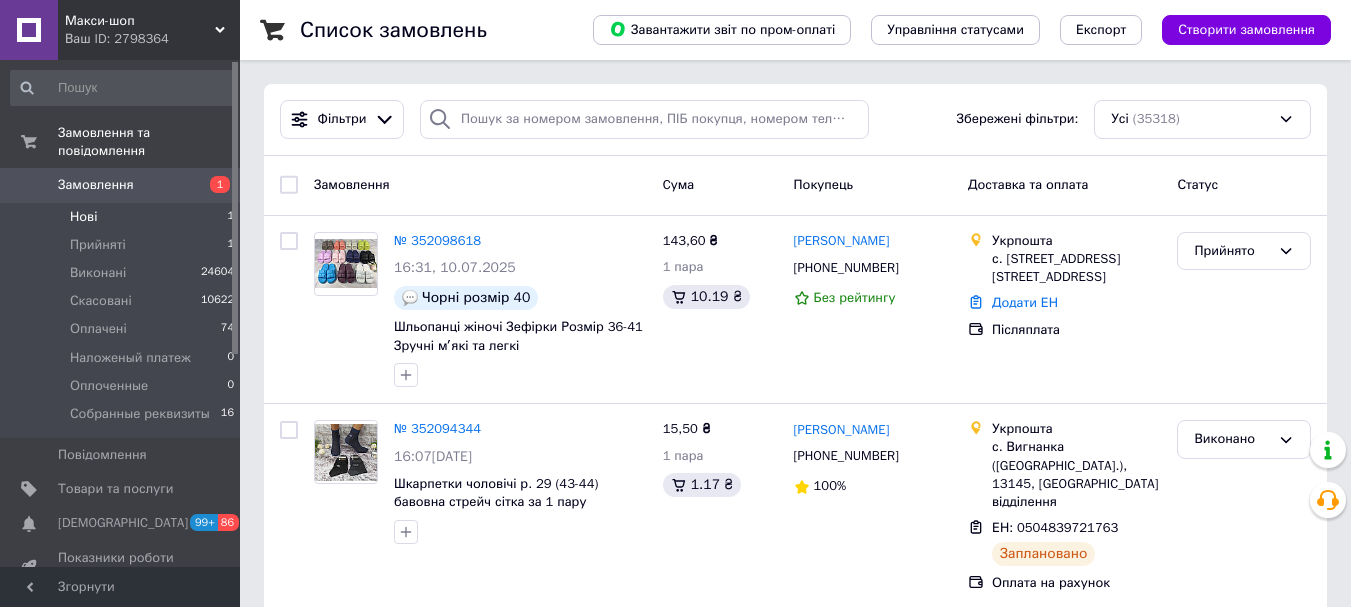 click on "Нові 1" at bounding box center (123, 217) 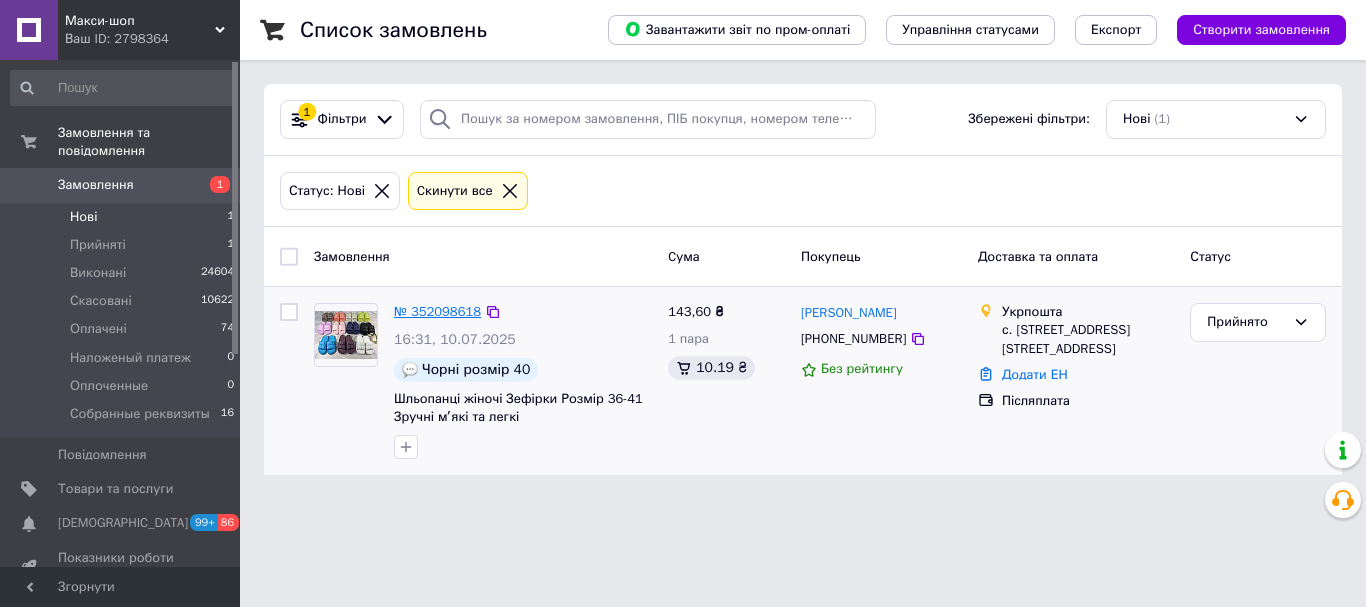 click on "№ 352098618" at bounding box center [437, 311] 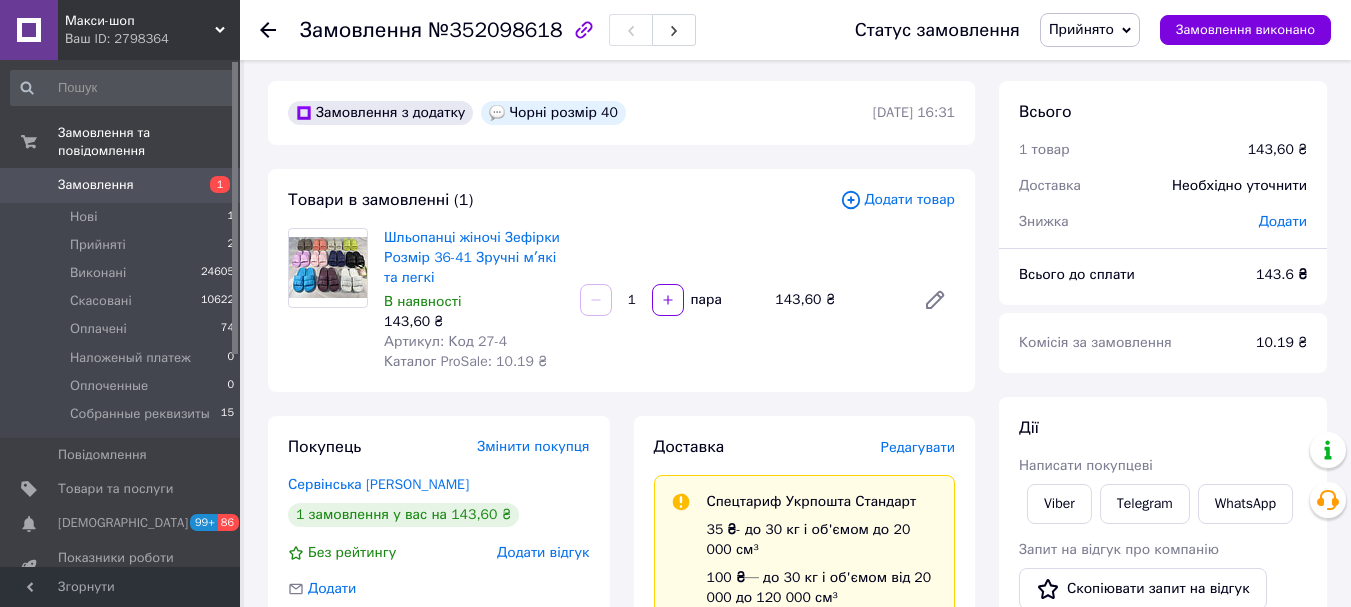 scroll, scrollTop: 0, scrollLeft: 0, axis: both 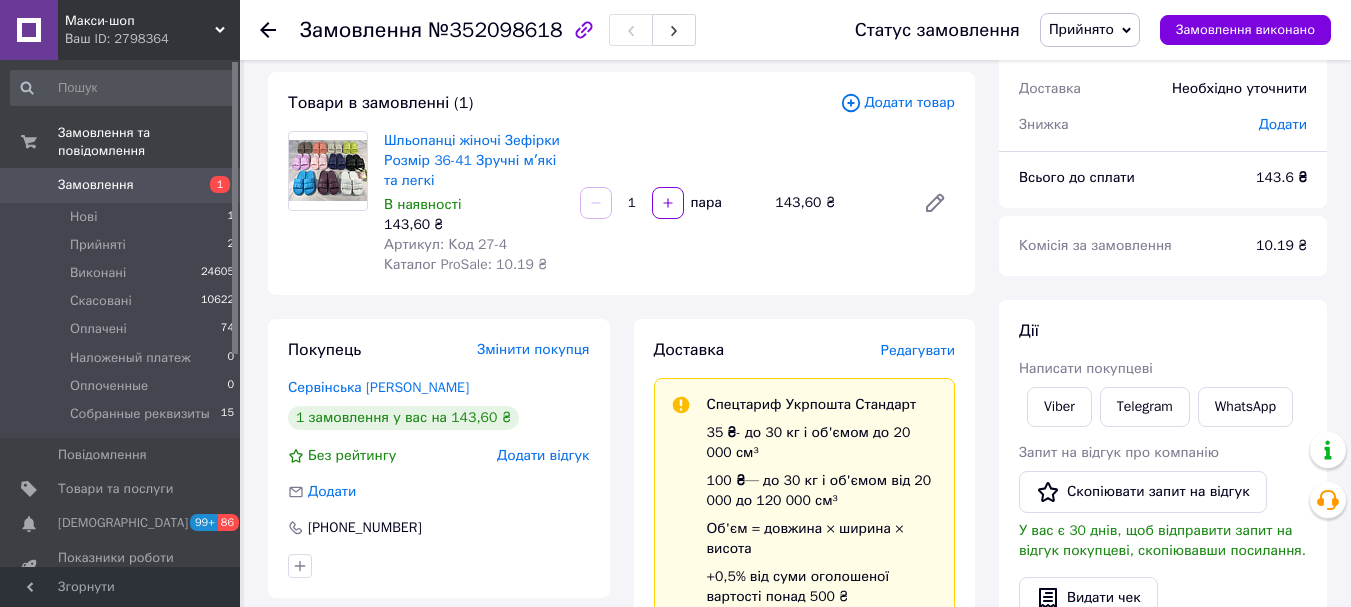 click on "Прийнято" at bounding box center (1090, 30) 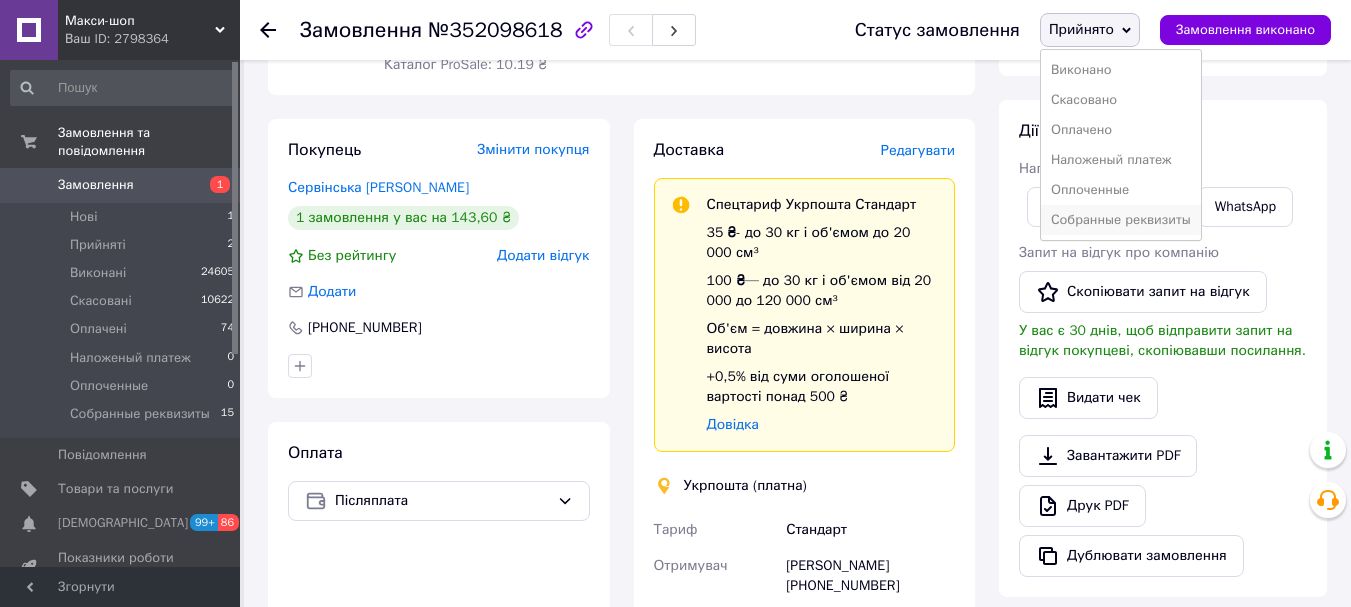 click on "Собранные реквизиты" at bounding box center [1121, 220] 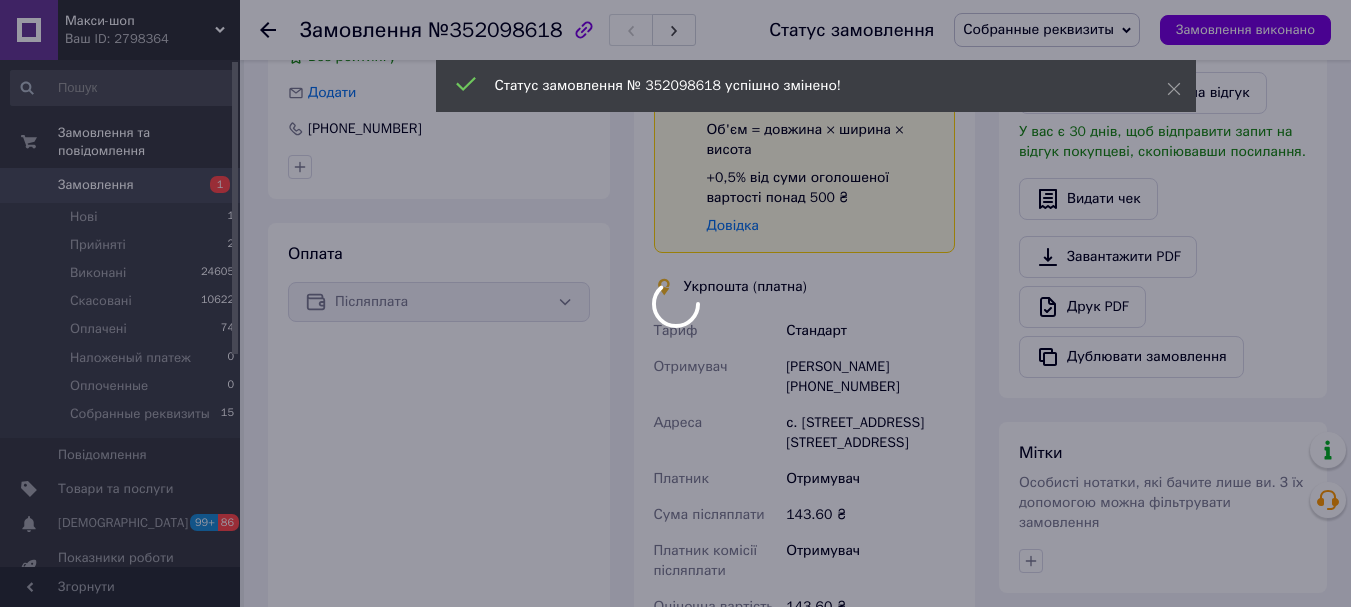 scroll, scrollTop: 500, scrollLeft: 0, axis: vertical 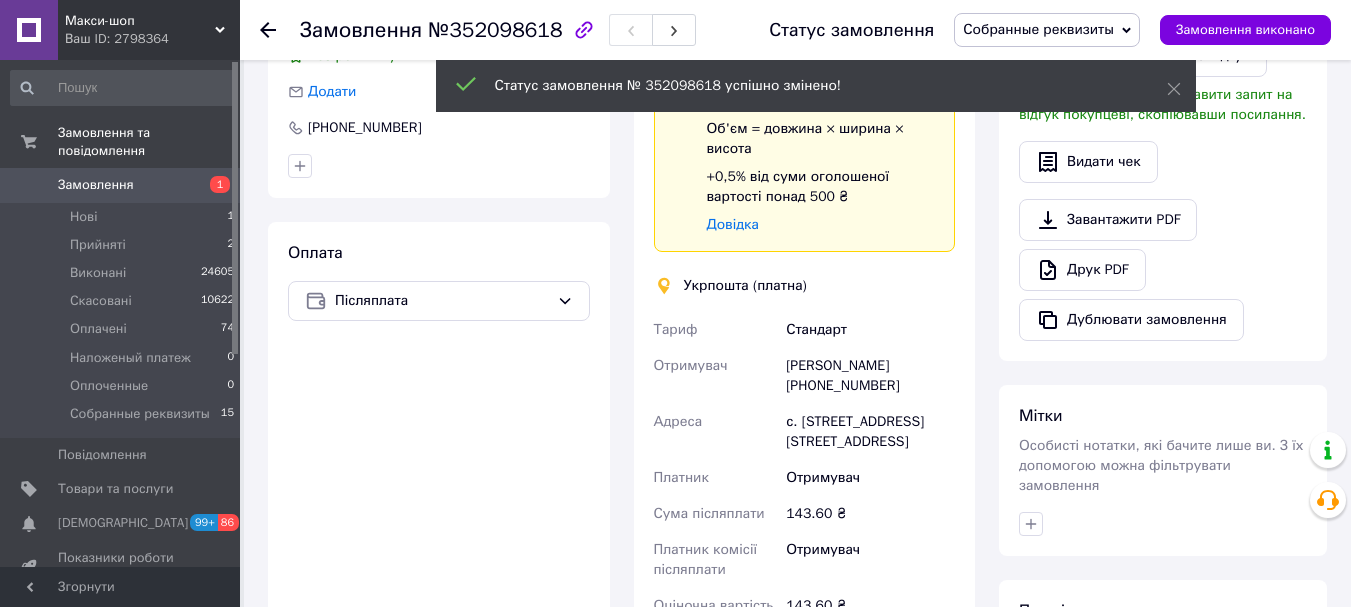 drag, startPoint x: 811, startPoint y: 390, endPoint x: 898, endPoint y: 394, distance: 87.0919 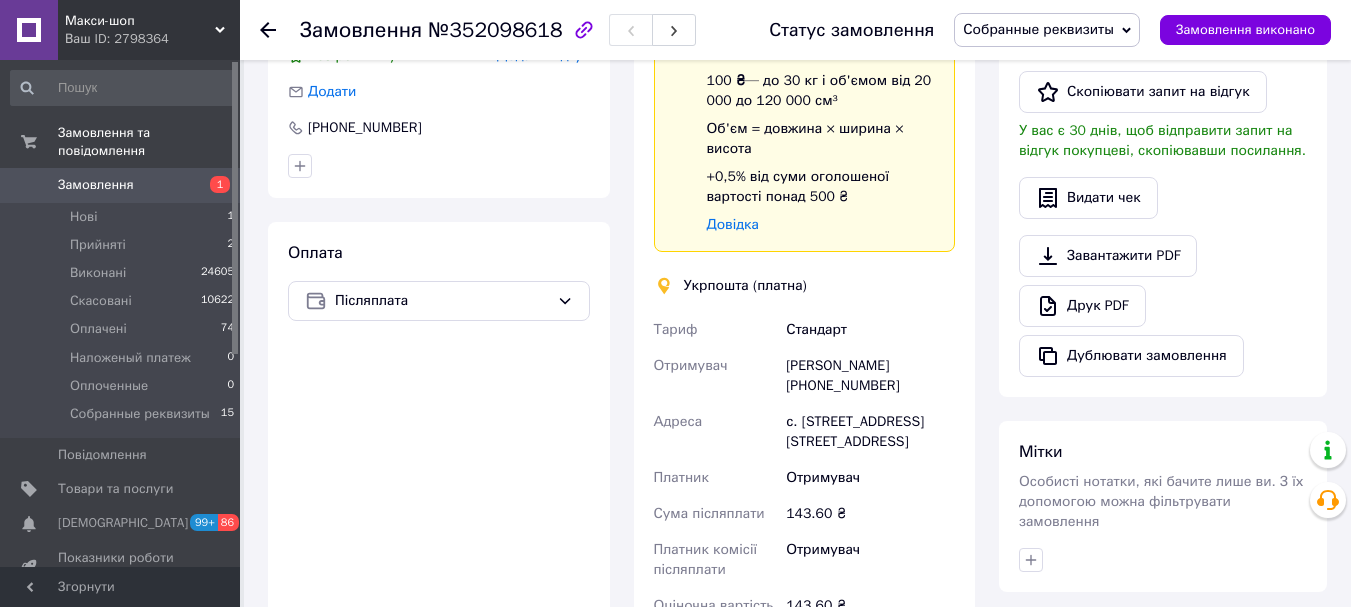 copy on "0977341488" 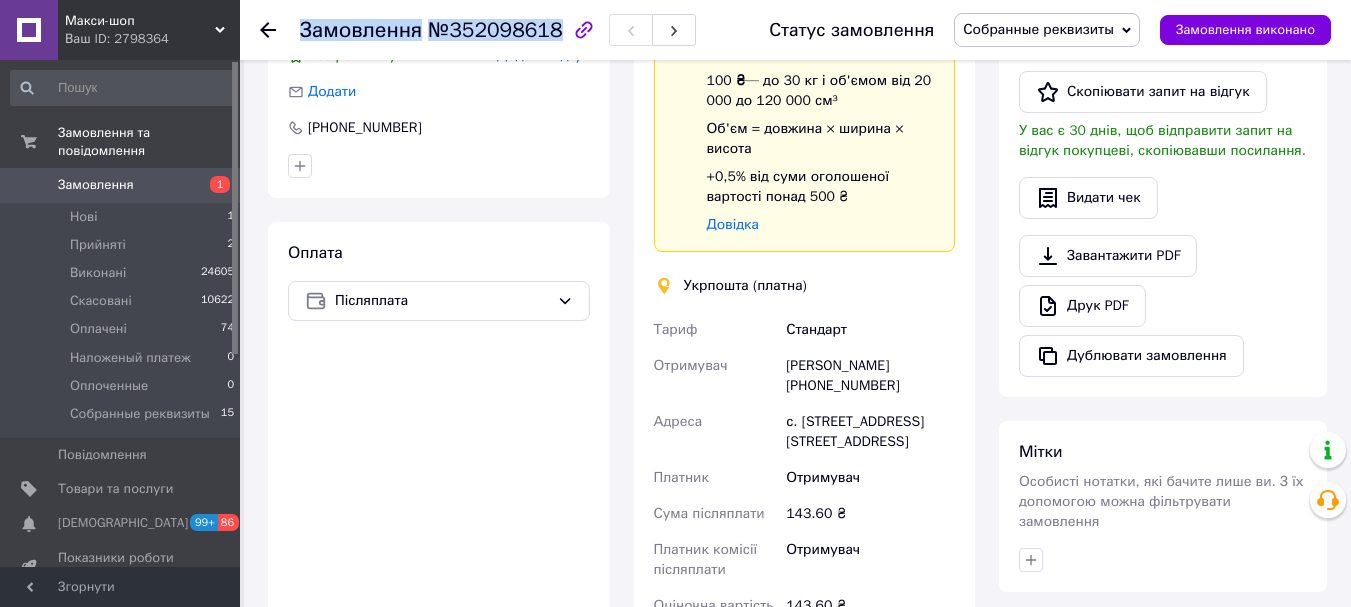 drag, startPoint x: 371, startPoint y: 40, endPoint x: 545, endPoint y: 31, distance: 174.2326 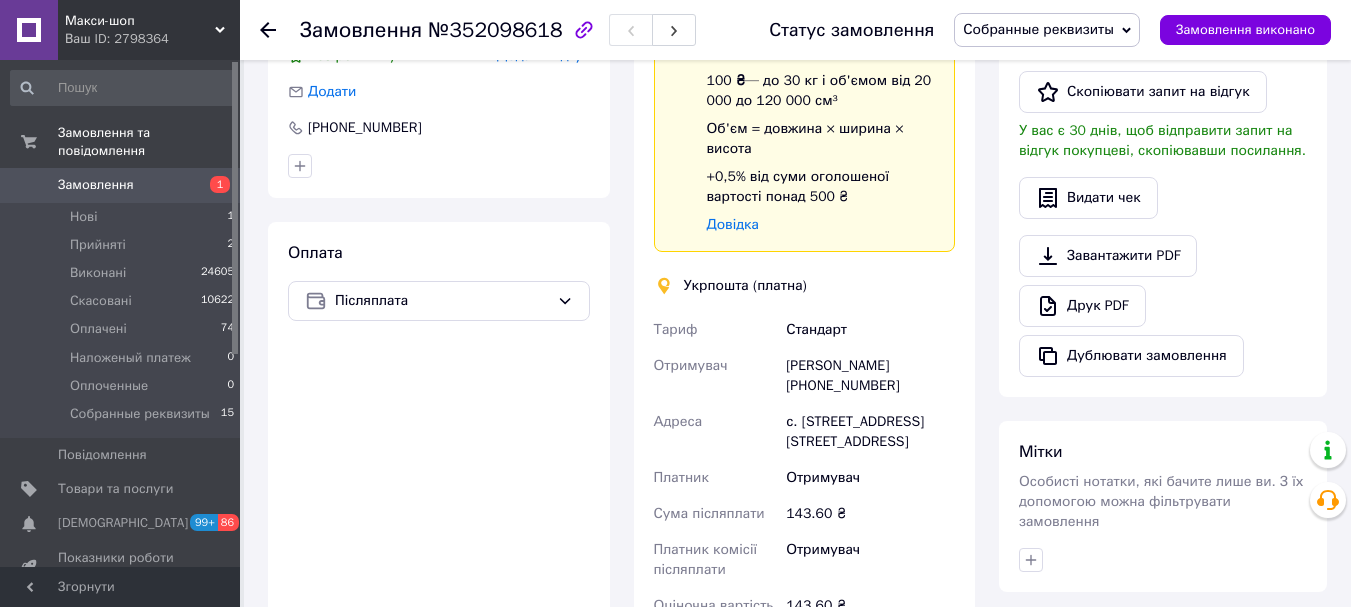 click on "Дії Написати покупцеві Viber Telegram WhatsApp Запит на відгук про компанію   Скопіювати запит на відгук У вас є 30 днів, щоб відправити запит на відгук покупцеві, скопіювавши посилання.   Видати чек   Завантажити PDF   Друк PDF   Дублювати замовлення" at bounding box center [1163, 148] 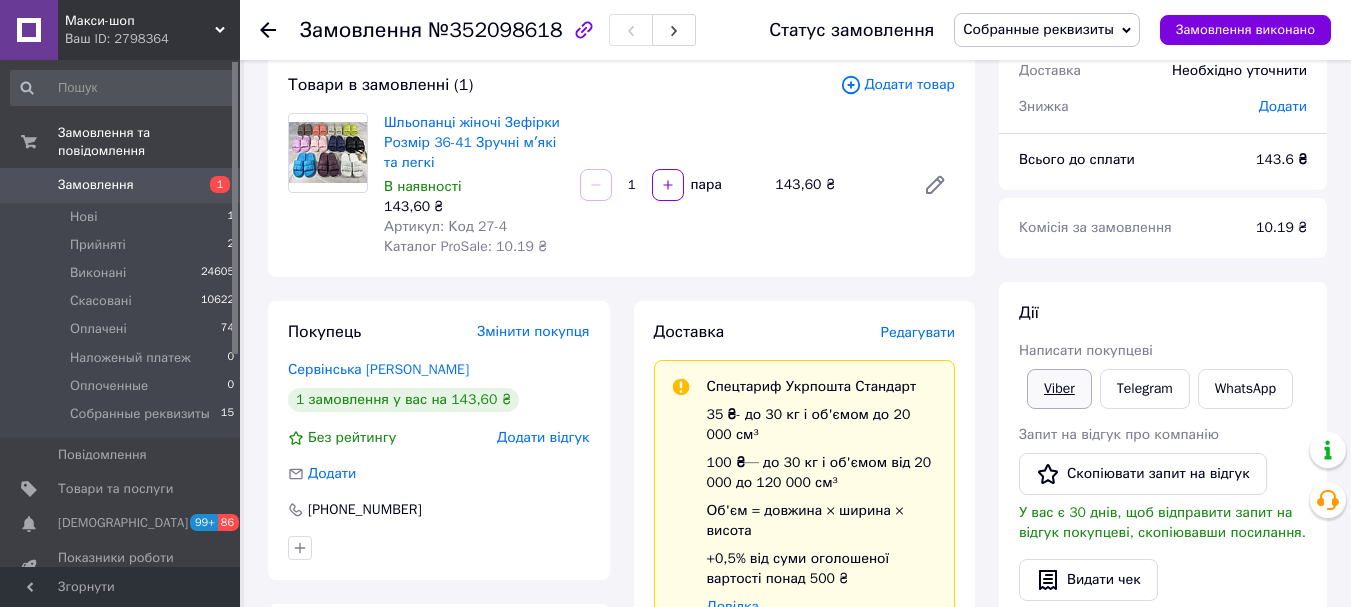scroll, scrollTop: 0, scrollLeft: 0, axis: both 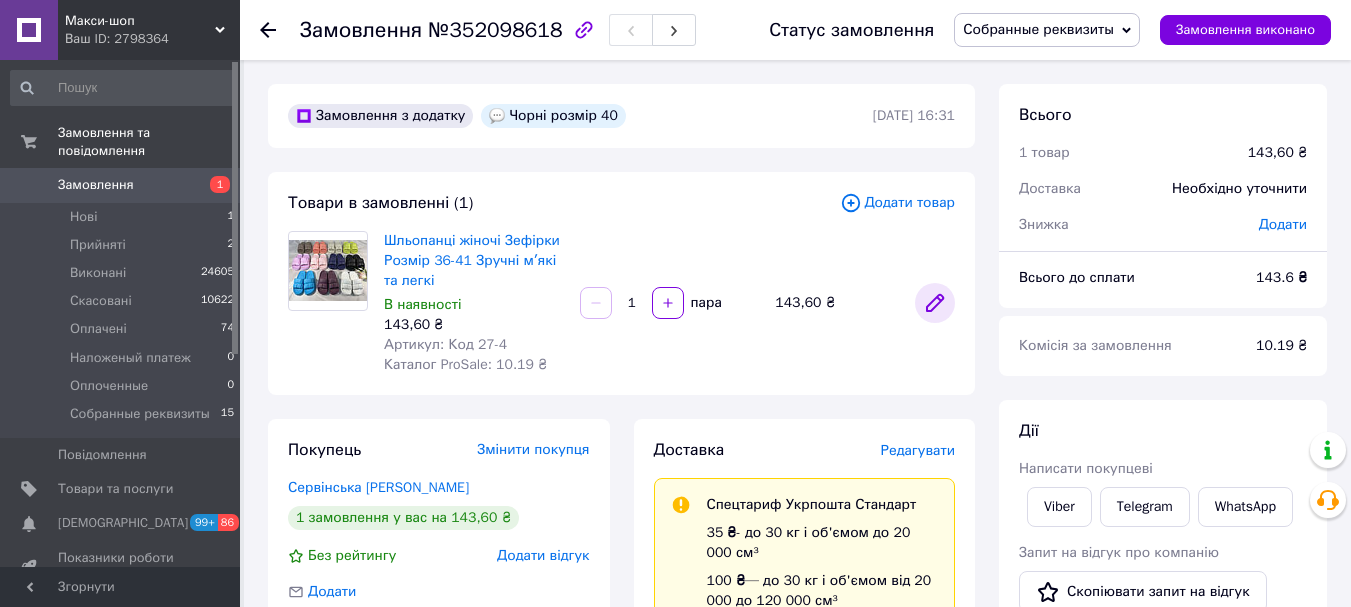 click 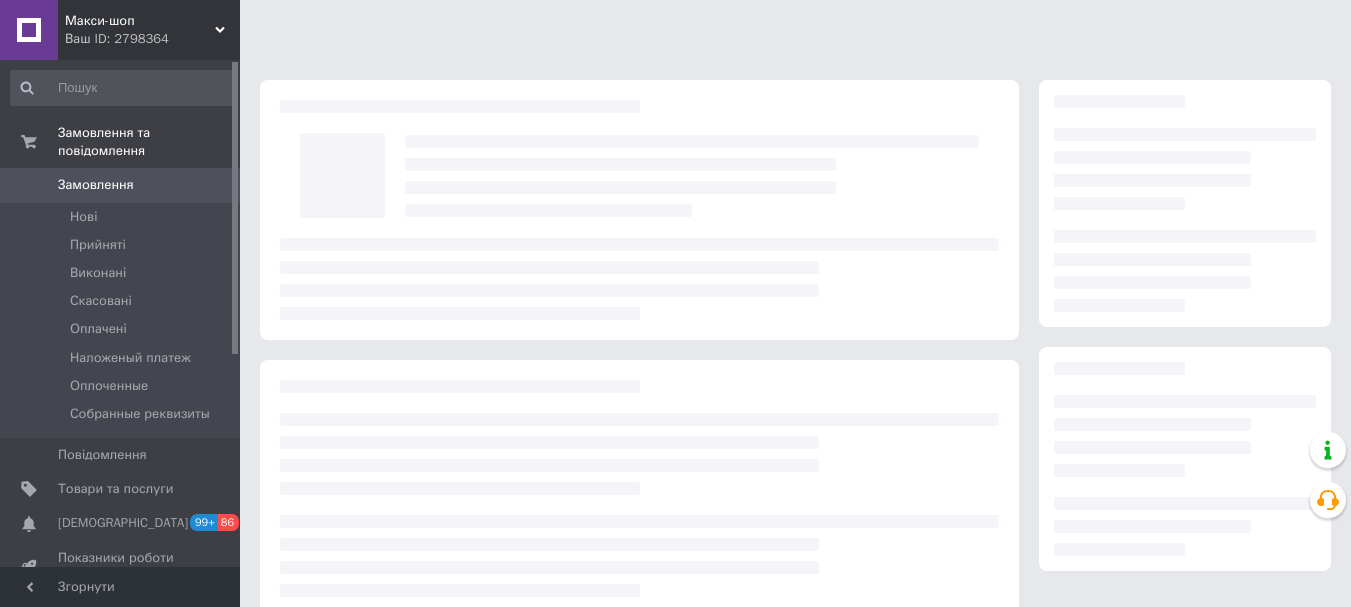 scroll, scrollTop: 0, scrollLeft: 0, axis: both 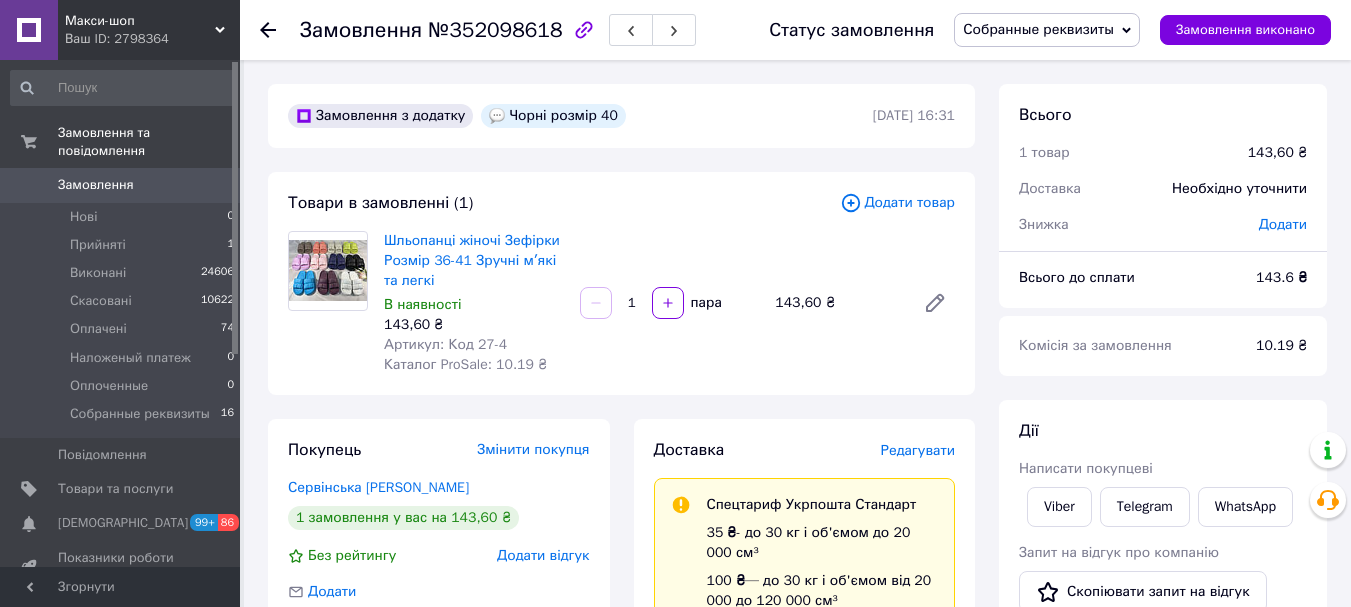 click on "Макси-шоп" at bounding box center [140, 21] 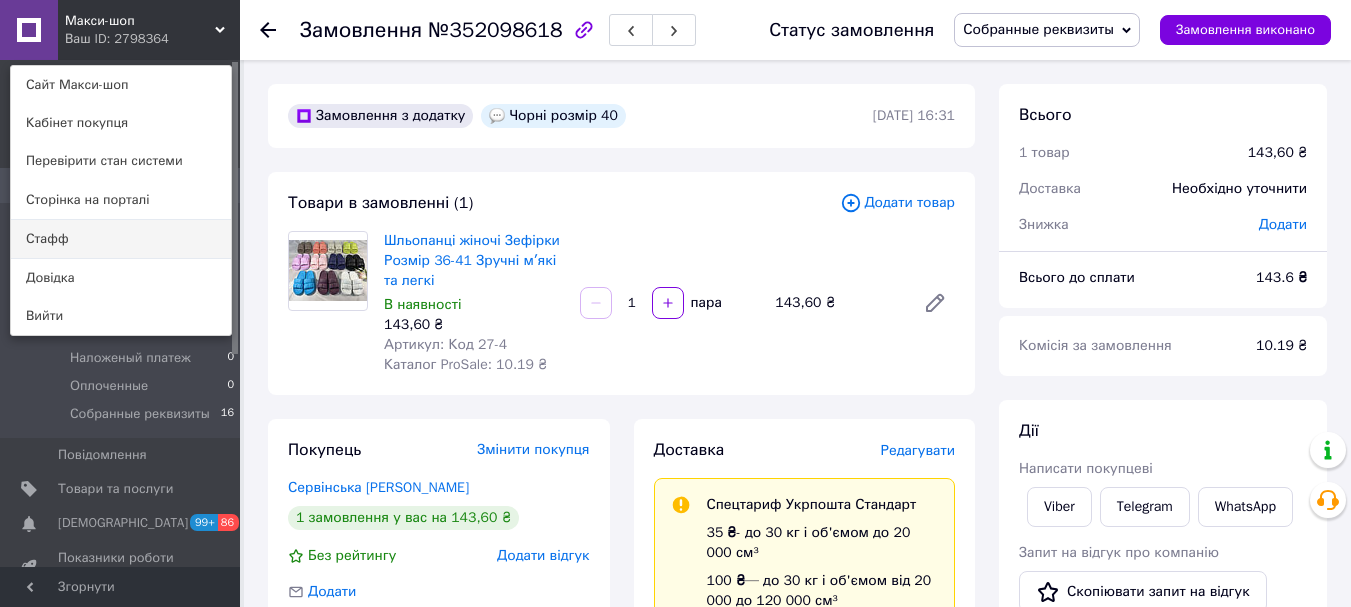 click on "Стафф" at bounding box center (121, 239) 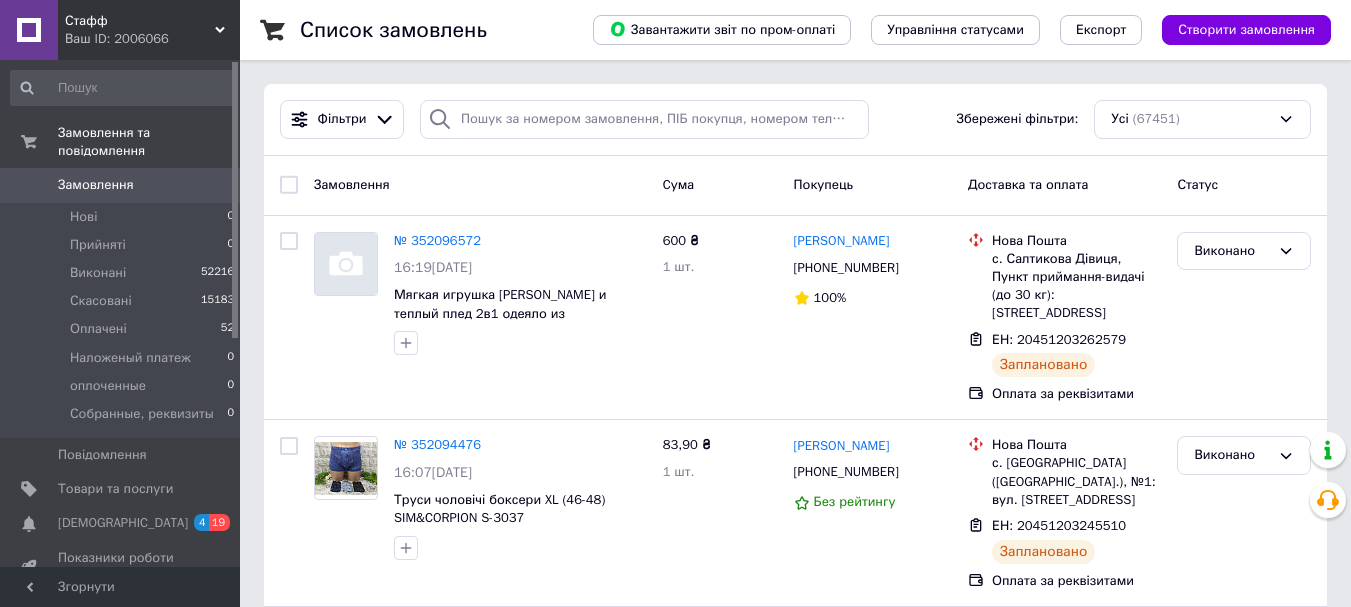 scroll, scrollTop: 0, scrollLeft: 0, axis: both 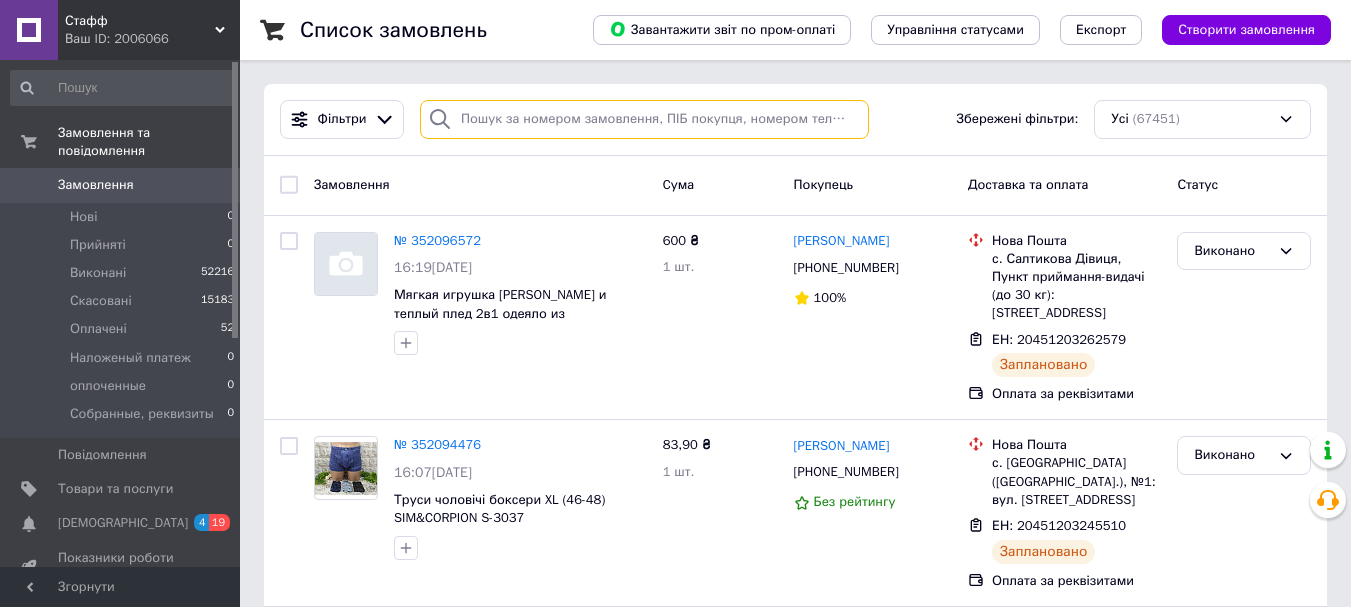 paste on "[PHONE_NUMBER]" 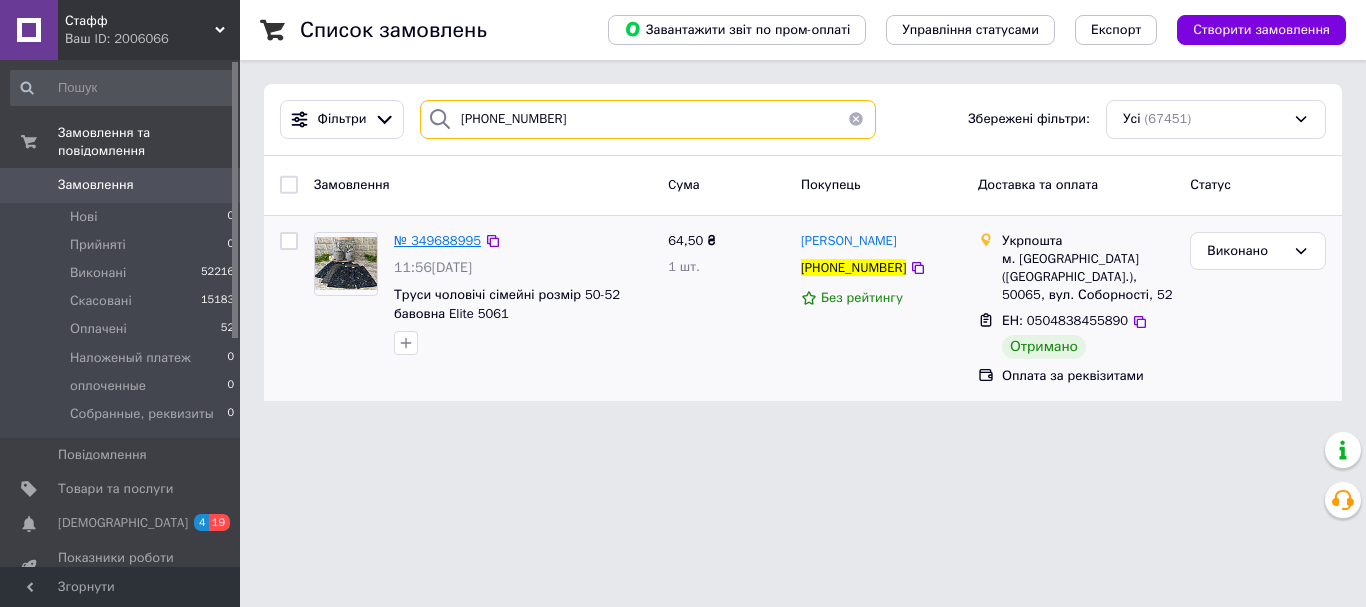 type on "+380664387801" 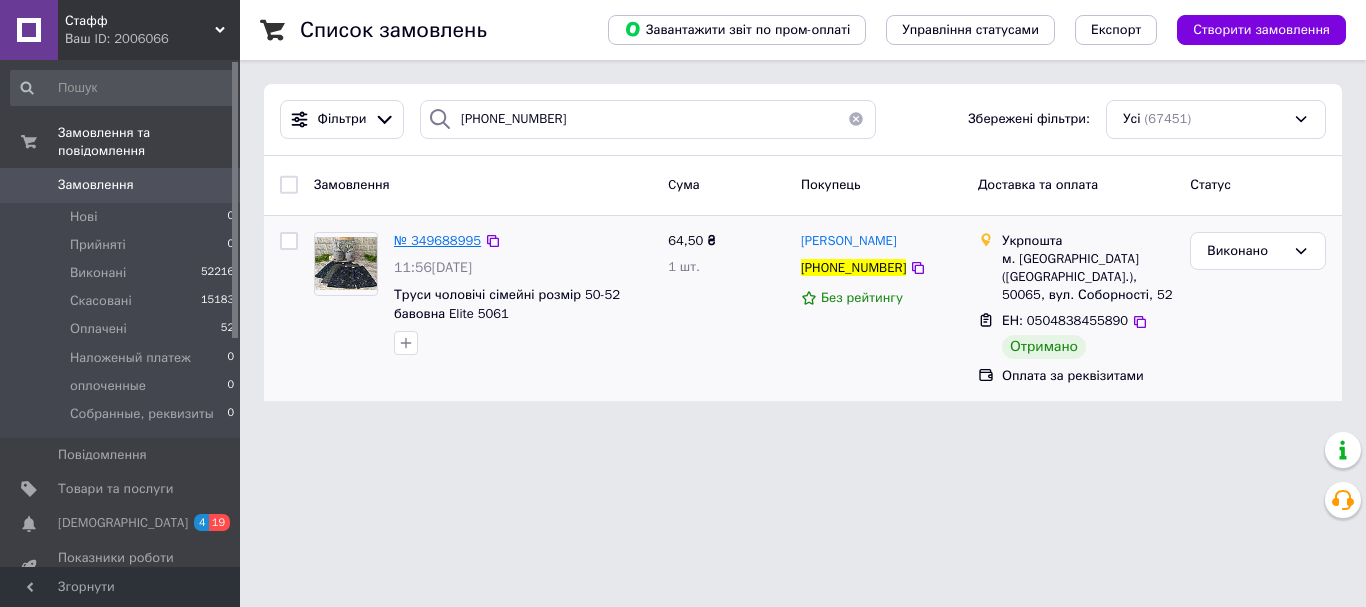 click on "№ 349688995" at bounding box center (437, 240) 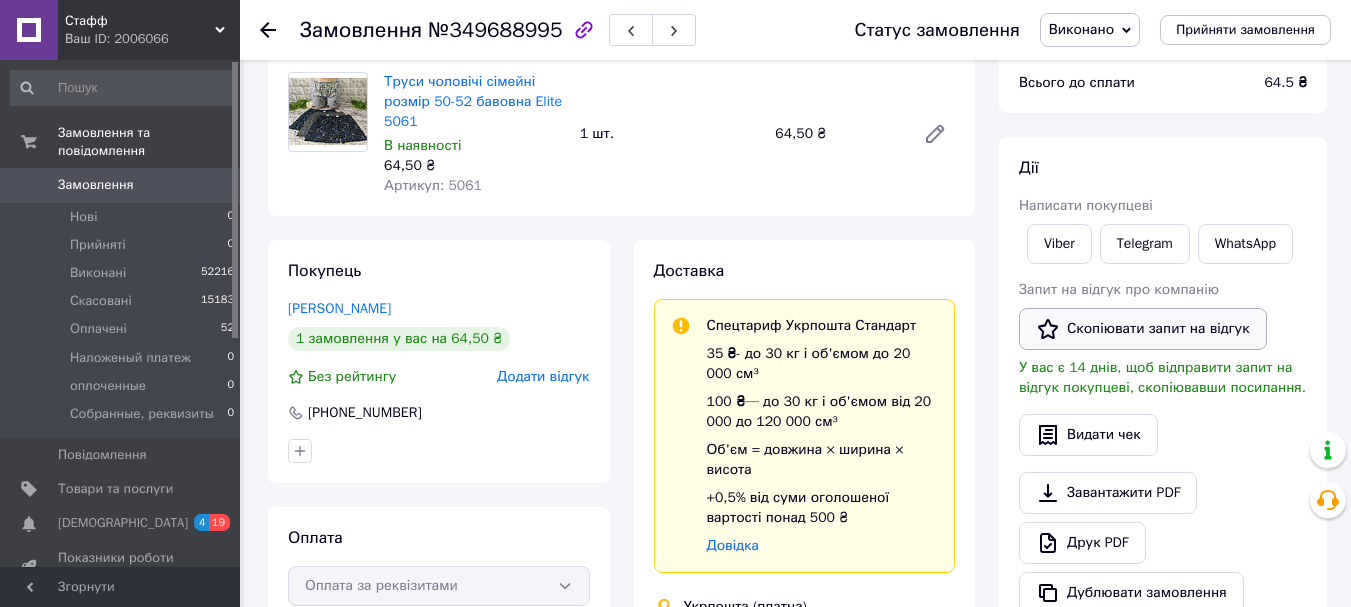scroll, scrollTop: 300, scrollLeft: 0, axis: vertical 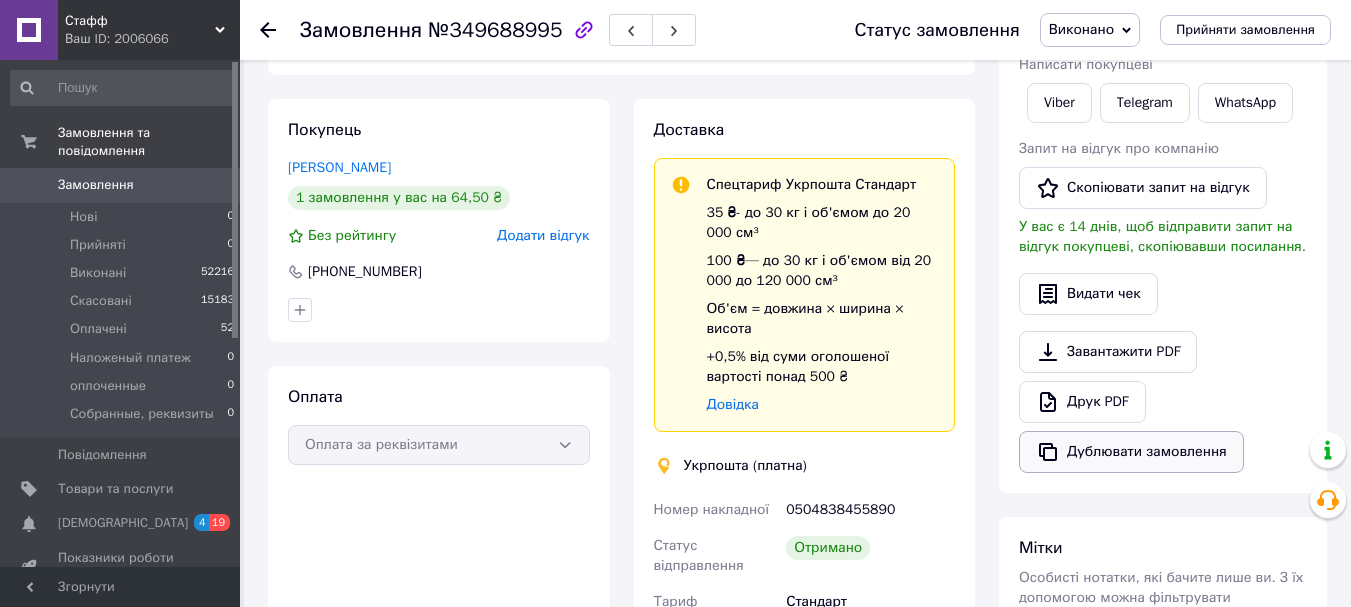 click on "Дублювати замовлення" at bounding box center (1131, 452) 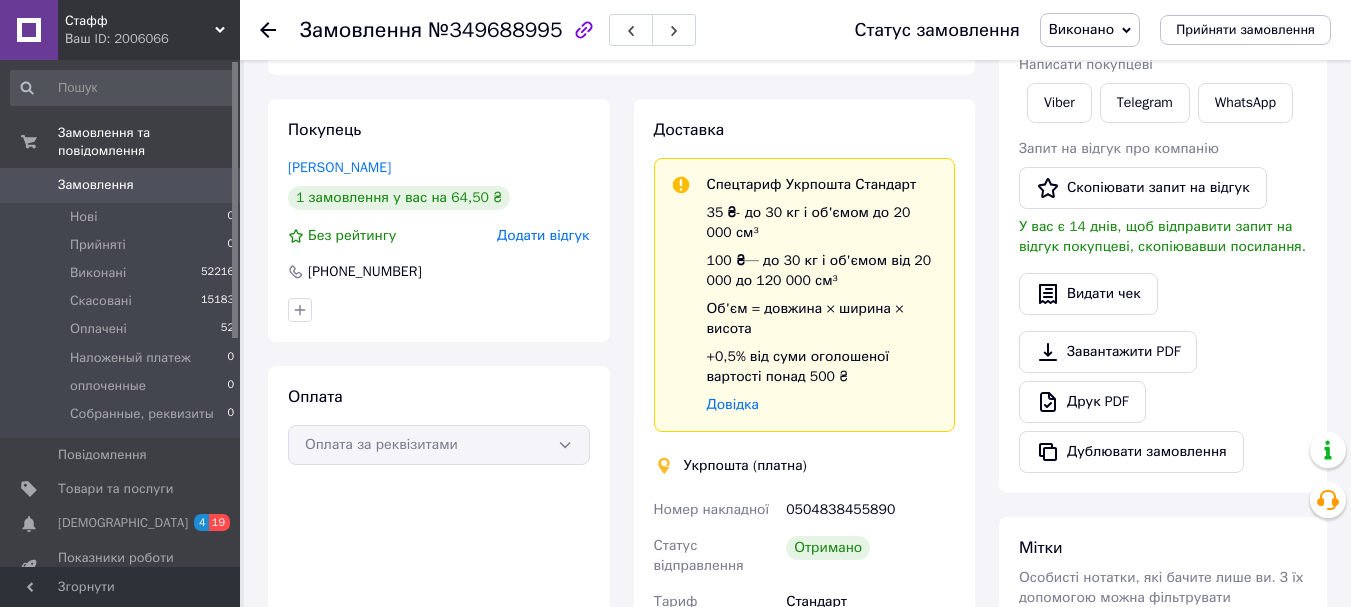 click on "Замовлення" at bounding box center (121, 185) 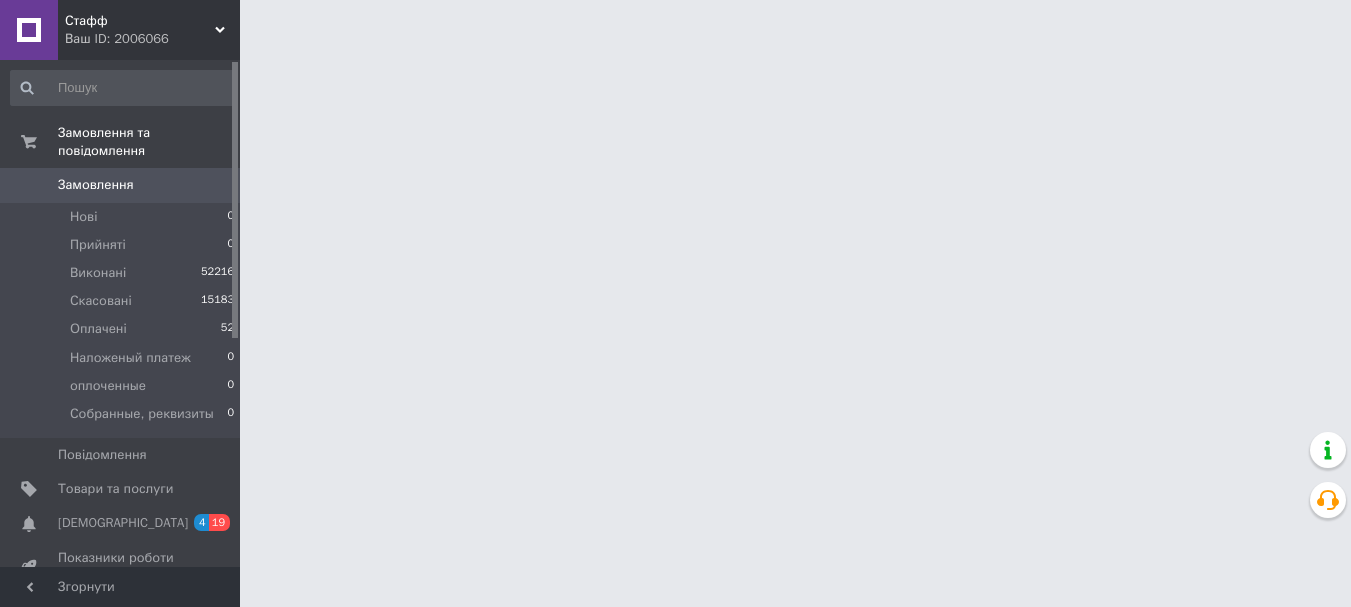 scroll, scrollTop: 0, scrollLeft: 0, axis: both 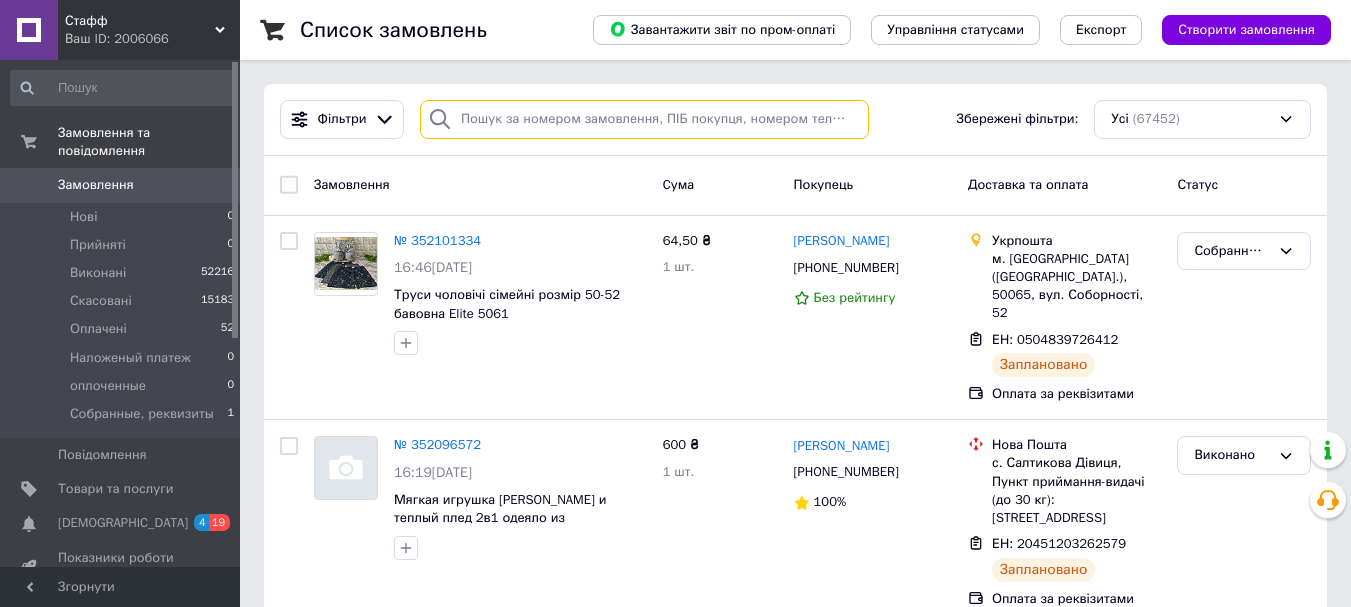 paste on "[PHONE_NUMBER]" 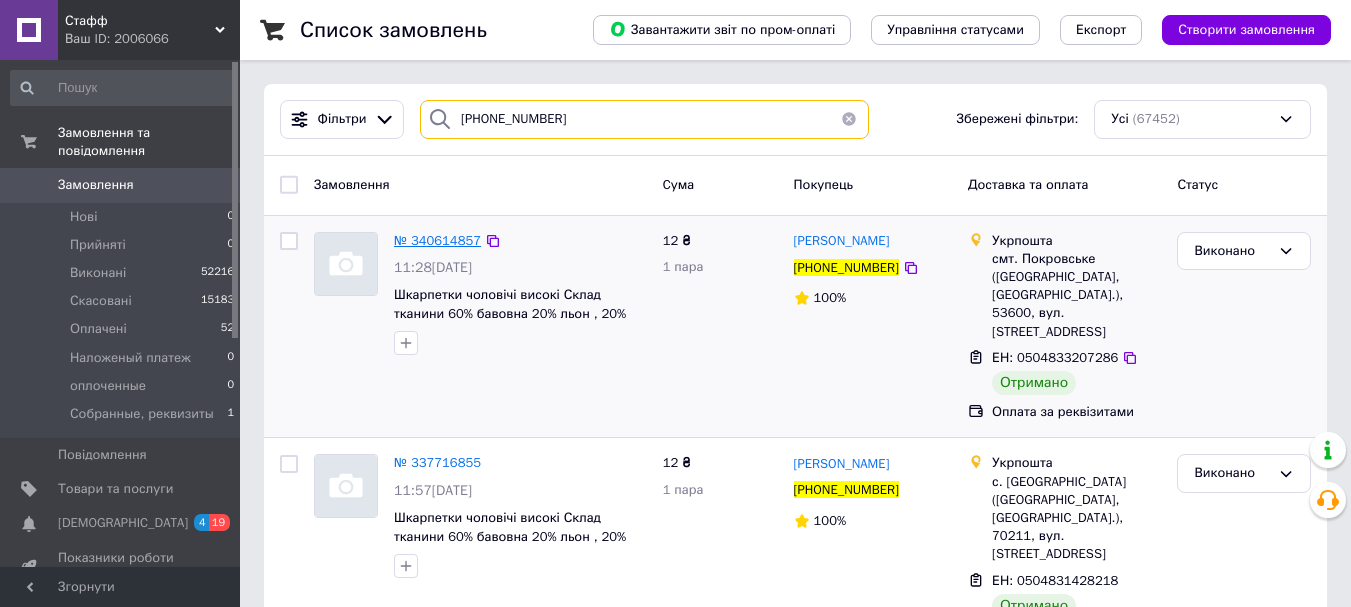 type on "[PHONE_NUMBER]" 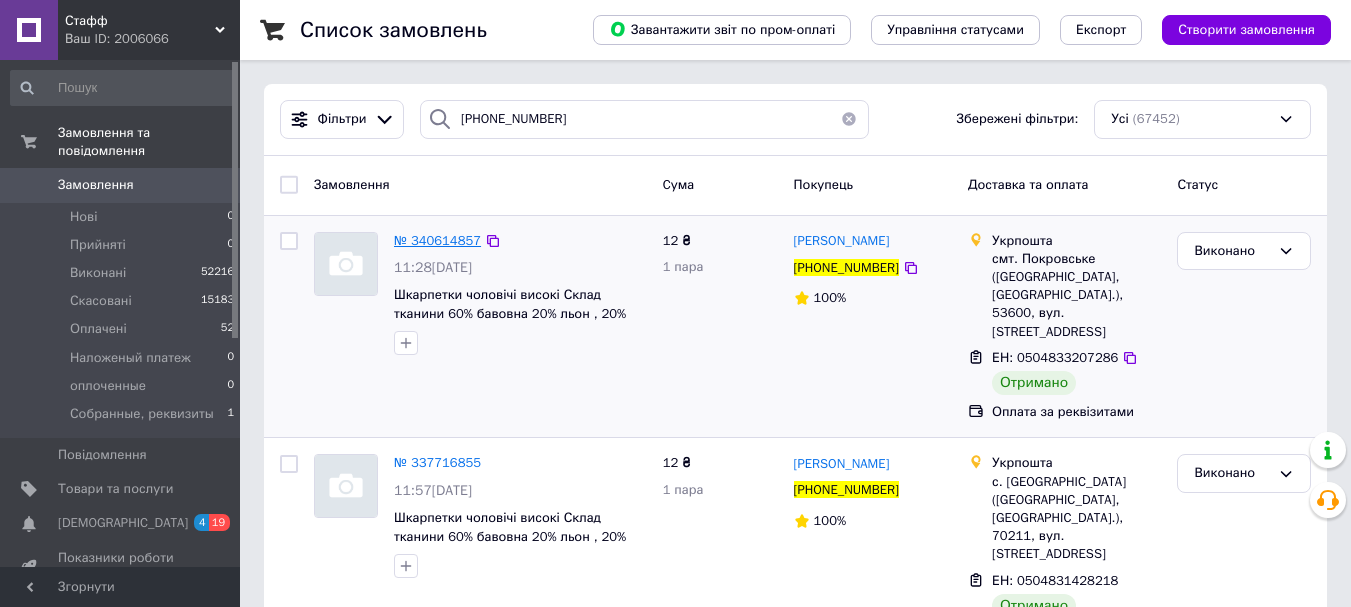 click on "№ 340614857" at bounding box center (437, 240) 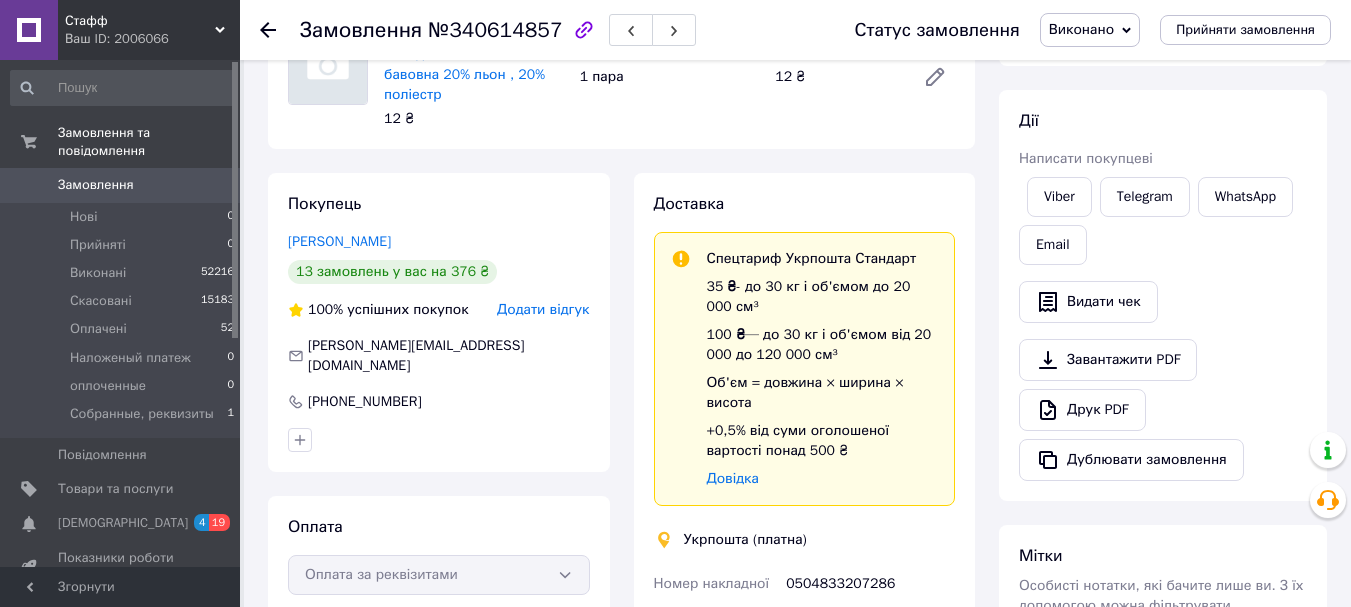scroll, scrollTop: 300, scrollLeft: 0, axis: vertical 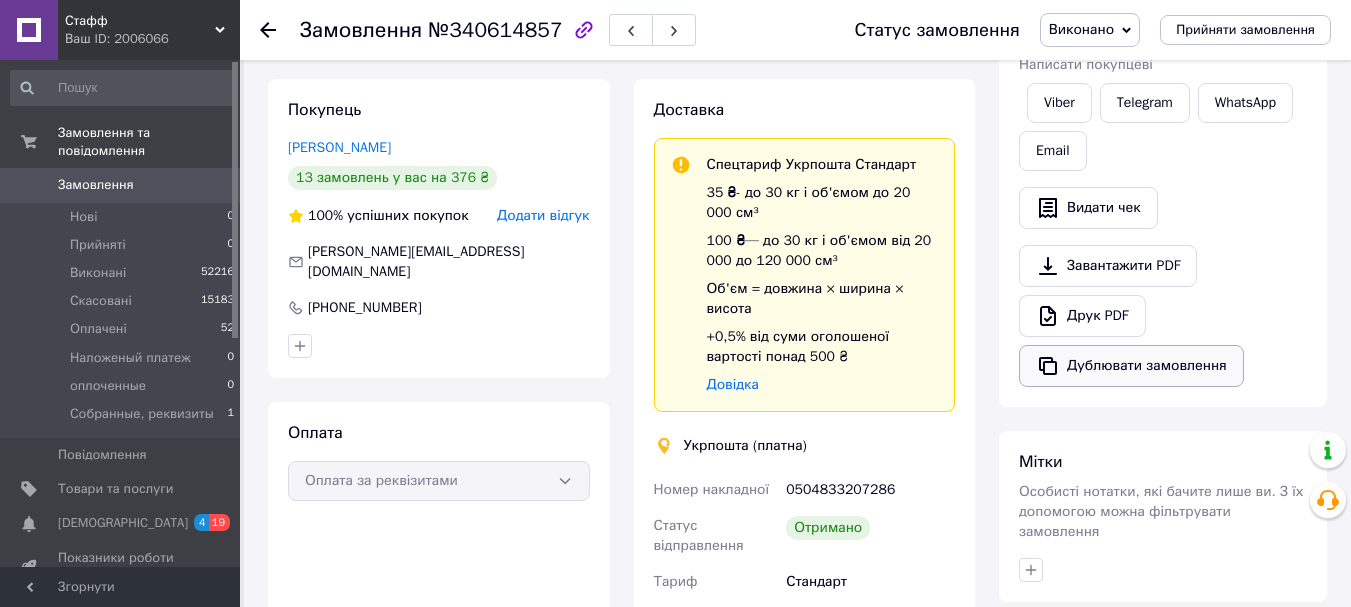 click on "Дублювати замовлення" at bounding box center (1131, 366) 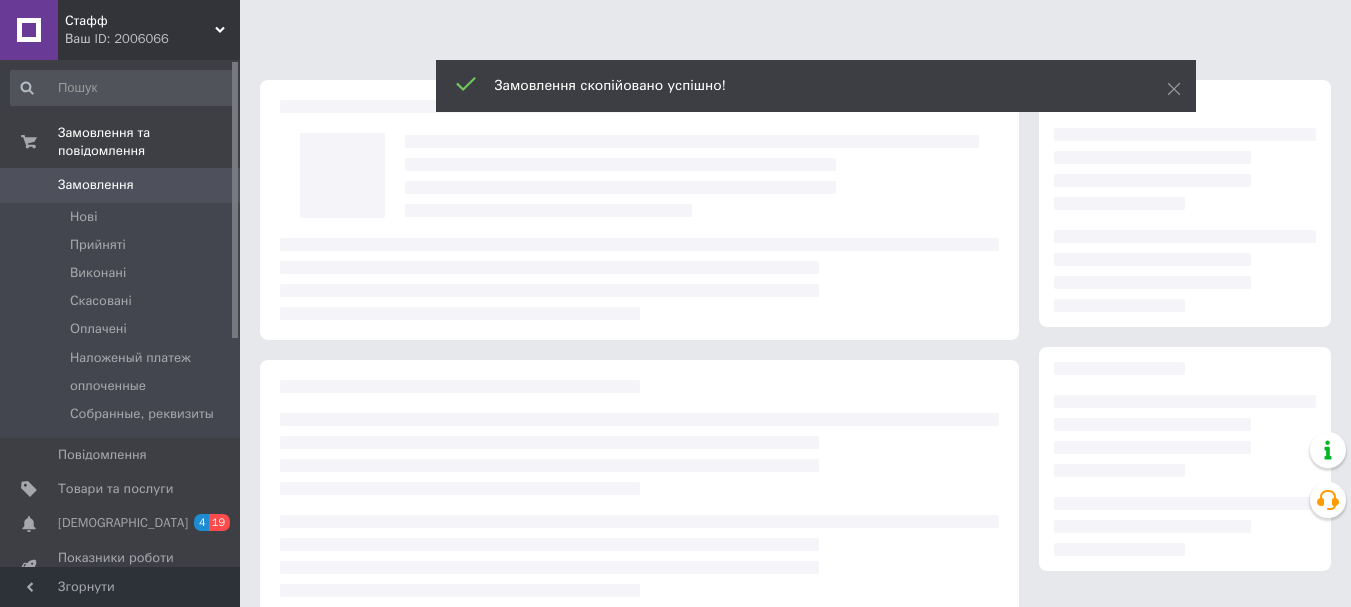 scroll, scrollTop: 0, scrollLeft: 0, axis: both 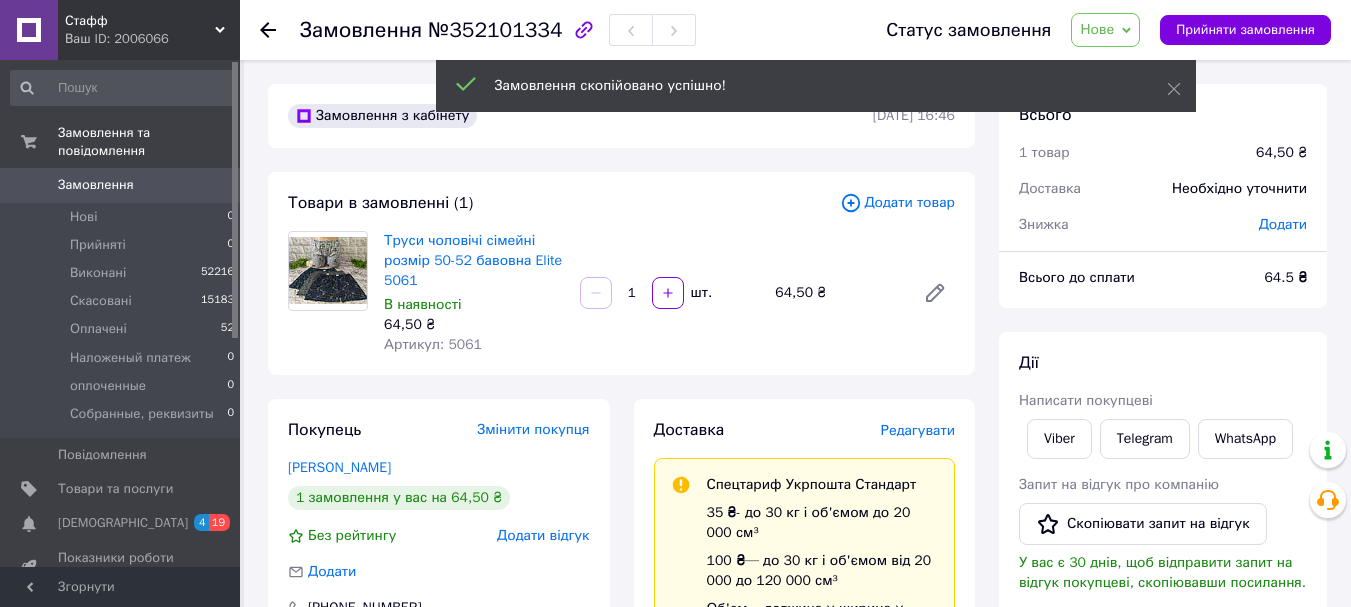 click on "Нове" at bounding box center (1097, 29) 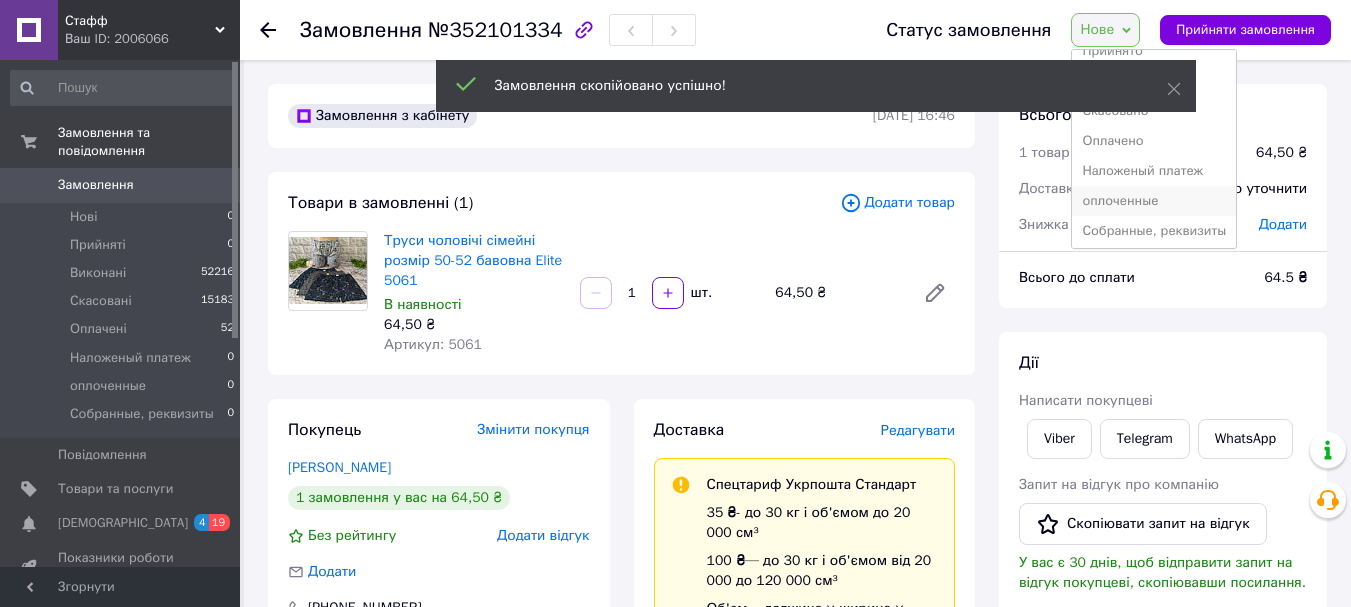 scroll, scrollTop: 22, scrollLeft: 0, axis: vertical 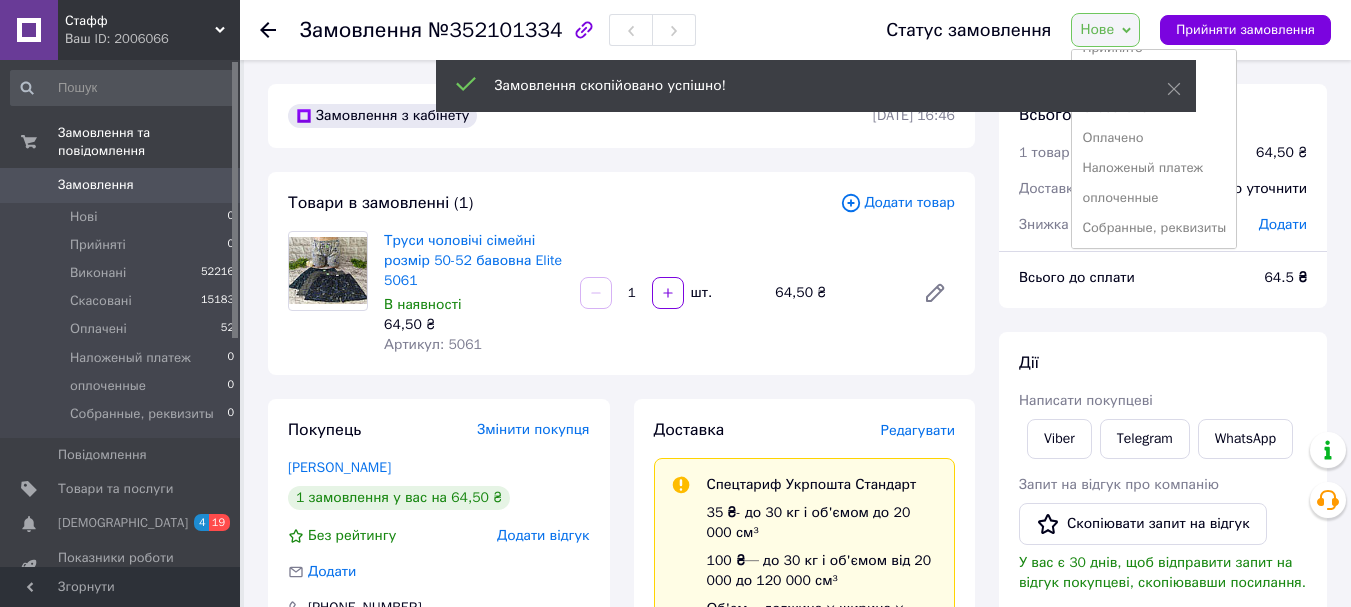click on "Собранные, реквизиты" at bounding box center [1154, 228] 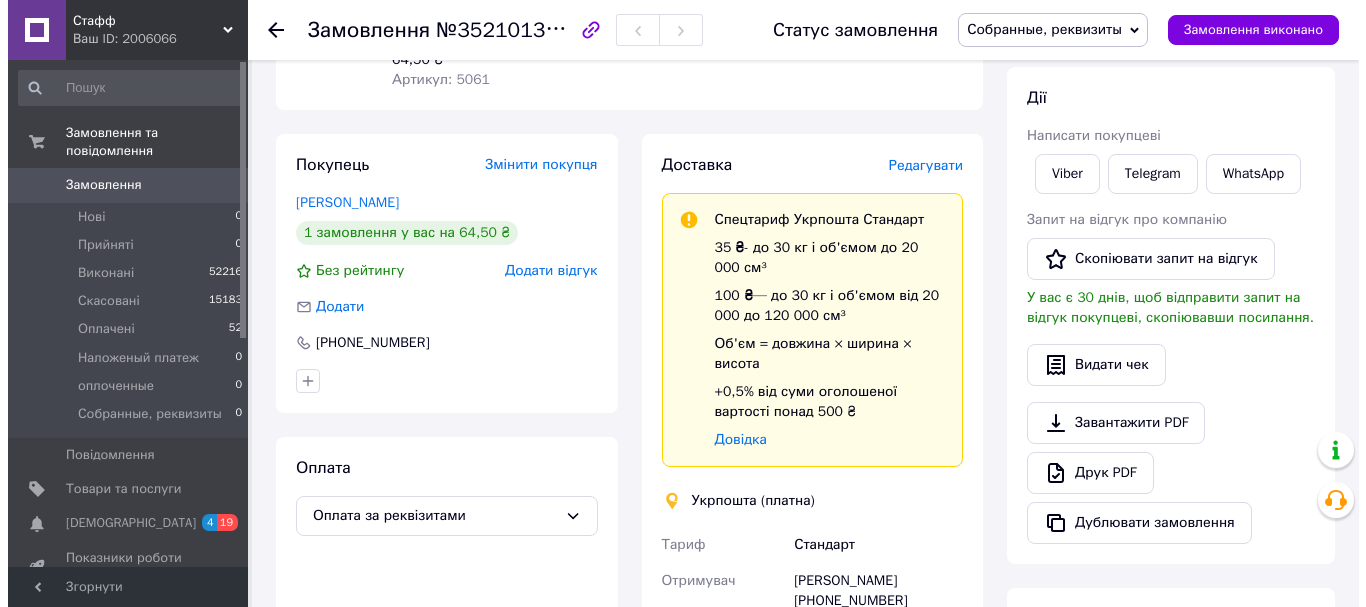 scroll, scrollTop: 100, scrollLeft: 0, axis: vertical 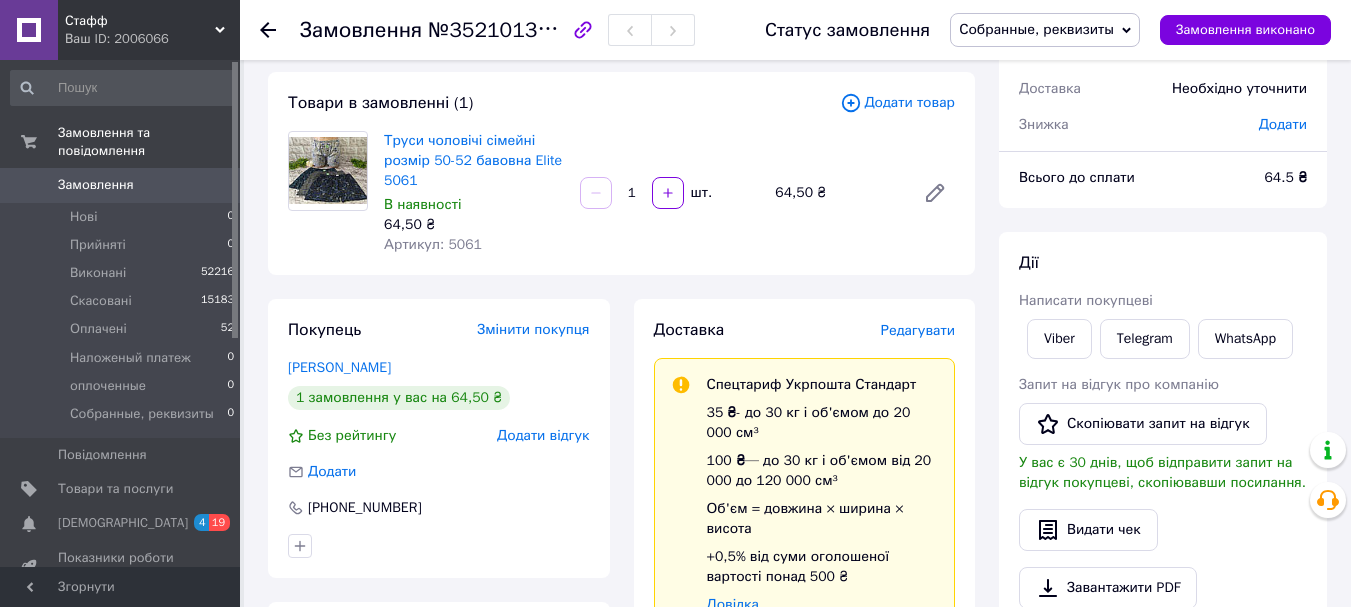 click on "Редагувати" at bounding box center [918, 330] 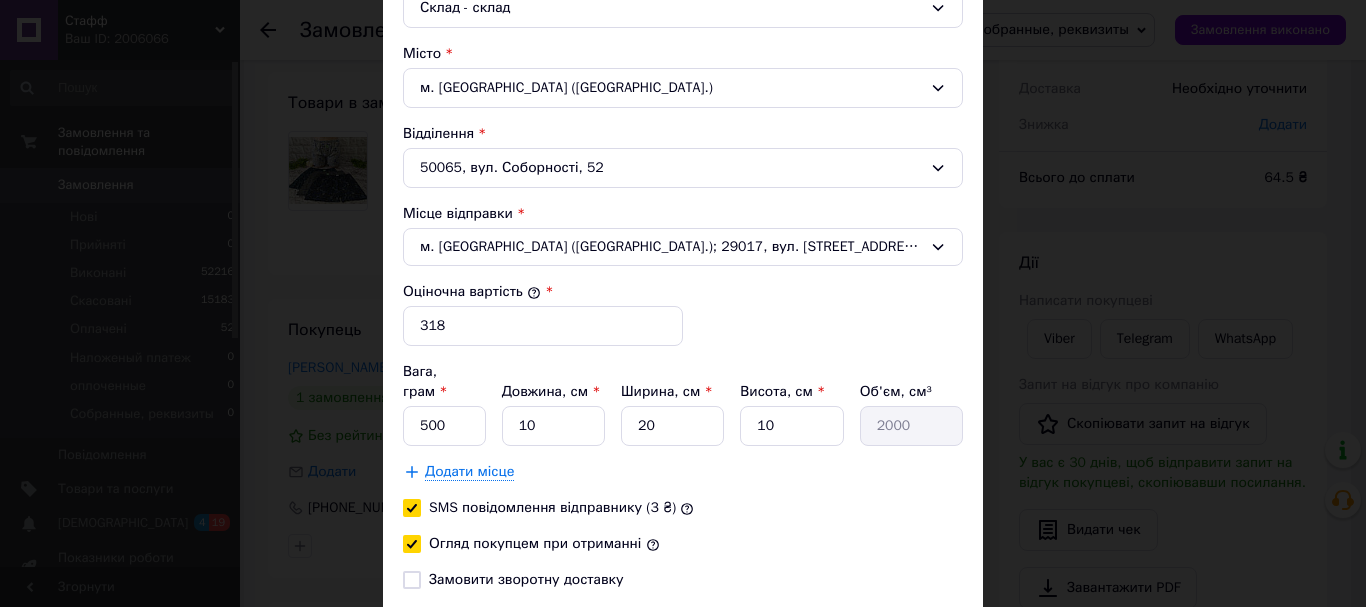 scroll, scrollTop: 600, scrollLeft: 0, axis: vertical 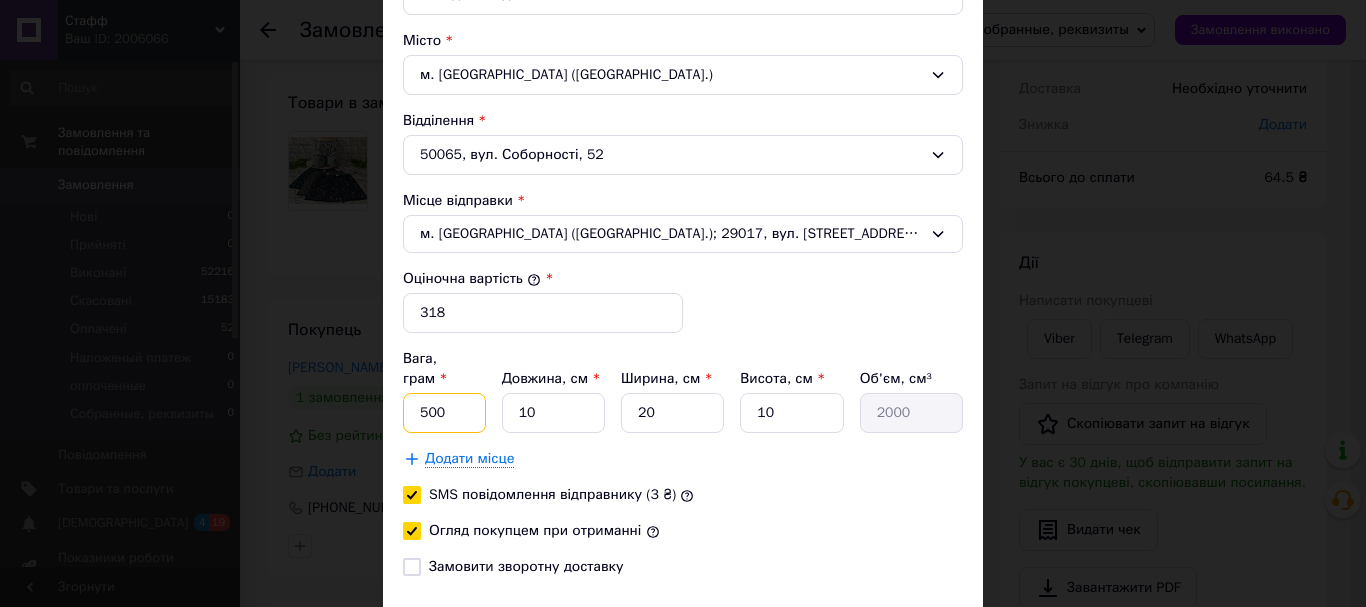 click on "500" at bounding box center (444, 413) 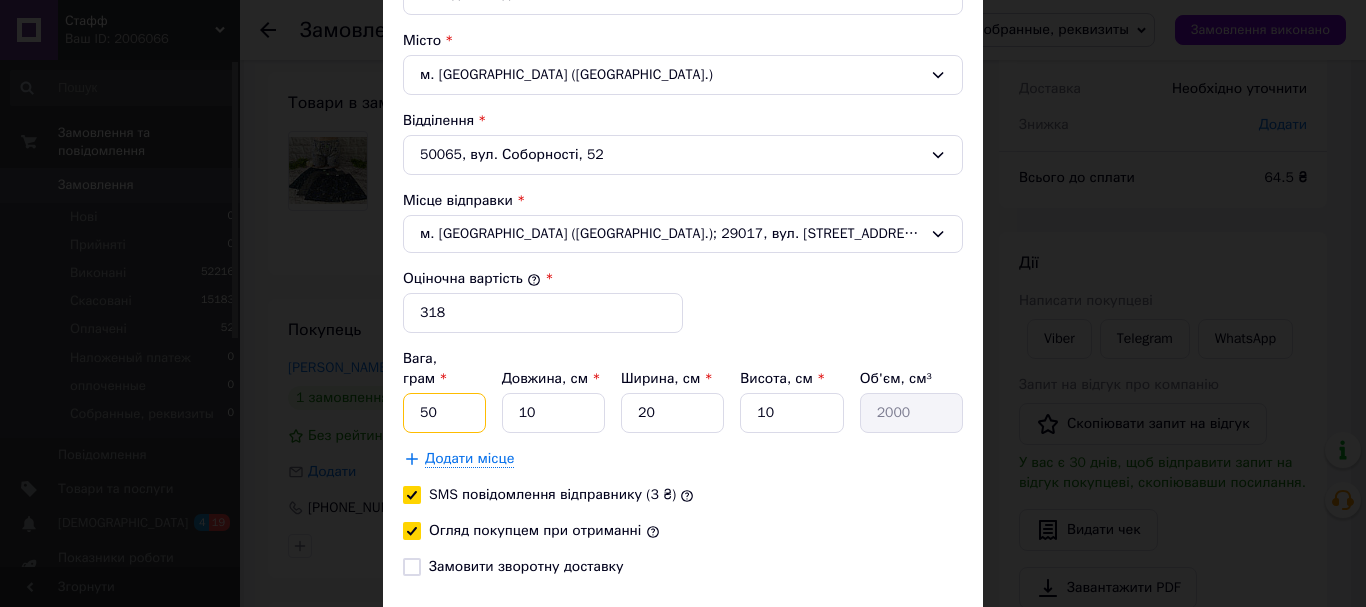 type on "5" 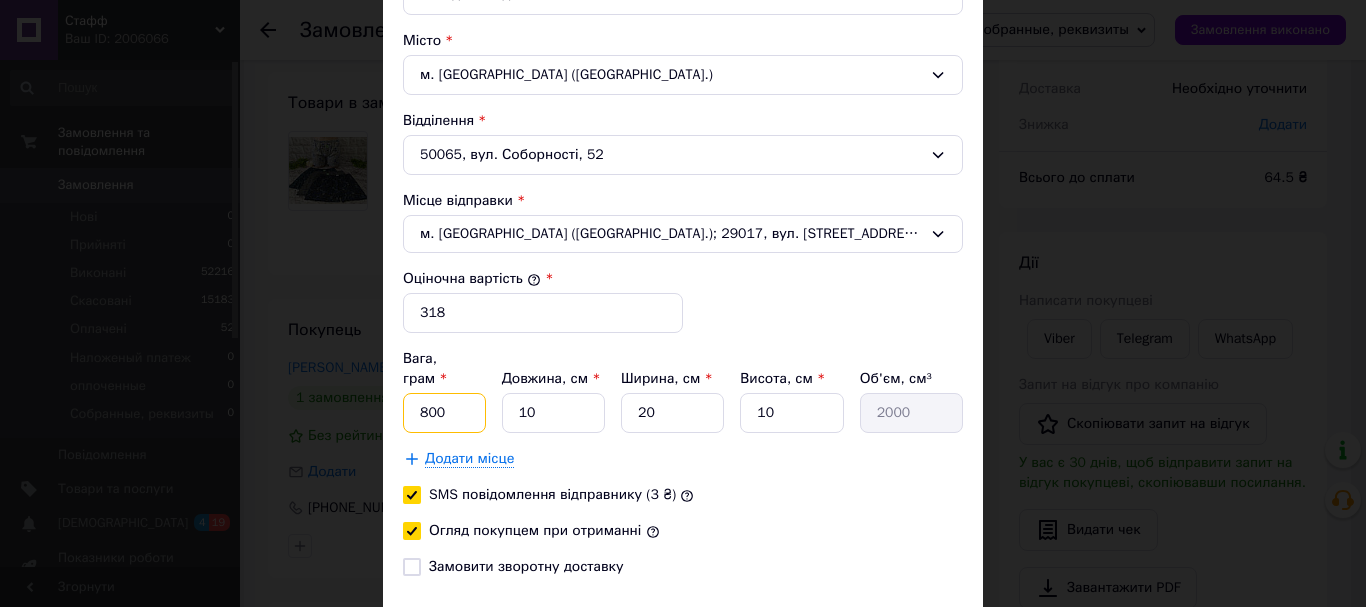 type on "800" 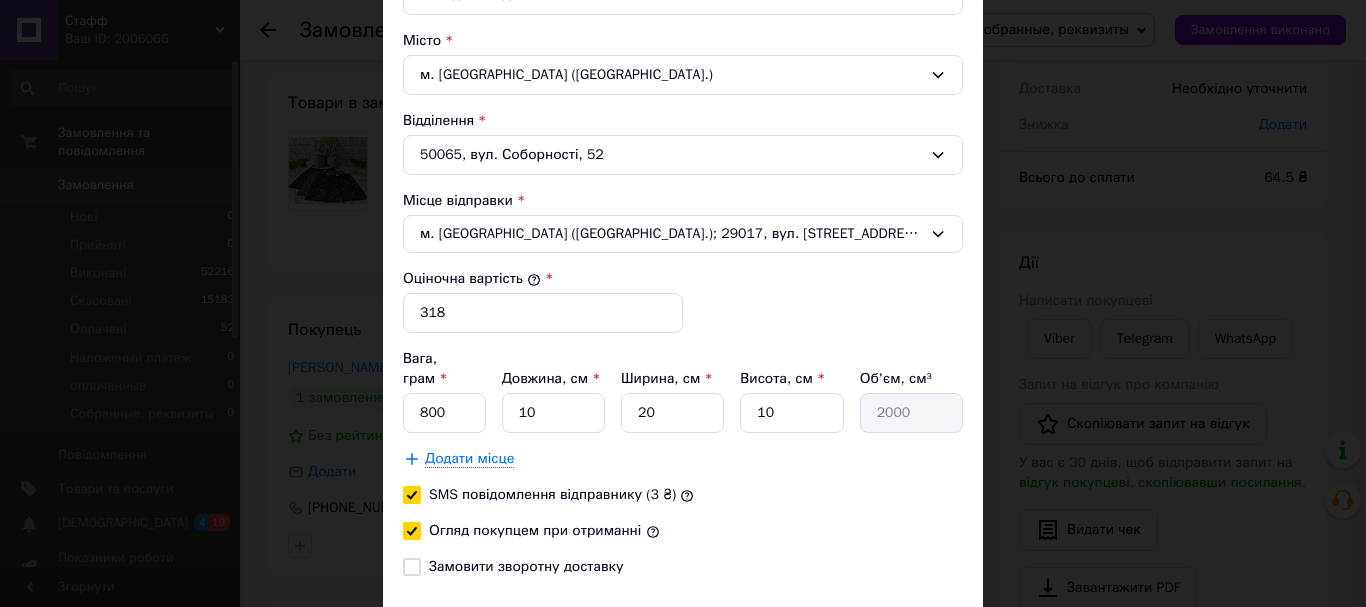 click on "Огляд покупцем при отриманні" at bounding box center [683, 531] 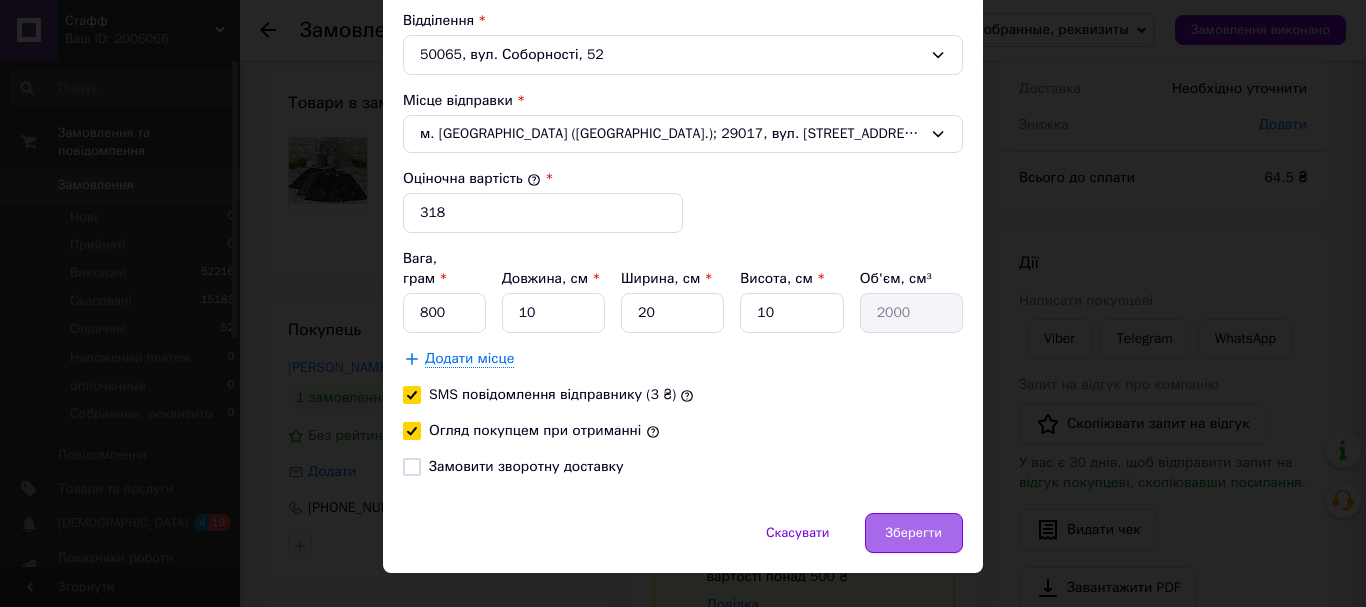 click on "Зберегти" at bounding box center [914, 533] 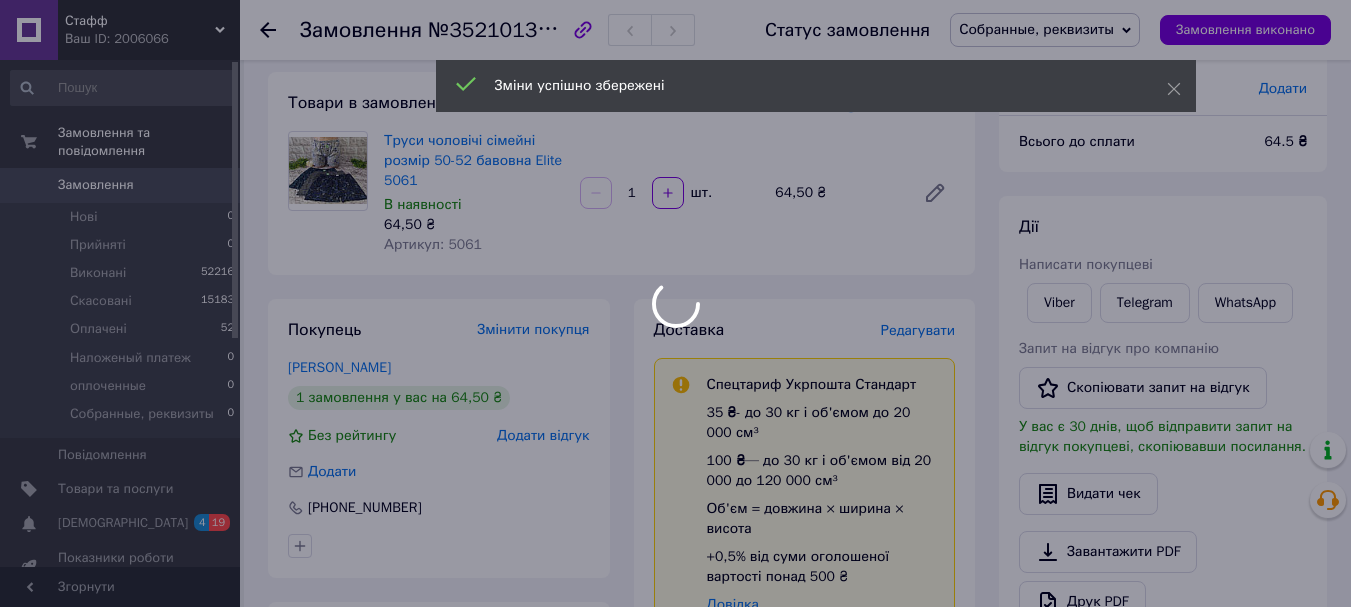 click on "Стафф Ваш ID: 2006066 Сайт Стафф Кабінет покупця Перевірити стан системи Сторінка на порталі Макси-шоп Довідка Вийти Замовлення та повідомлення Замовлення 0 Нові 0 Прийняті 0 Виконані 52216 Скасовані 15183 Оплачені 52 Наложеный платеж 0 оплоченные 0 Собранные, реквизиты 0 Повідомлення 0 Товари та послуги Сповіщення 4 19 Показники роботи компанії Панель управління Відгуки Покупатели Каталог ProSale Аналітика Інструменти веб-майстра та SEO Управління сайтом Гаманець компанії Маркет Налаштування Тарифи та рахунки Prom топ 1   *" at bounding box center (675, 668) 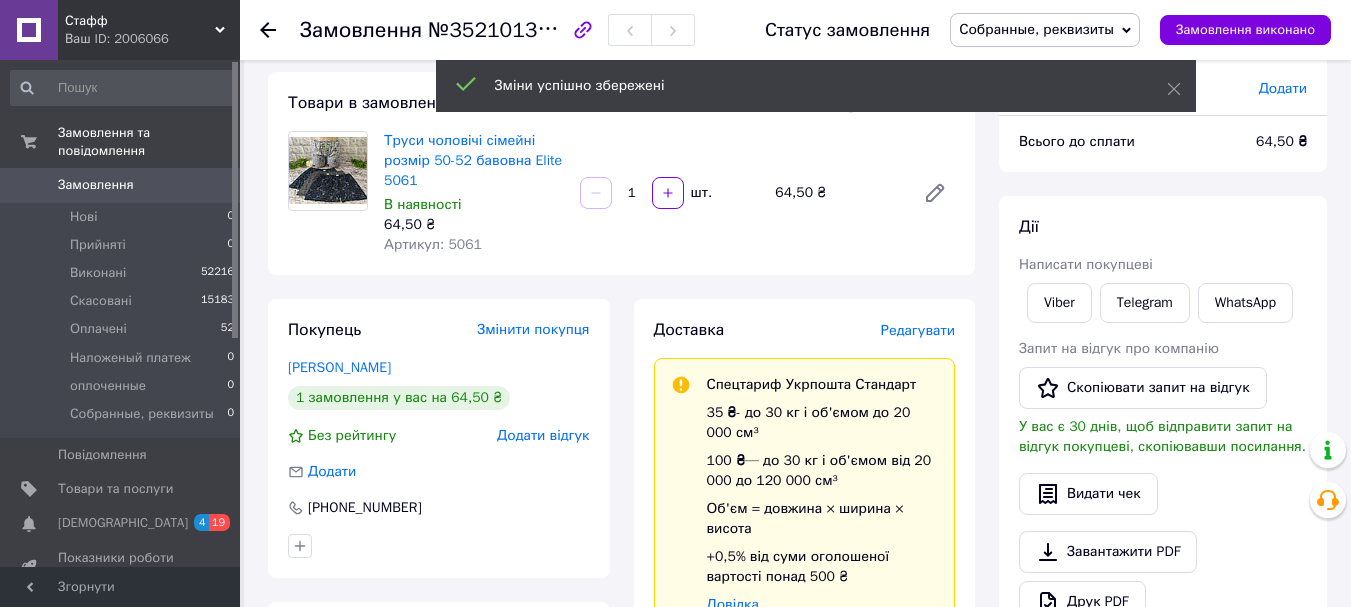 click on "Редагувати" at bounding box center (918, 330) 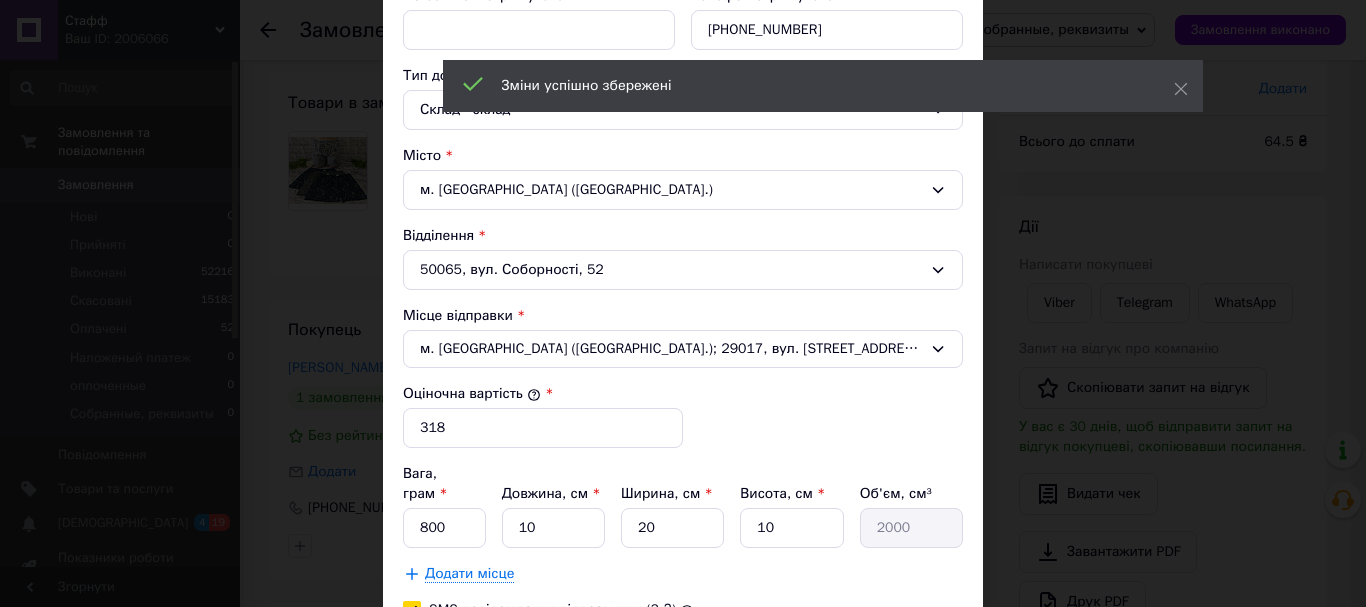 scroll, scrollTop: 600, scrollLeft: 0, axis: vertical 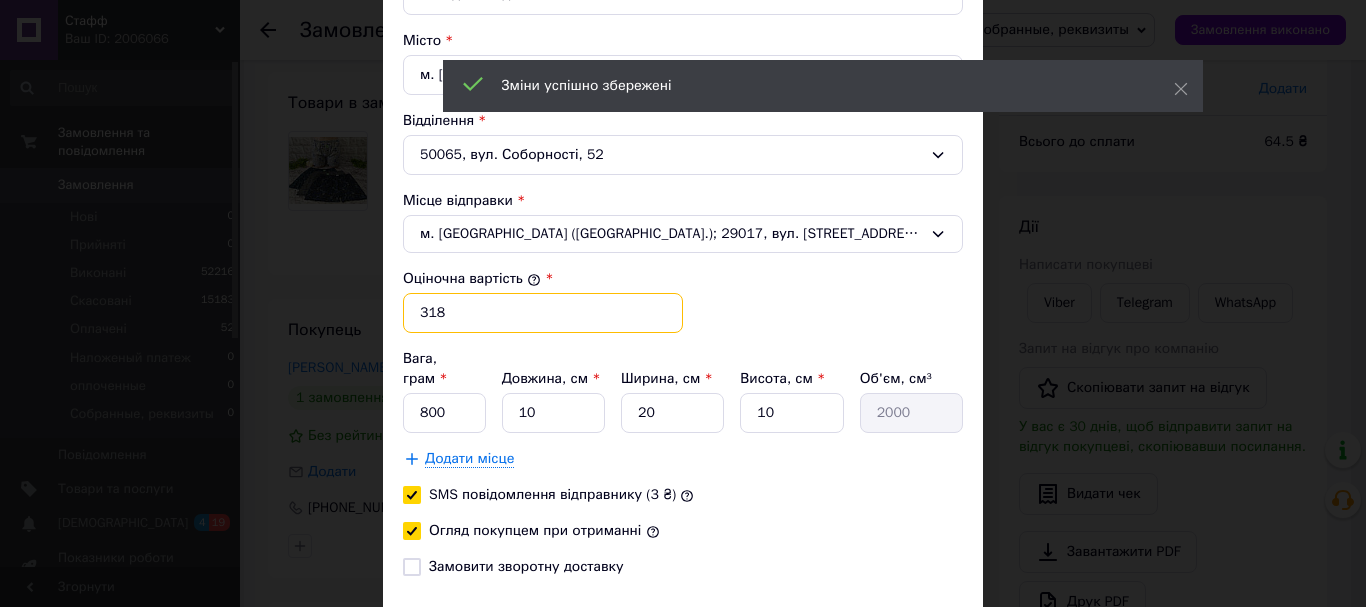 click on "318" at bounding box center (543, 313) 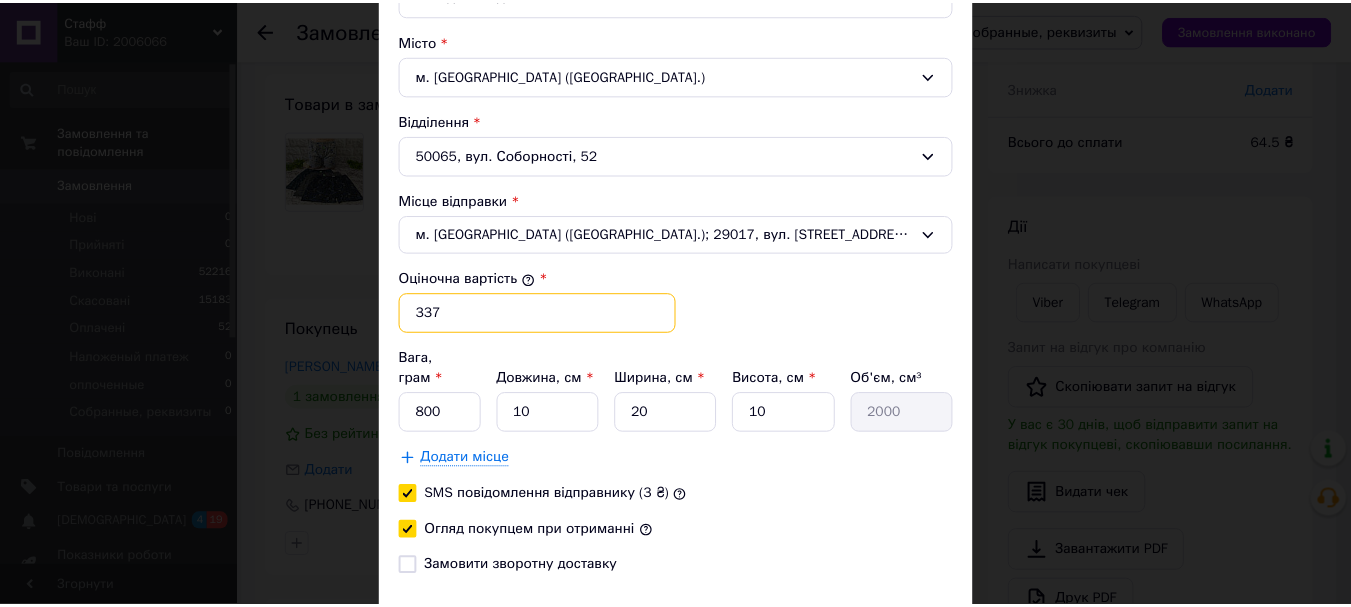 scroll, scrollTop: 716, scrollLeft: 0, axis: vertical 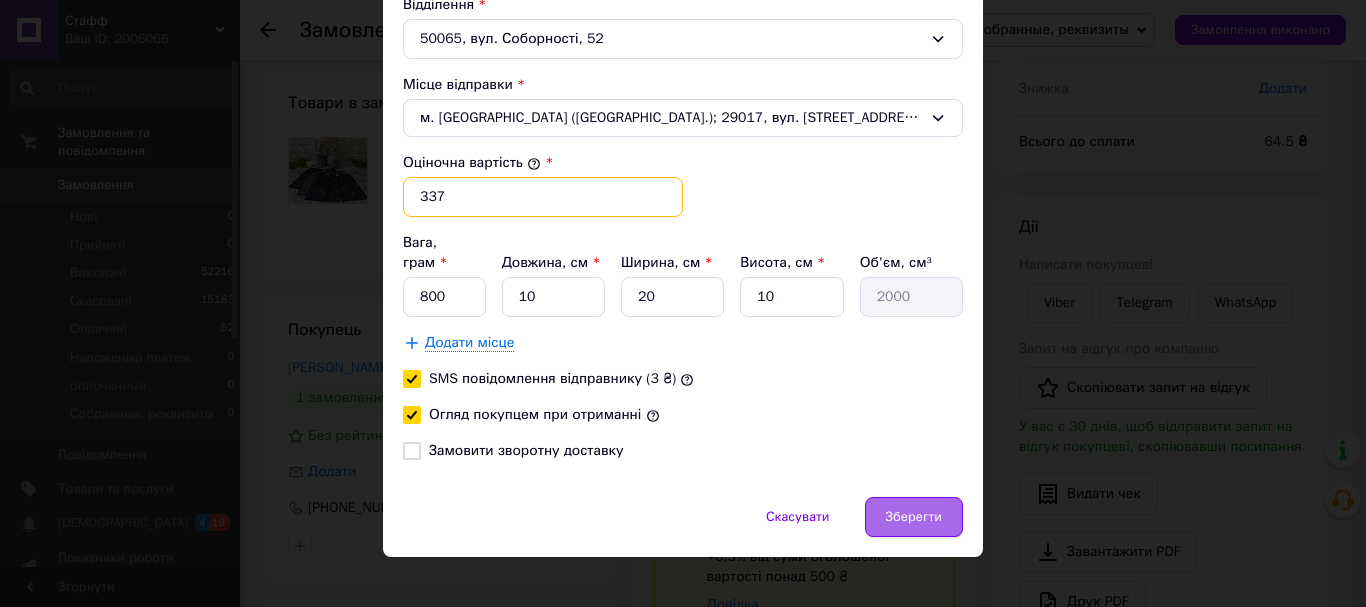 type on "337" 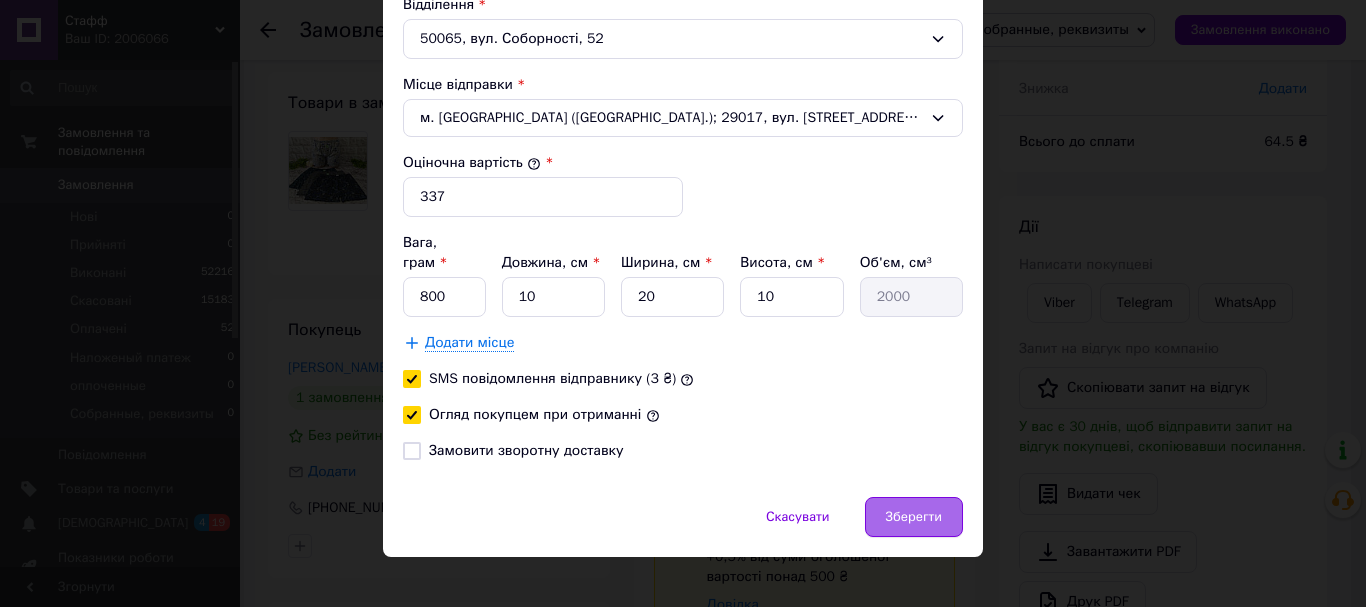 click on "Зберегти" at bounding box center [914, 517] 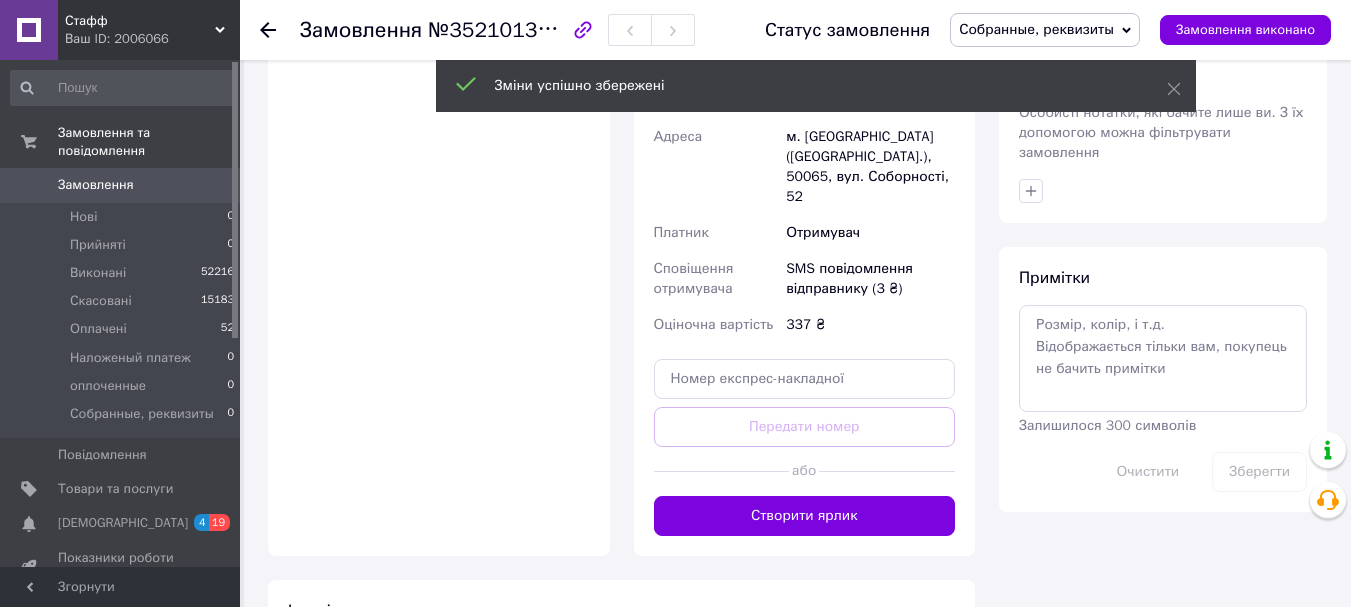 scroll, scrollTop: 800, scrollLeft: 0, axis: vertical 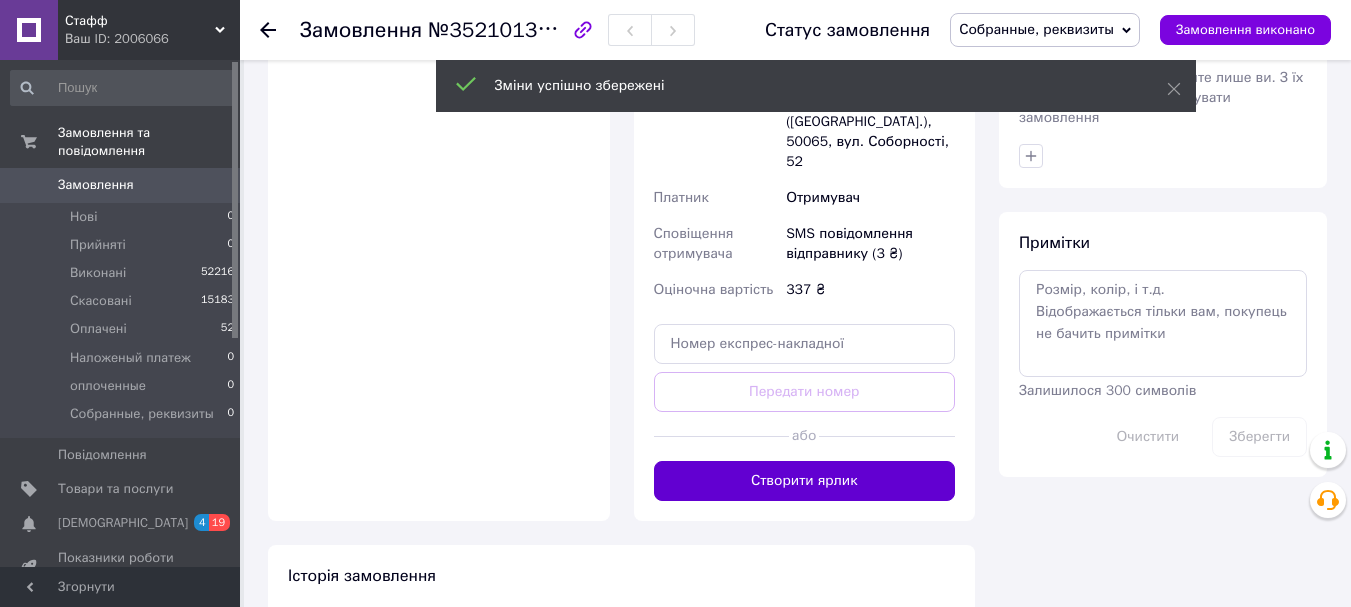 click on "Створити ярлик" at bounding box center (805, 481) 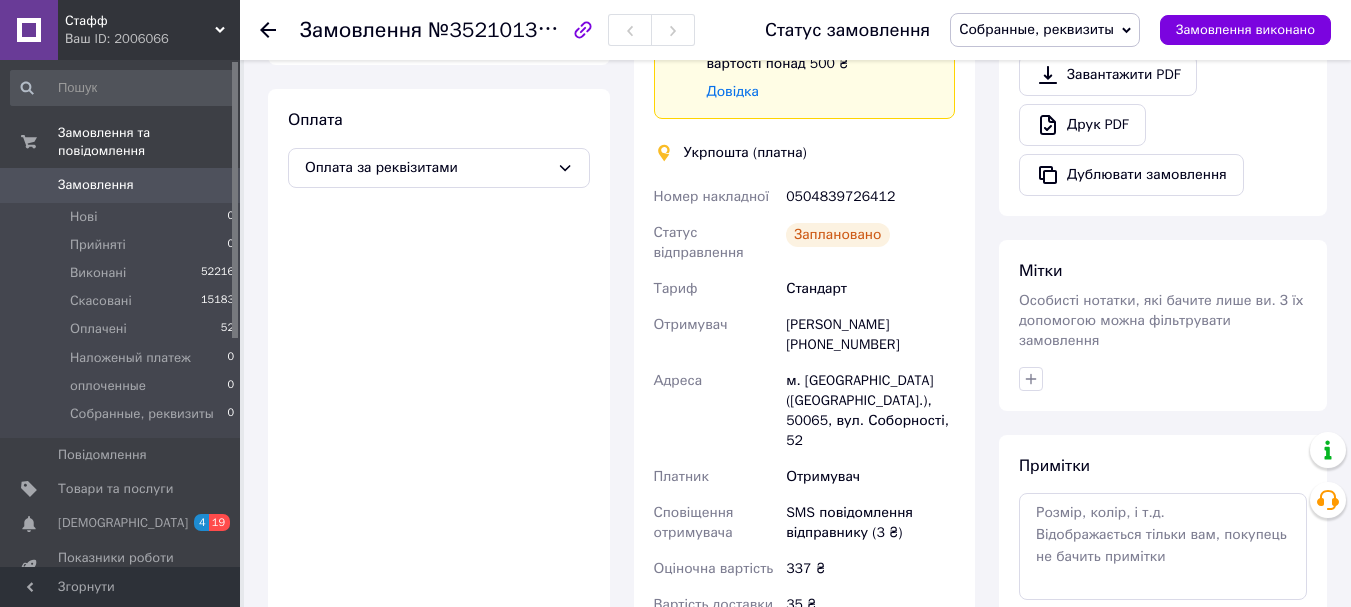 scroll, scrollTop: 600, scrollLeft: 0, axis: vertical 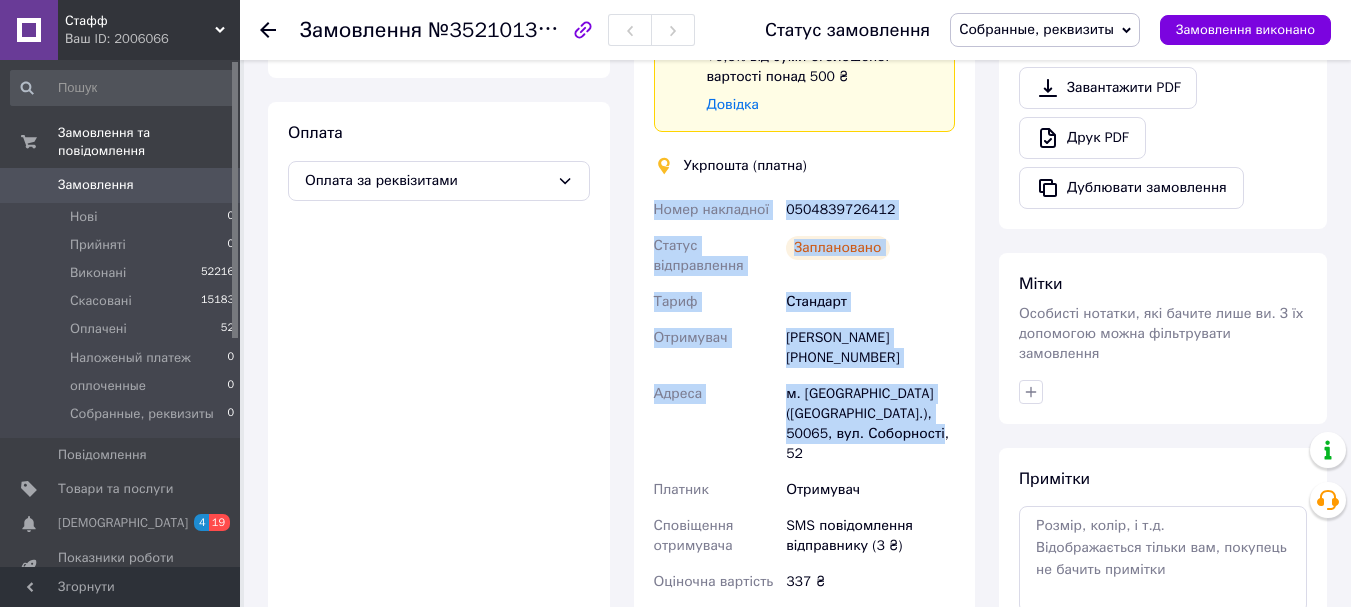 drag, startPoint x: 642, startPoint y: 212, endPoint x: 969, endPoint y: 436, distance: 396.36475 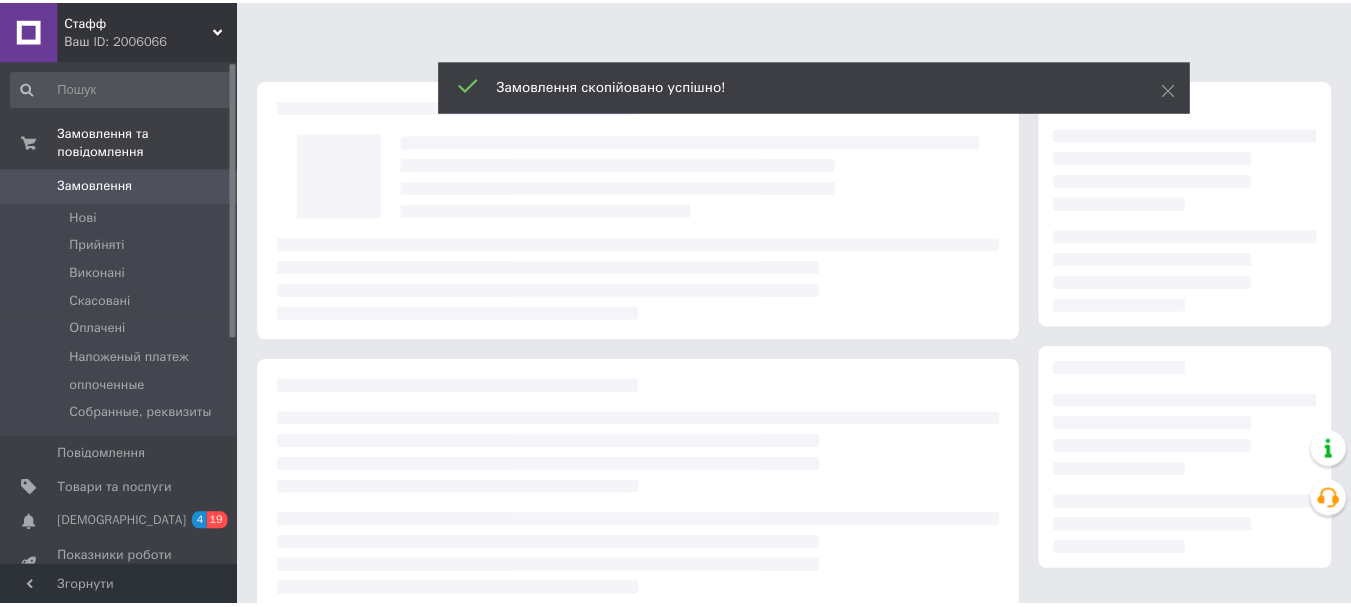 scroll, scrollTop: 0, scrollLeft: 0, axis: both 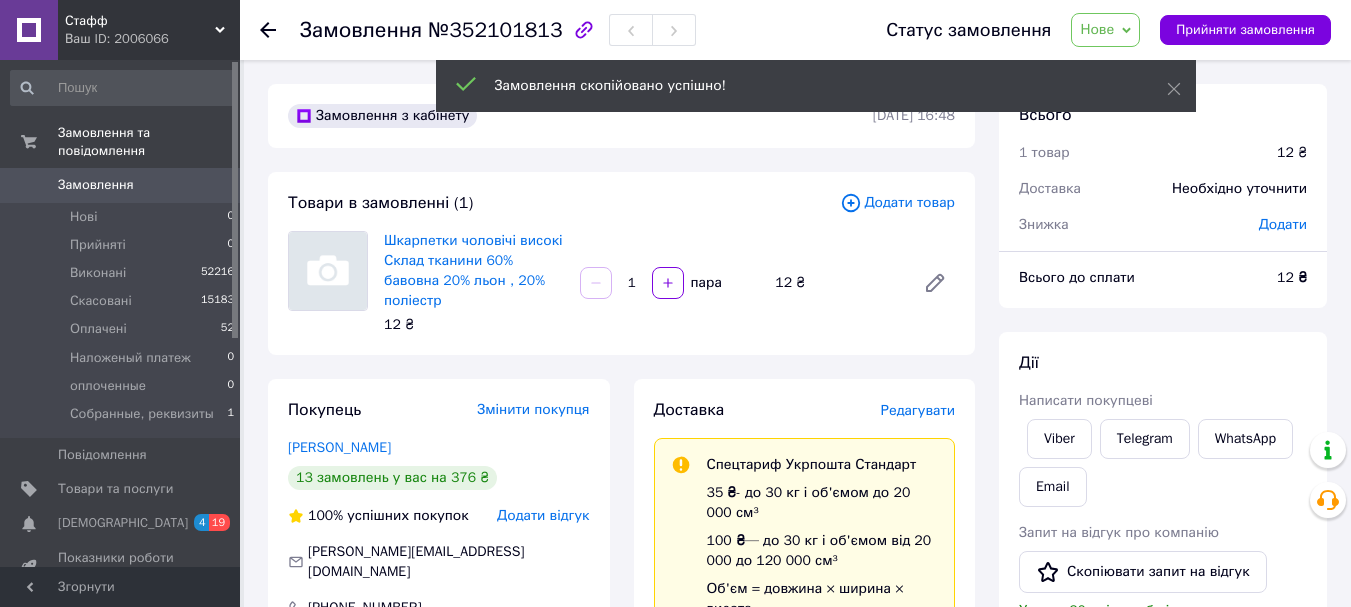 click on "Нове" at bounding box center (1097, 29) 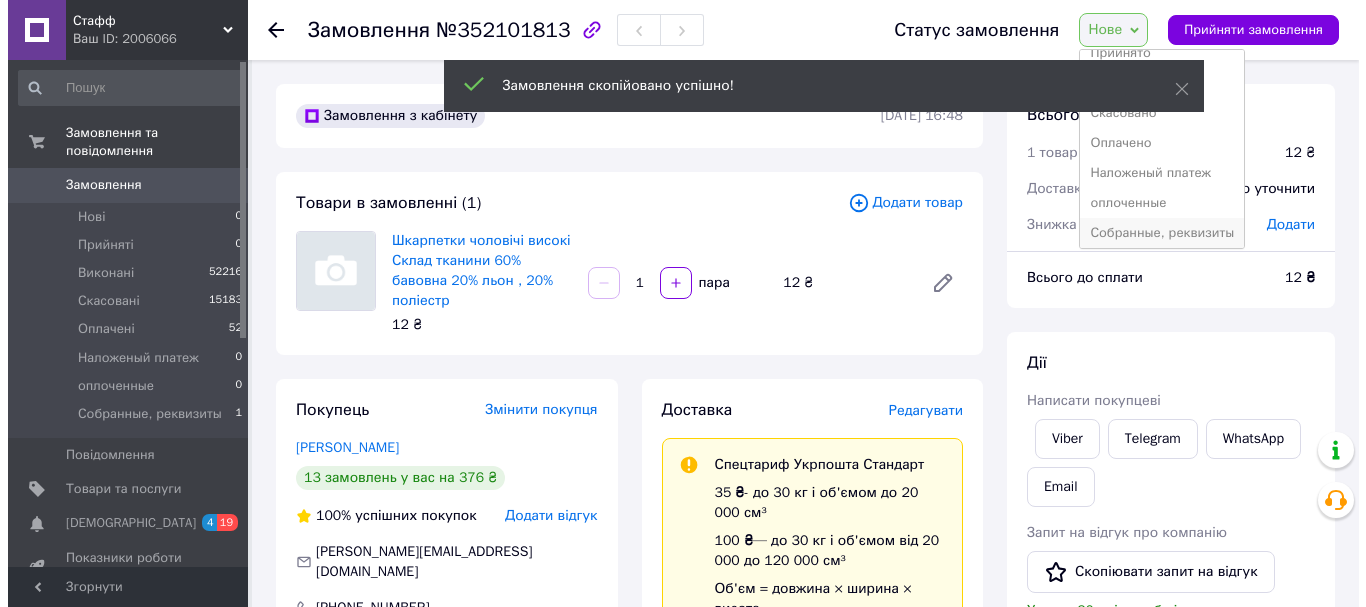scroll, scrollTop: 22, scrollLeft: 0, axis: vertical 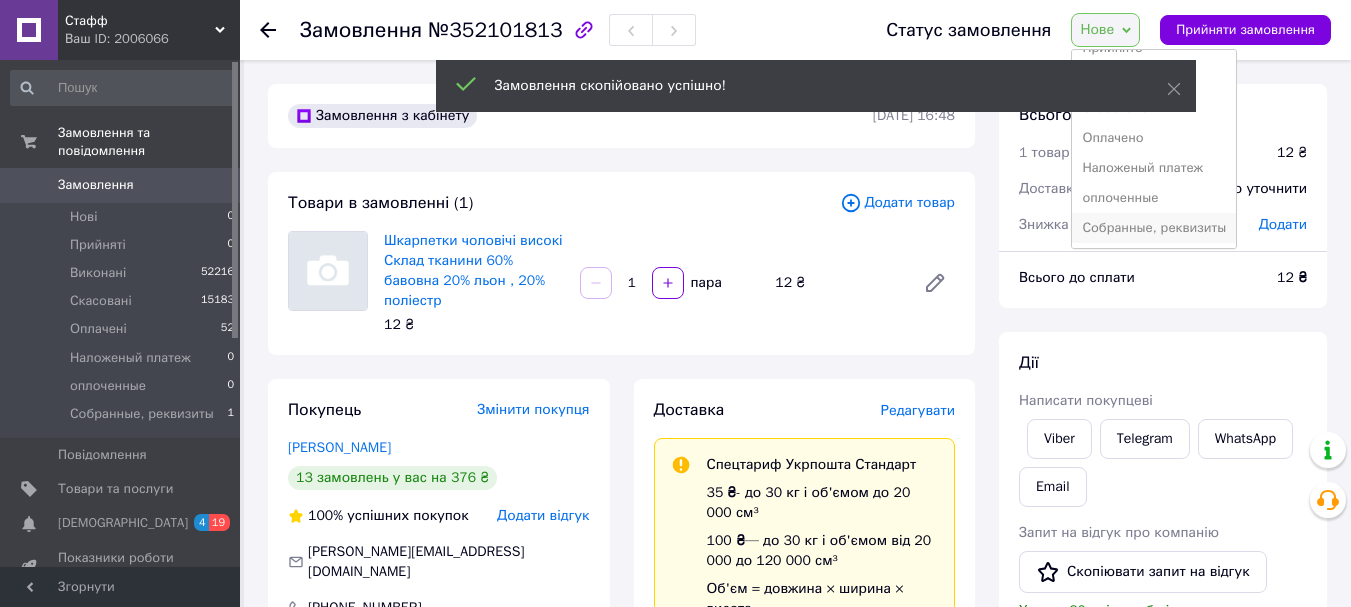click on "Собранные, реквизиты" at bounding box center (1154, 228) 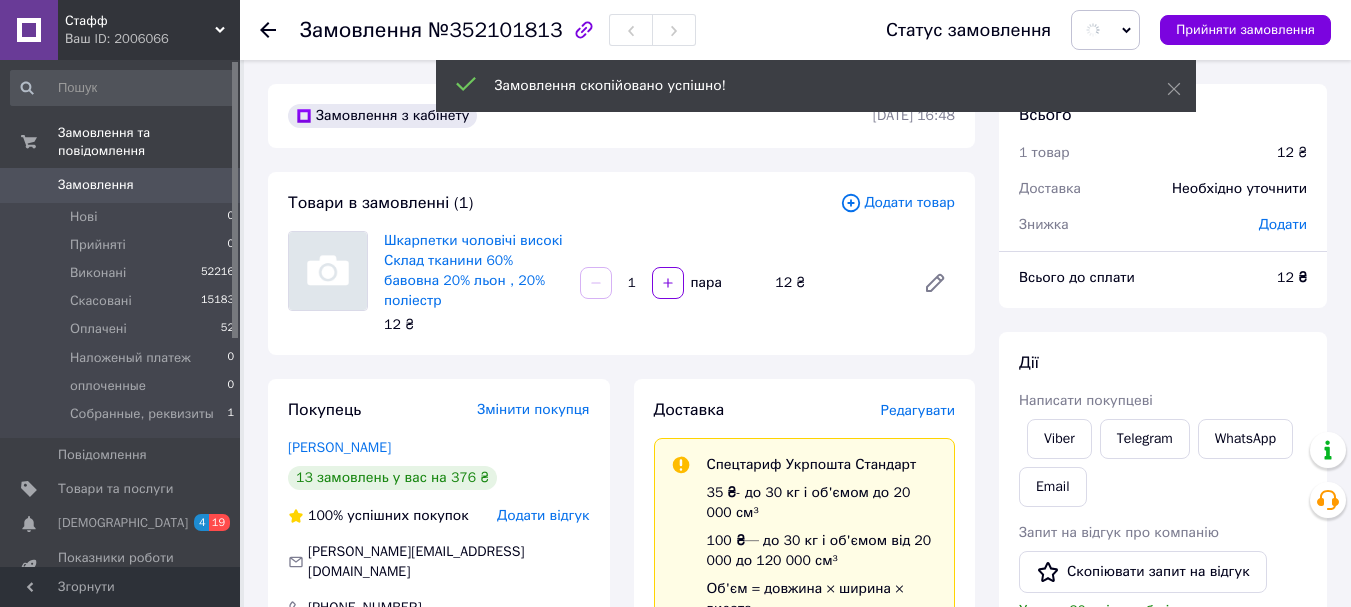 click on "Редагувати" at bounding box center (918, 410) 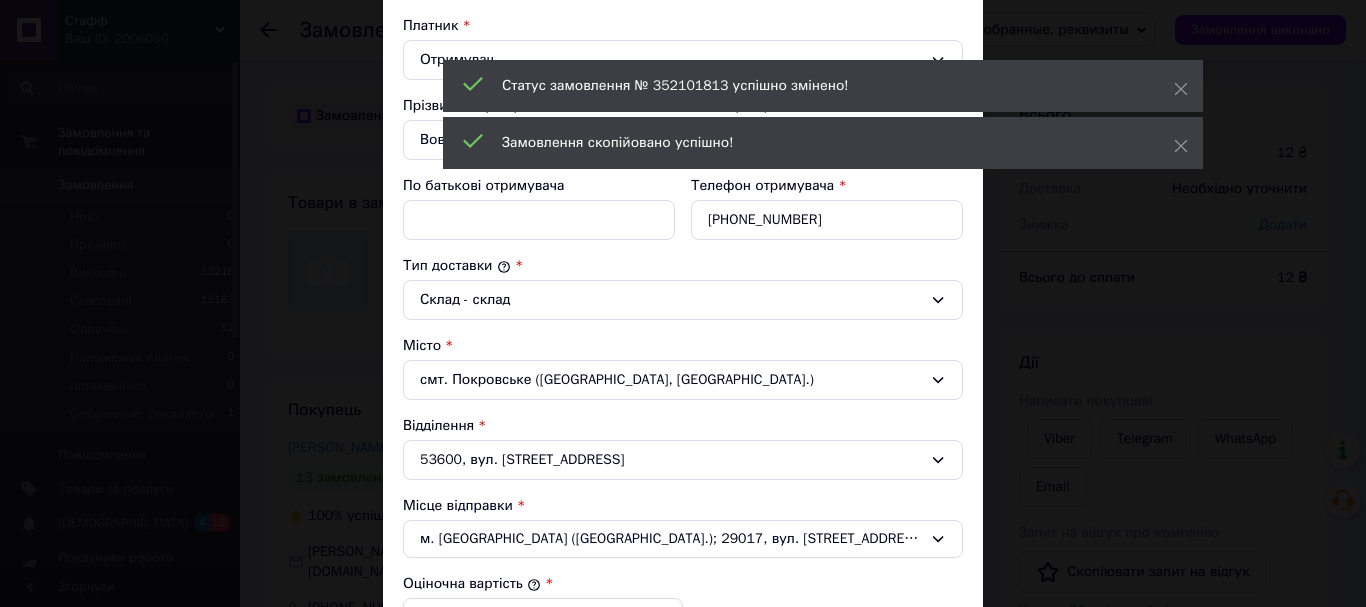 scroll, scrollTop: 300, scrollLeft: 0, axis: vertical 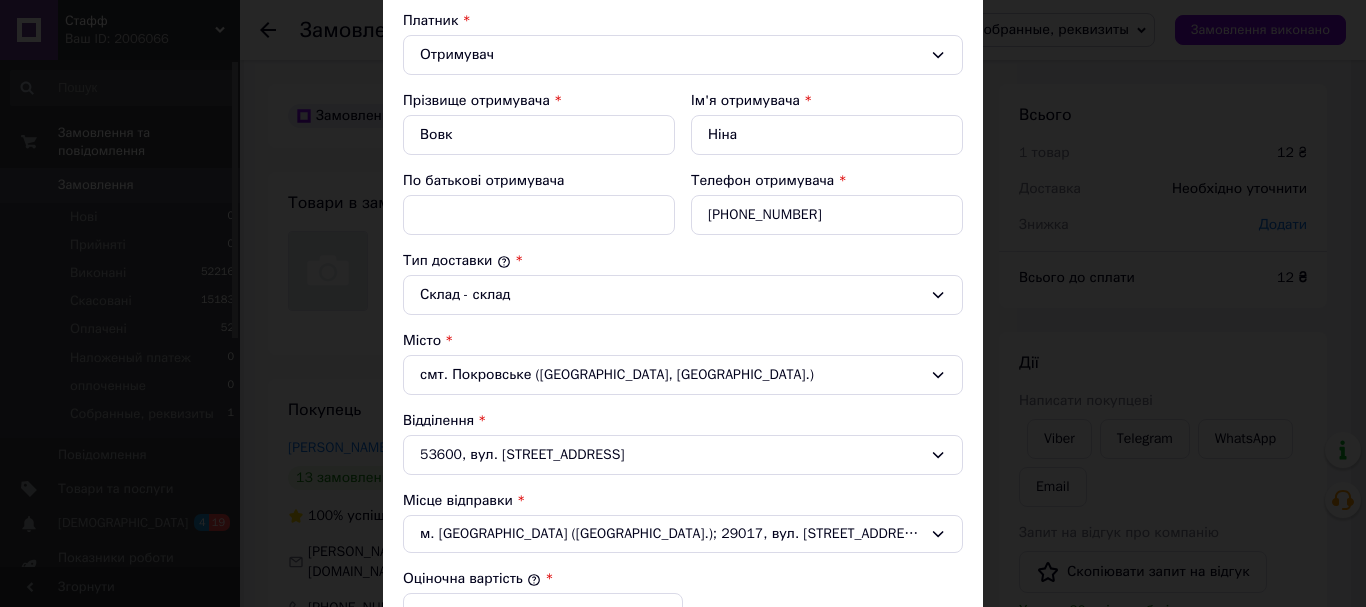 click on "смт. Покровське ([GEOGRAPHIC_DATA], [GEOGRAPHIC_DATA].)" at bounding box center (683, 375) 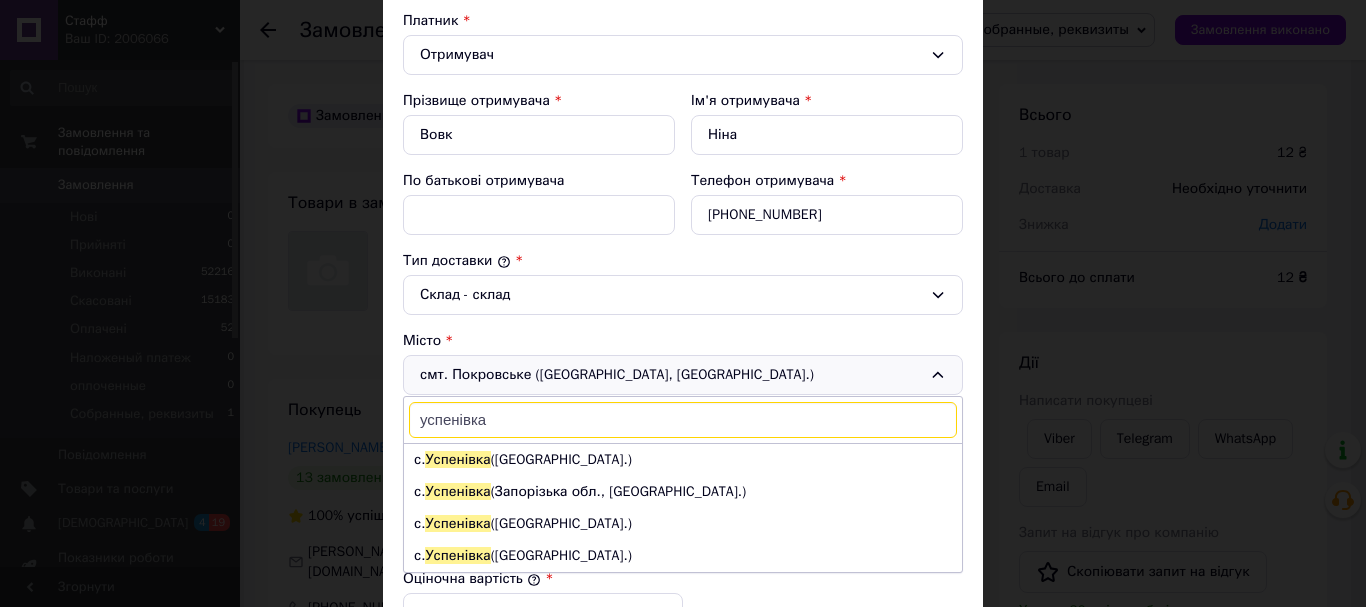 type on "успенівка" 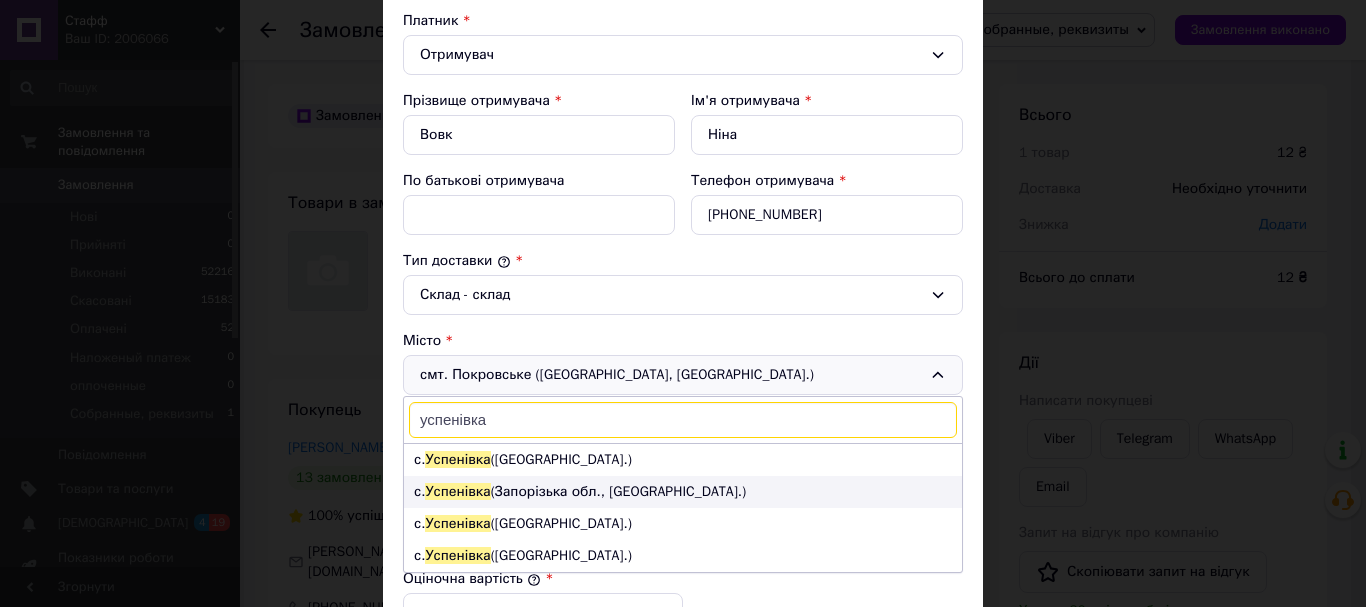 click on "с.  [GEOGRAPHIC_DATA]  ([GEOGRAPHIC_DATA], [GEOGRAPHIC_DATA].)" at bounding box center (683, 492) 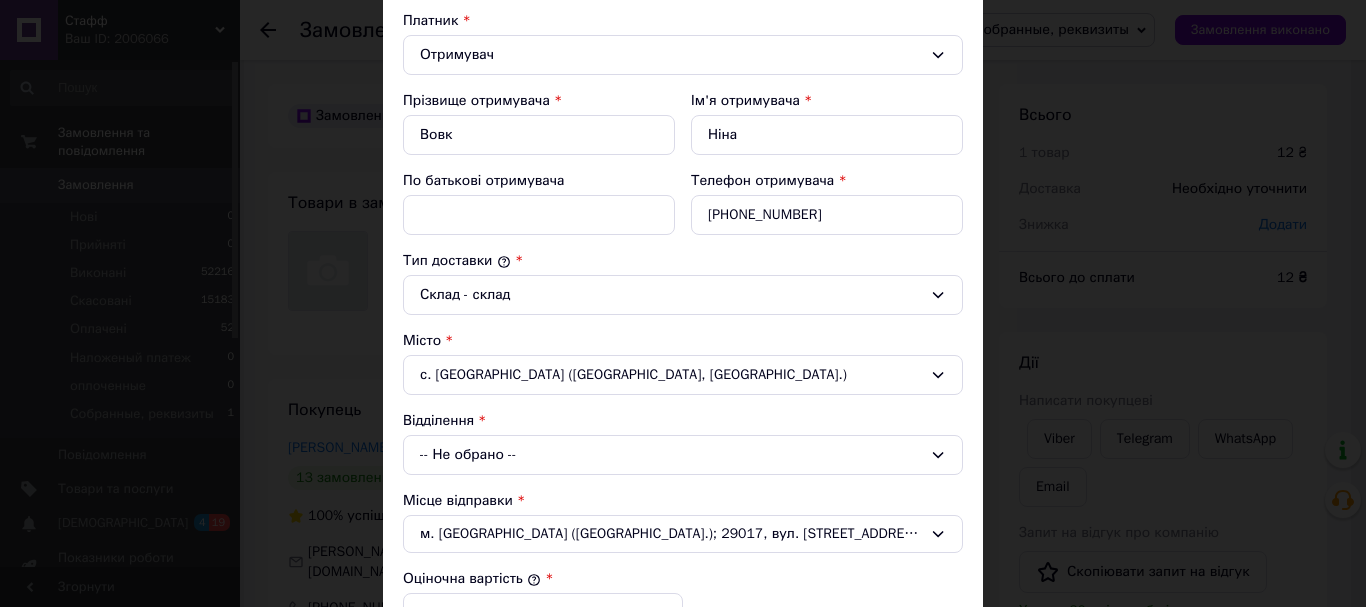 click on "-- Не обрано --" at bounding box center (683, 455) 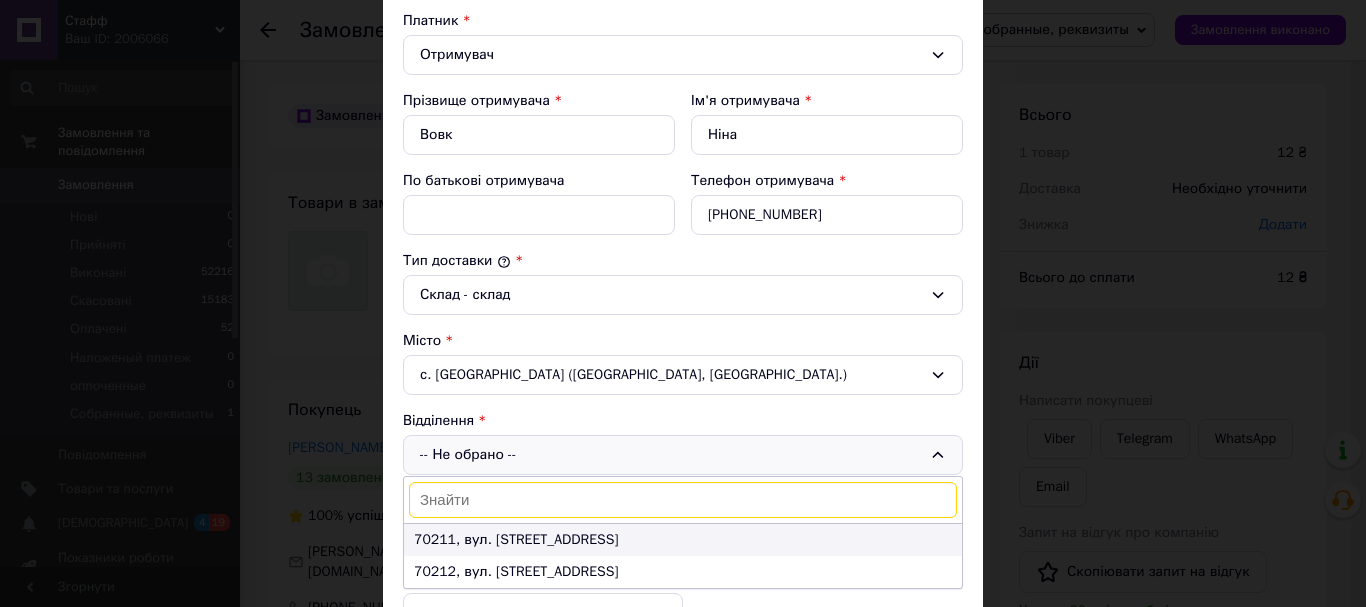 click on "70211, вул. [STREET_ADDRESS]" at bounding box center [683, 540] 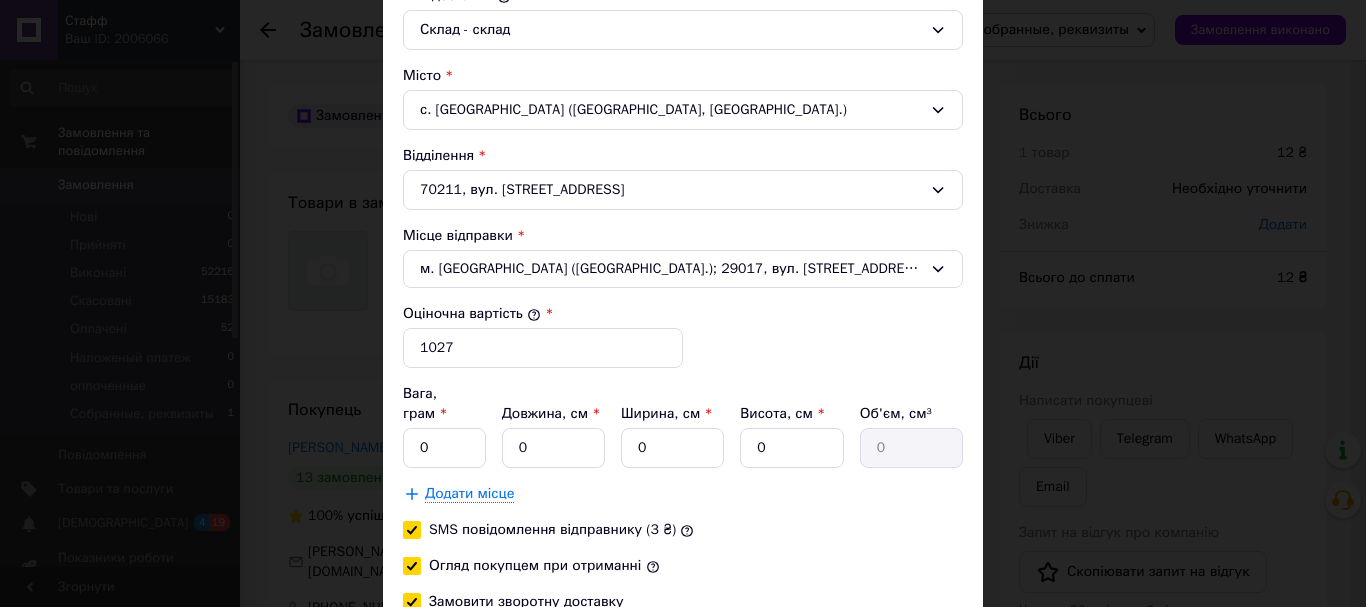 scroll, scrollTop: 600, scrollLeft: 0, axis: vertical 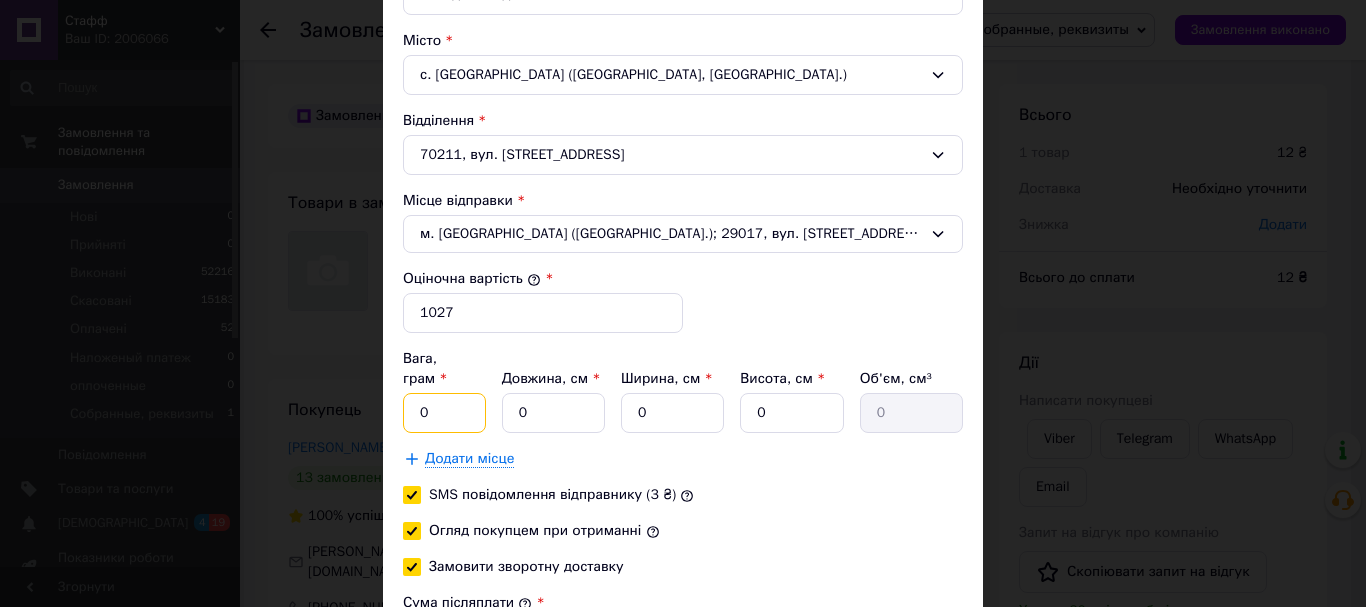 click on "0" at bounding box center [444, 413] 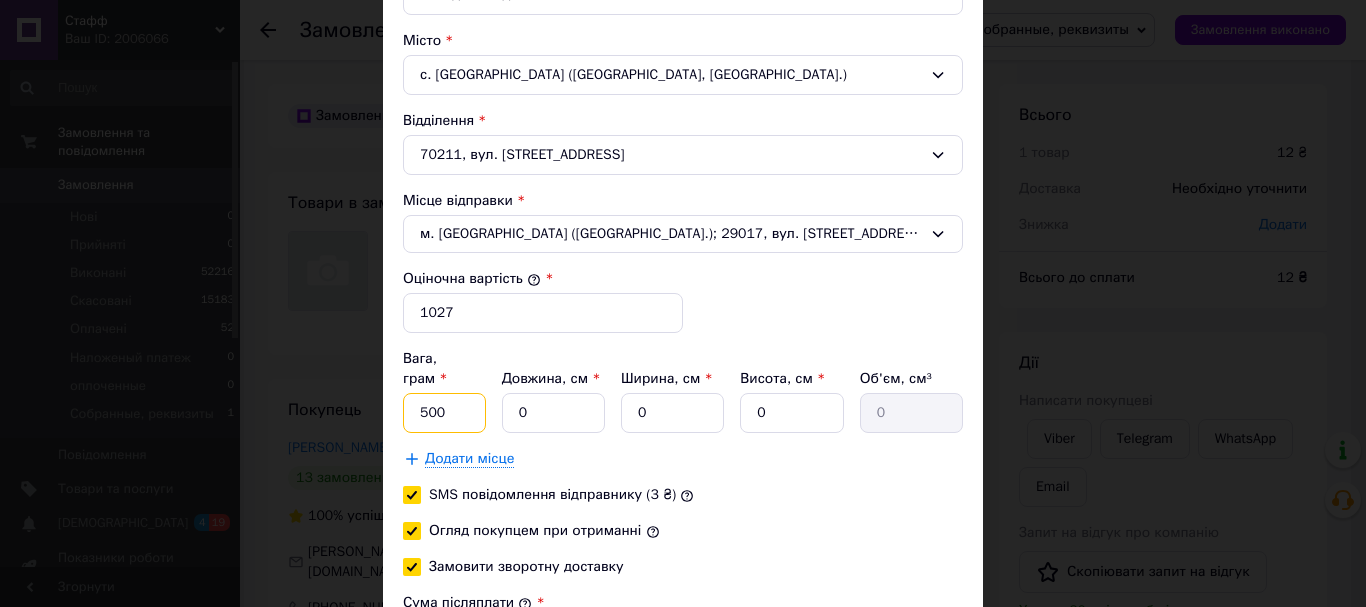 type on "500" 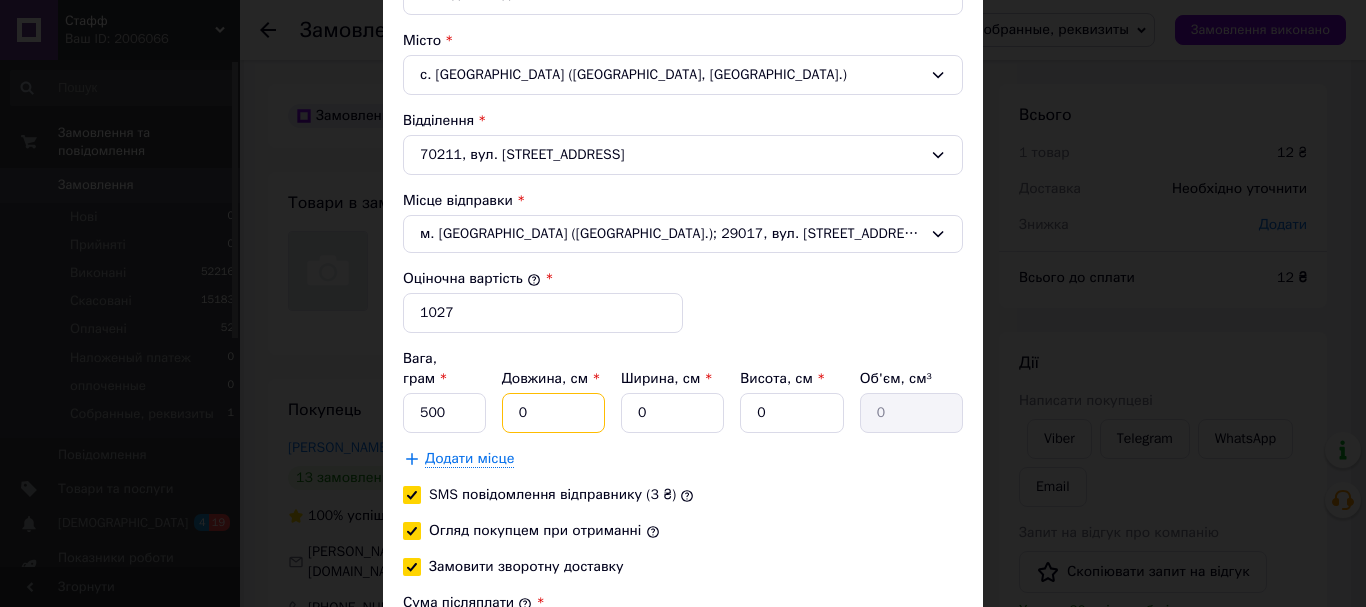 click on "0" at bounding box center [553, 413] 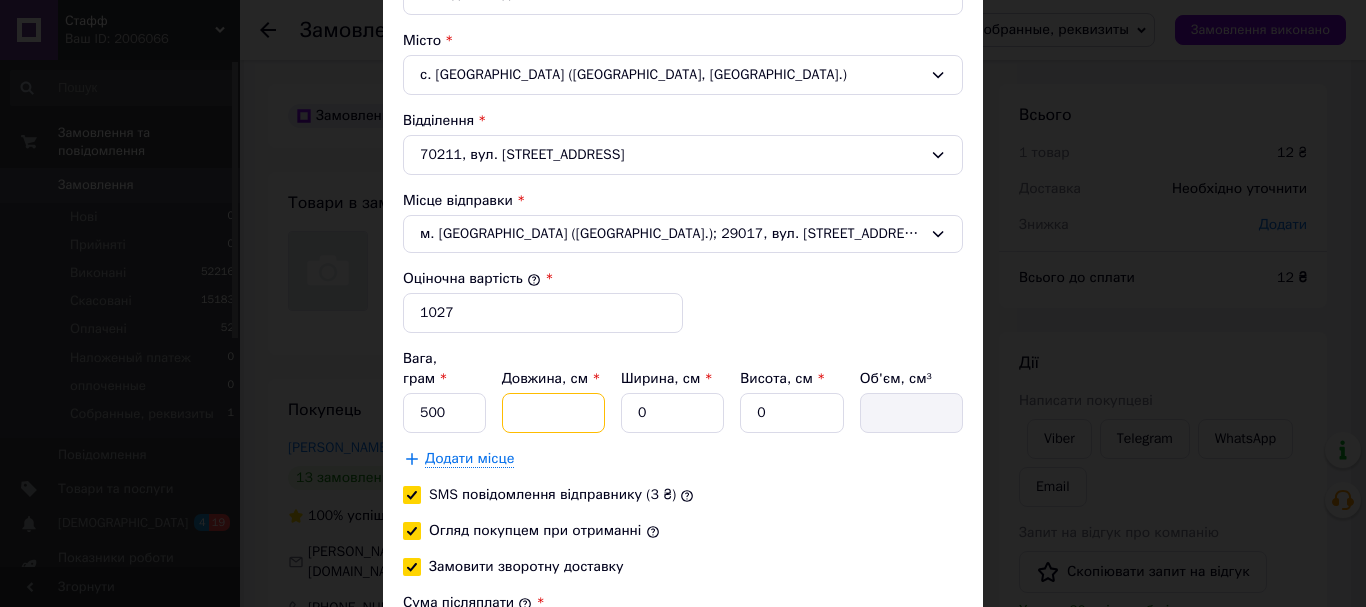 type on "2" 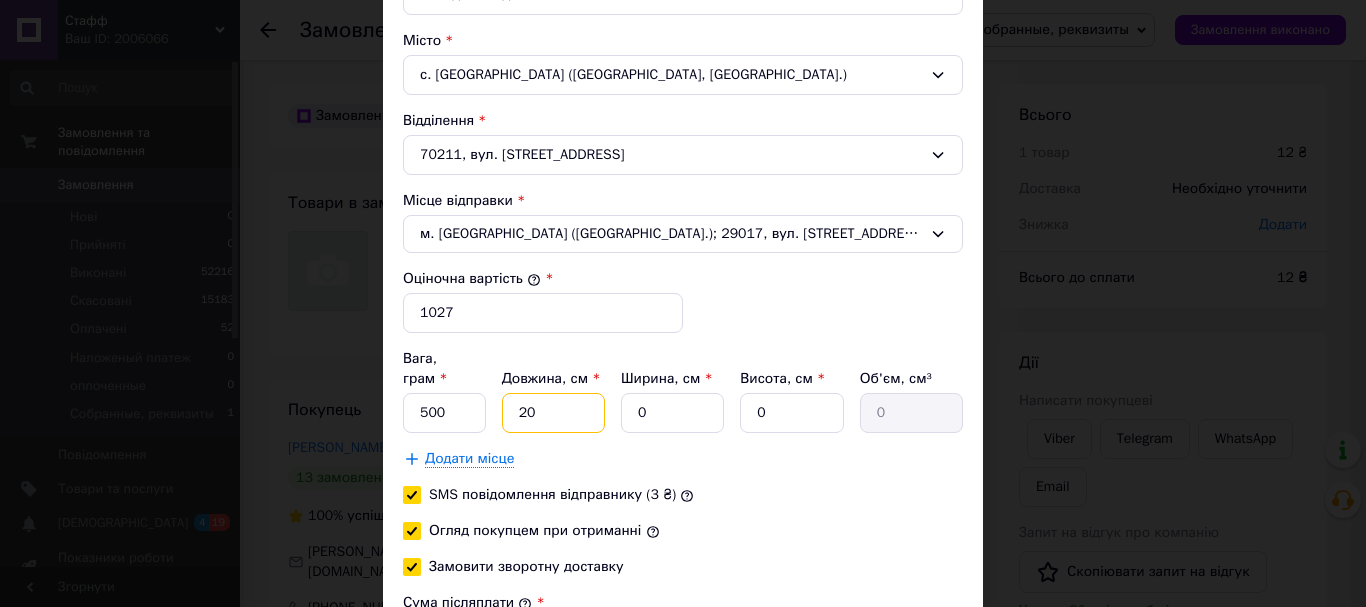 type on "20" 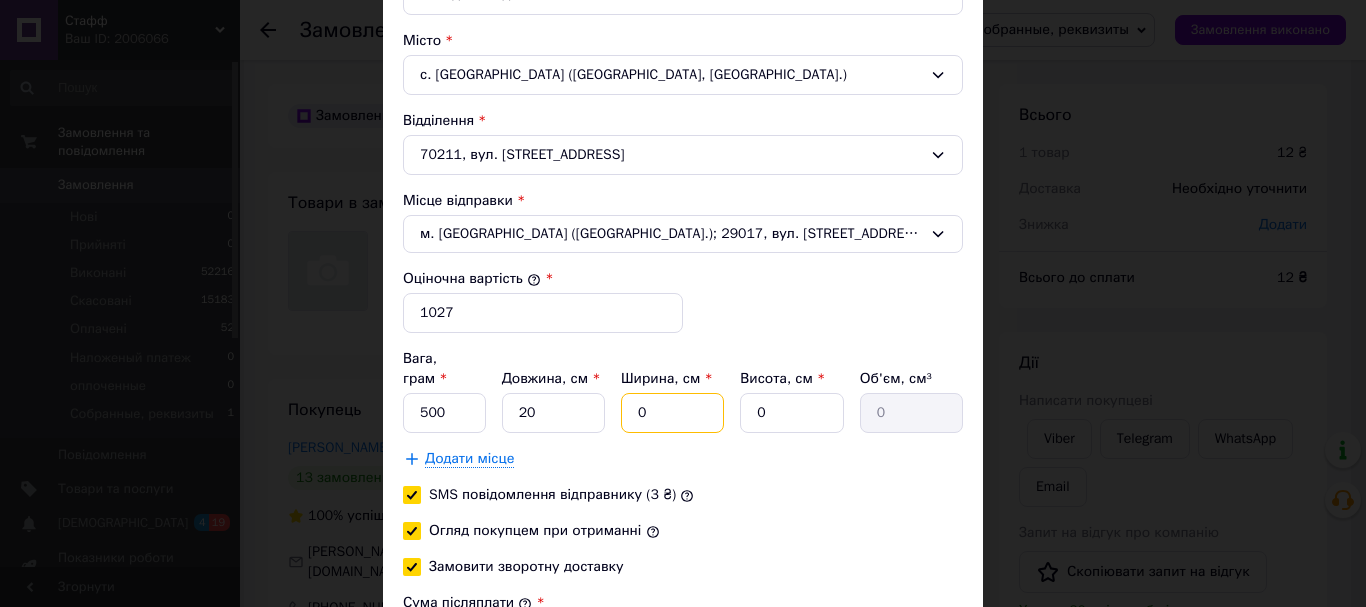 click on "0" at bounding box center (672, 413) 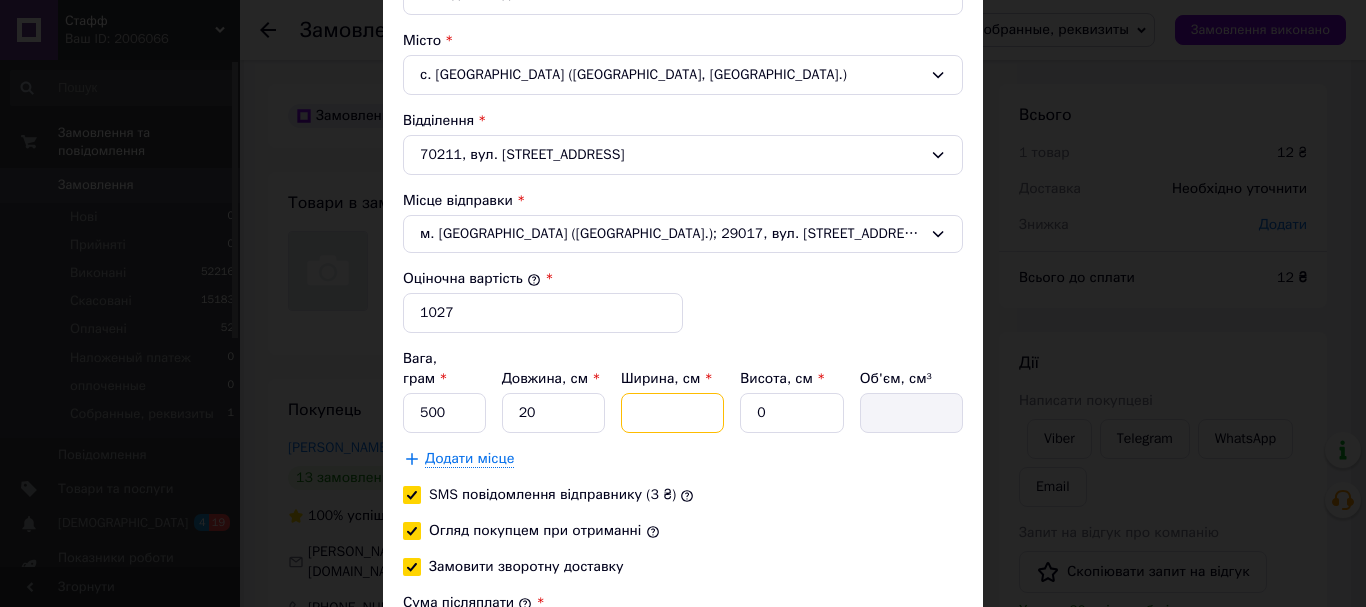 type on "1" 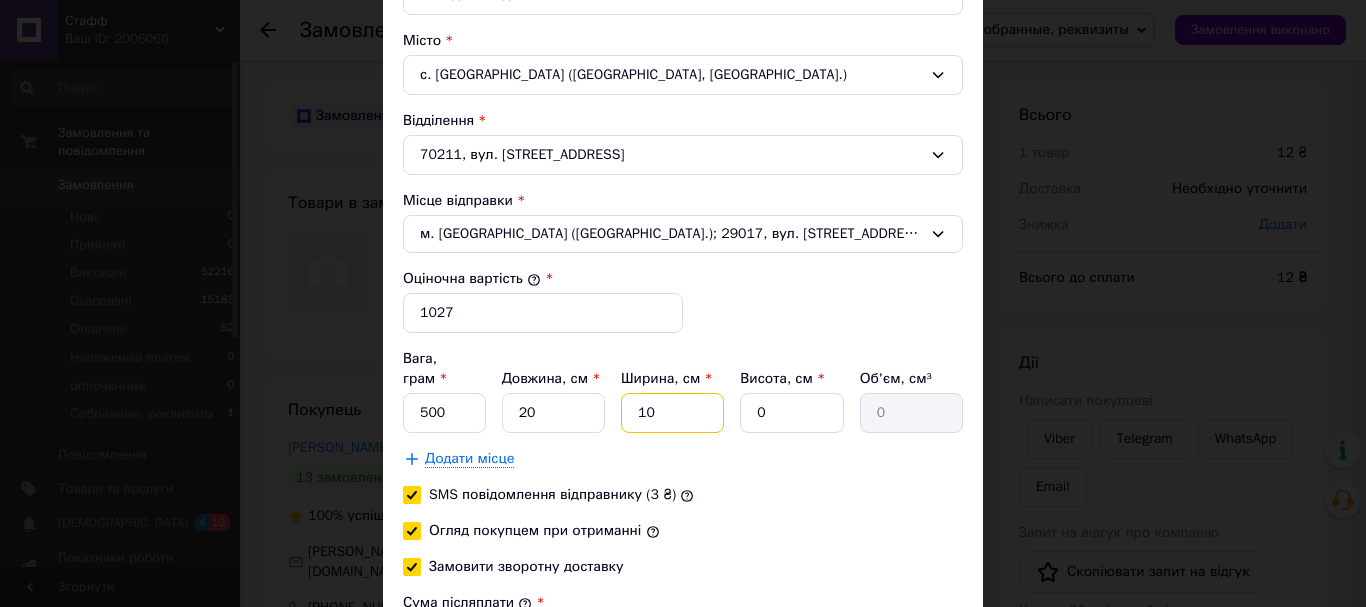 type on "10" 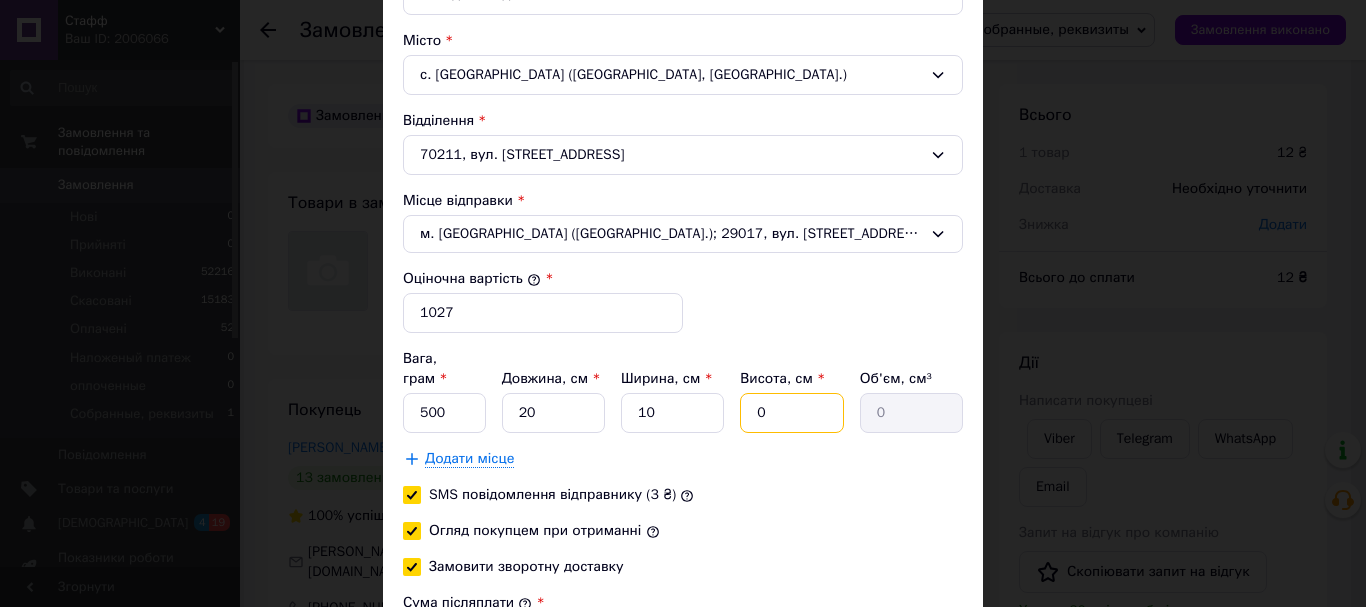 click on "0" at bounding box center [791, 413] 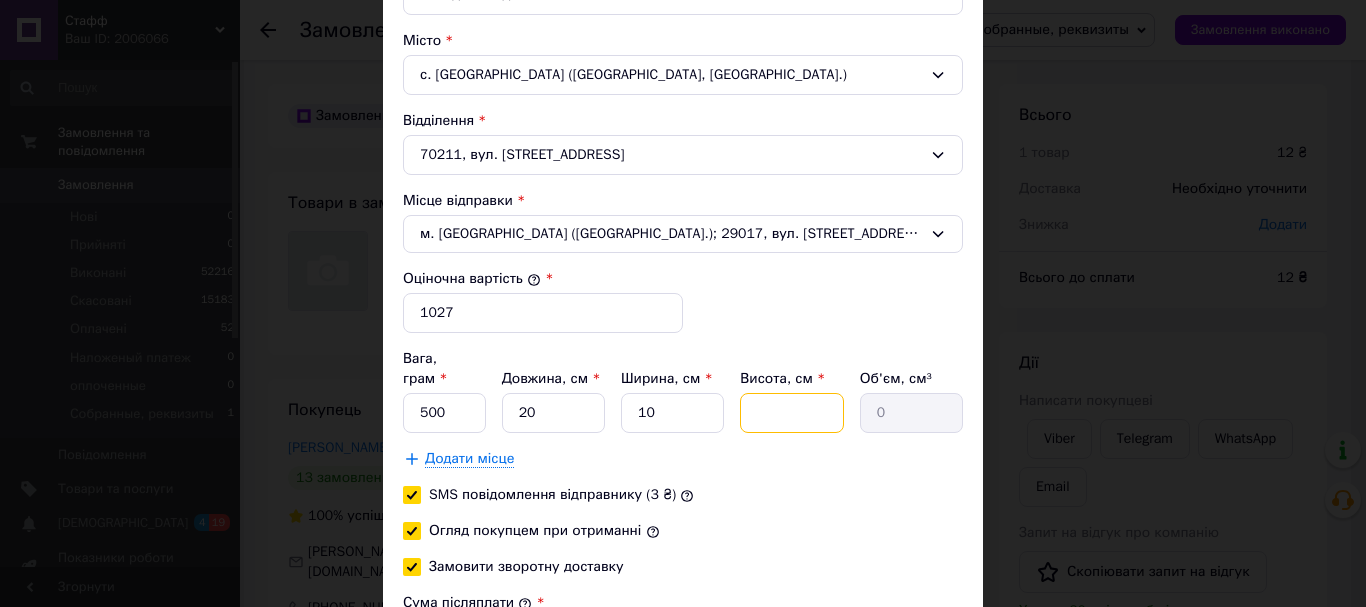 type 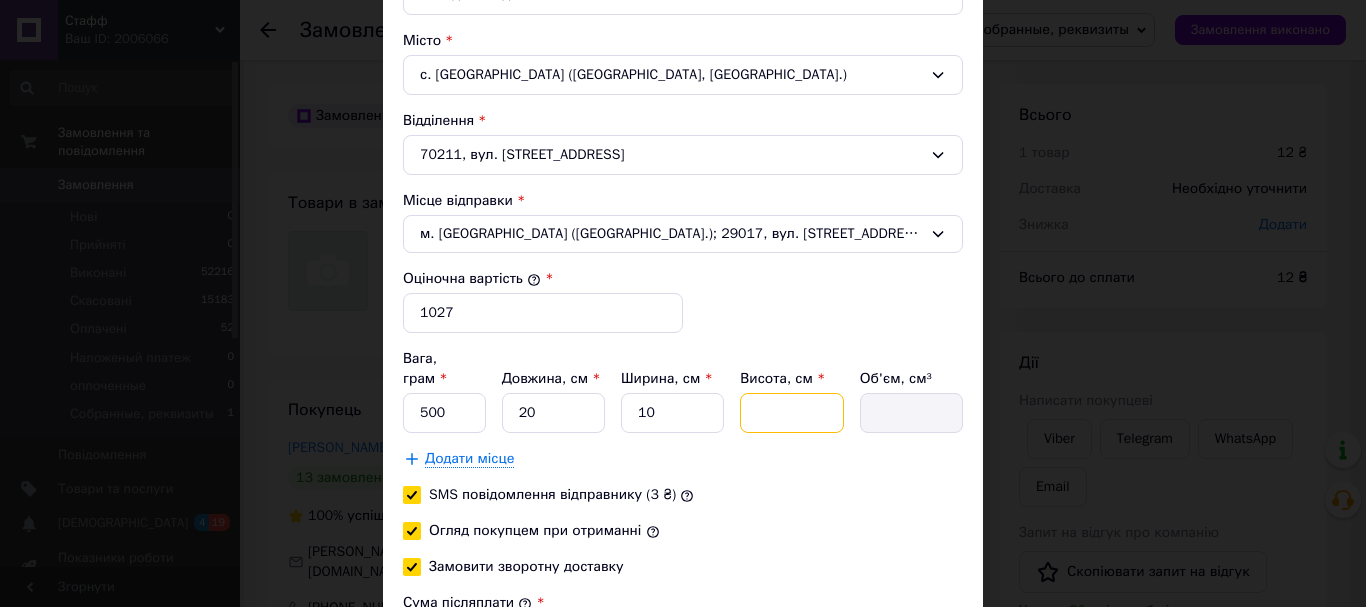 type on "2" 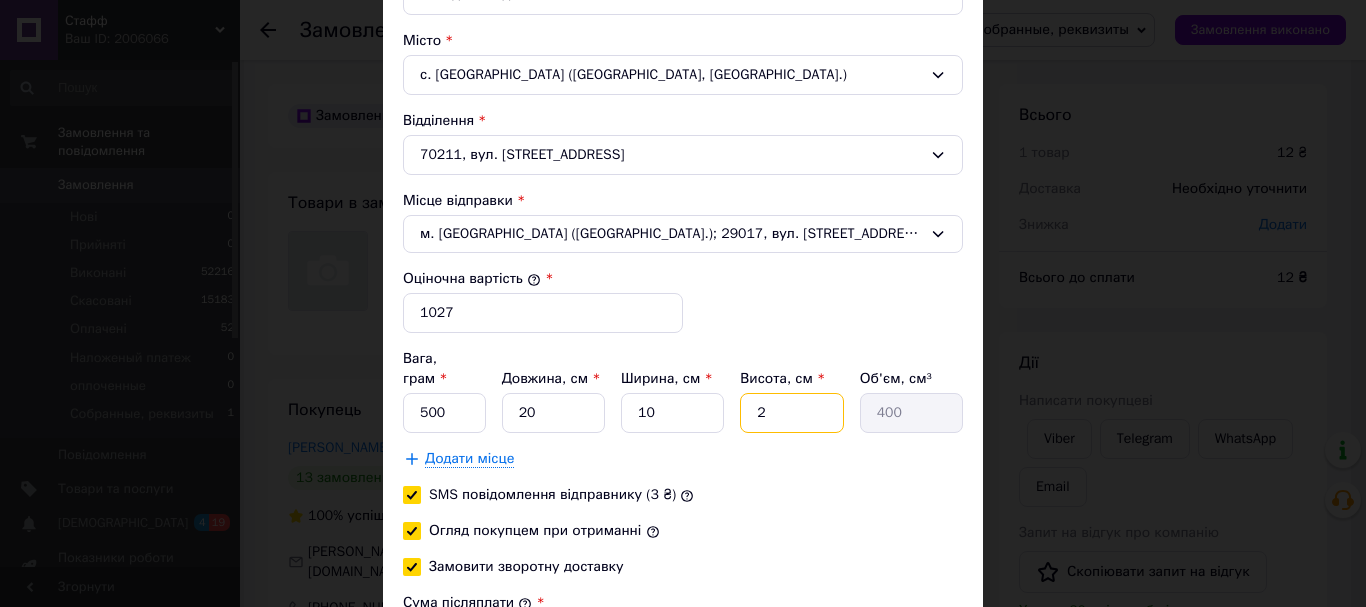 type on "20" 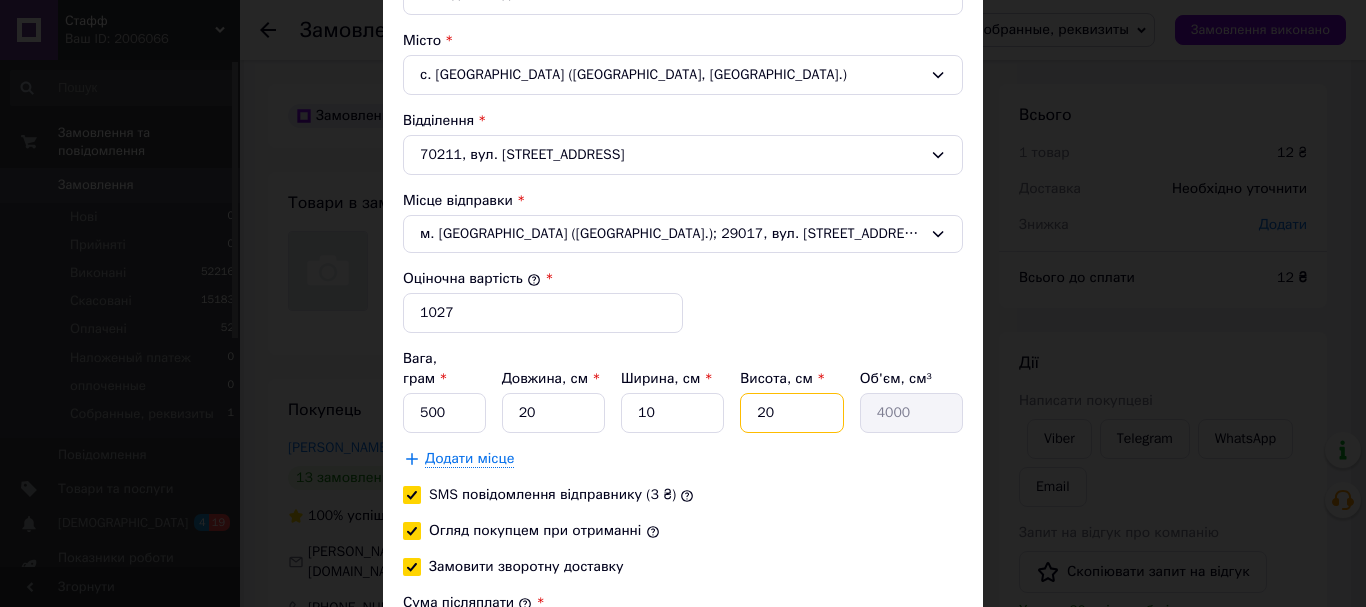 type on "20" 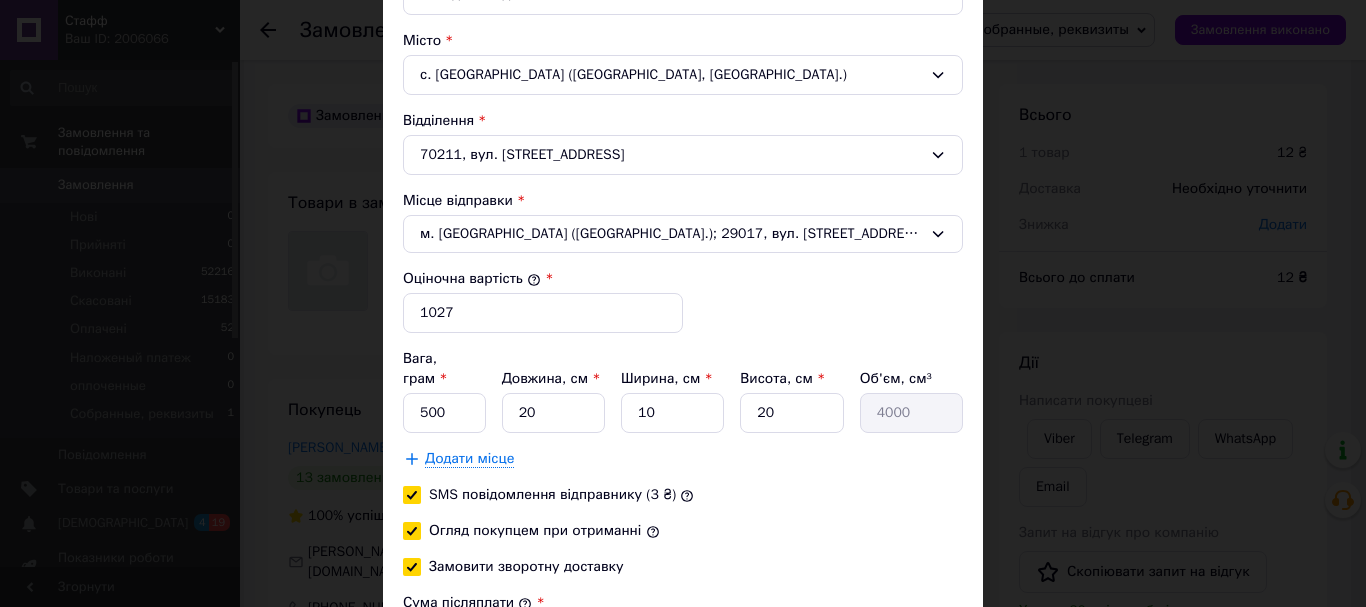 drag, startPoint x: 411, startPoint y: 554, endPoint x: 435, endPoint y: 520, distance: 41.617306 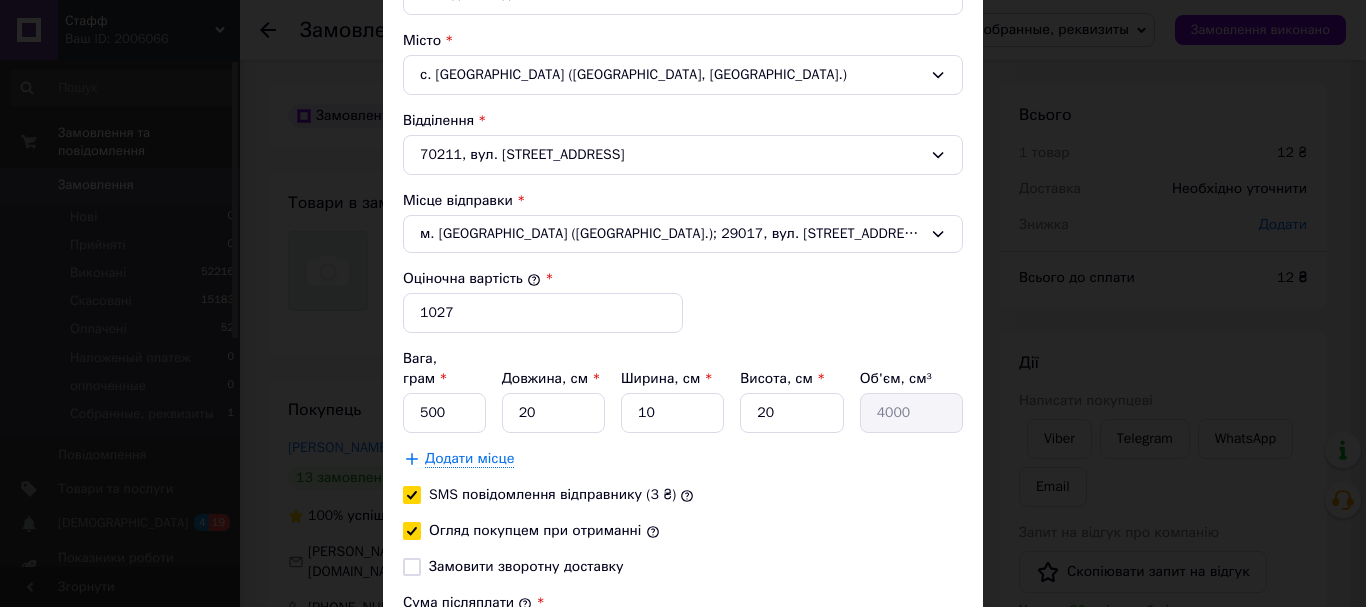 checkbox on "false" 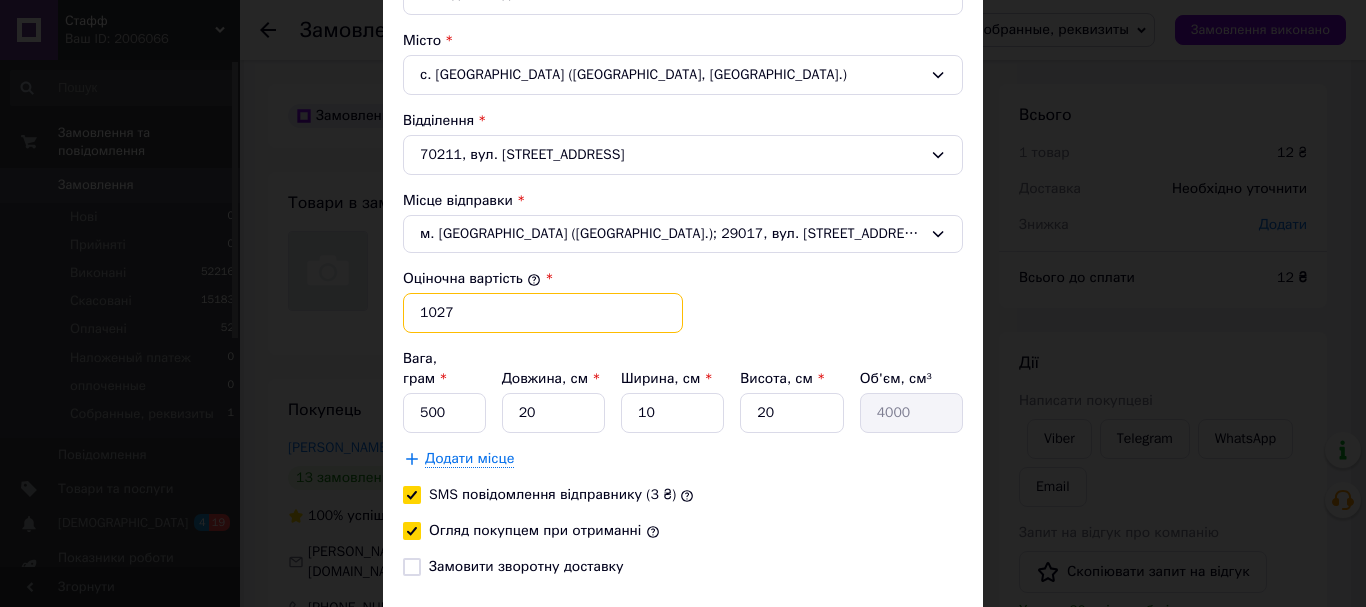 click on "1027" at bounding box center [543, 313] 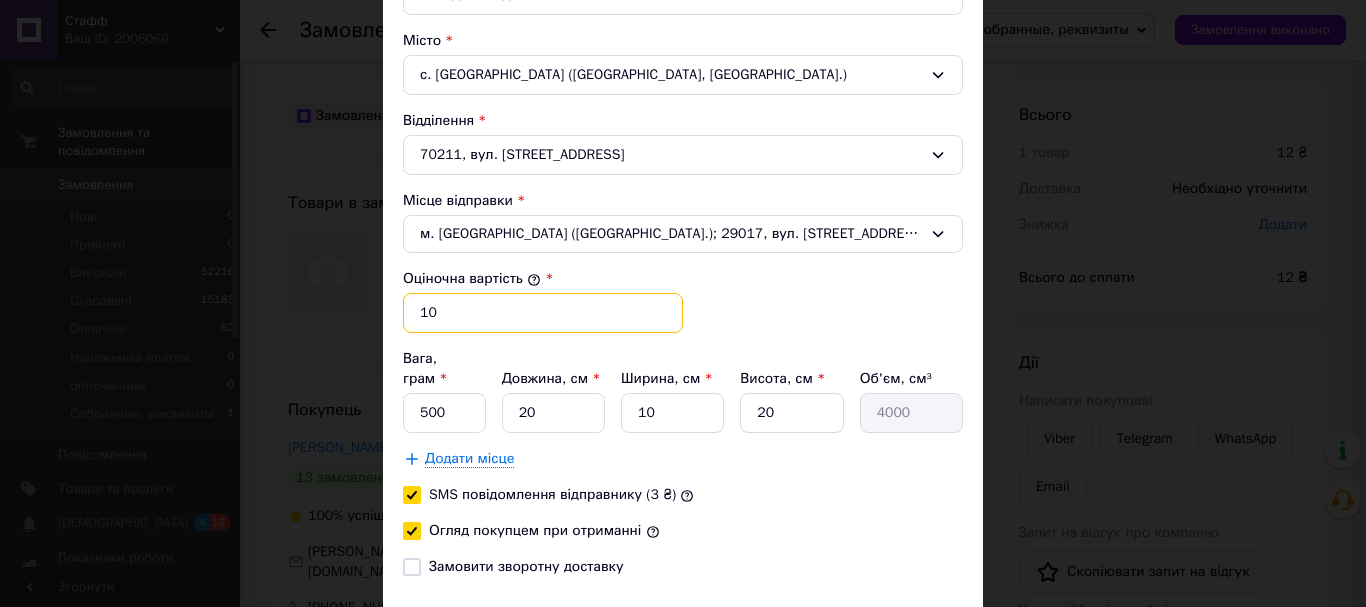 type on "1" 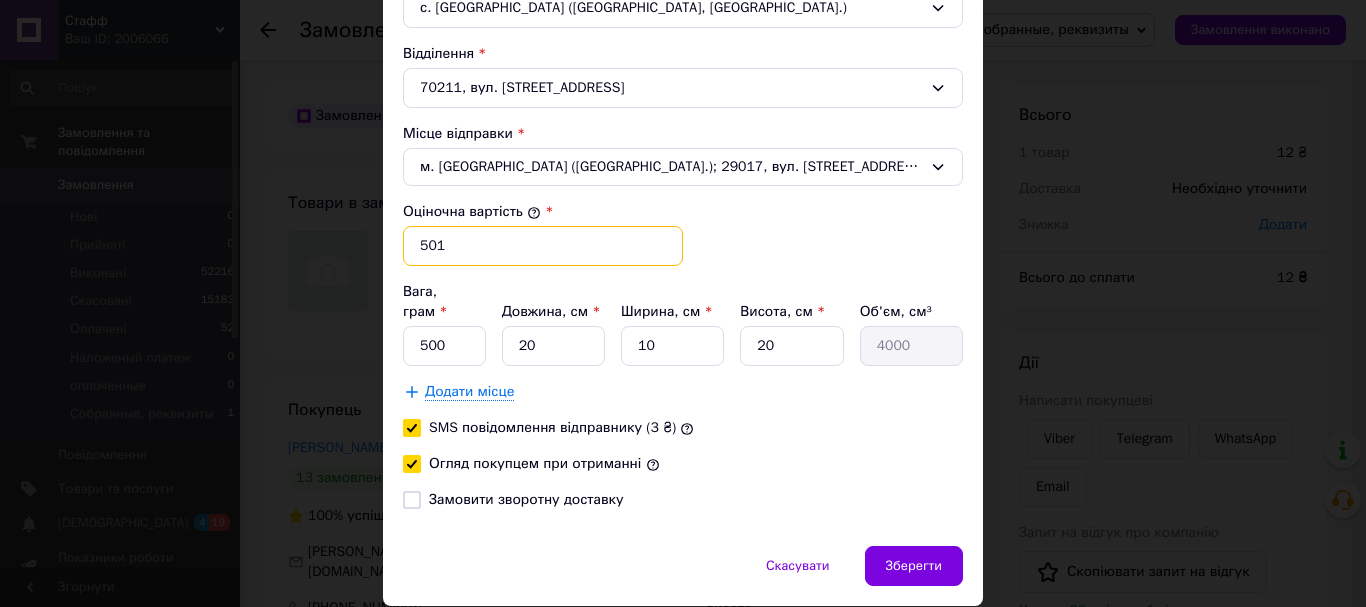scroll, scrollTop: 716, scrollLeft: 0, axis: vertical 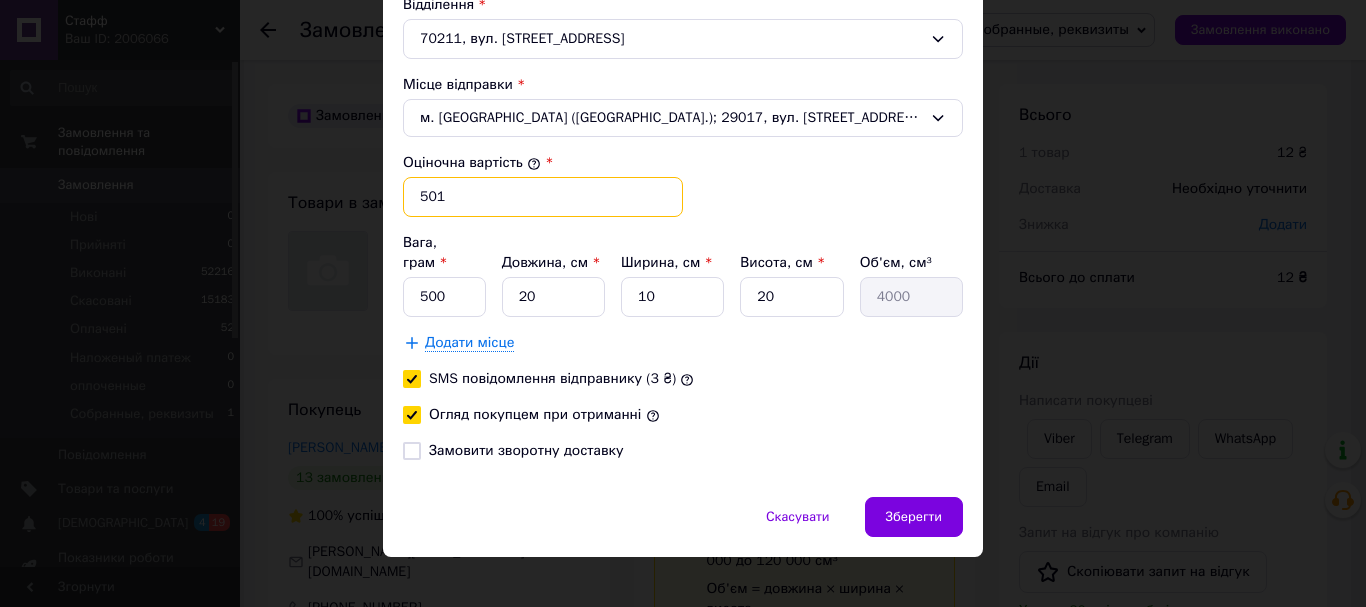 type on "501" 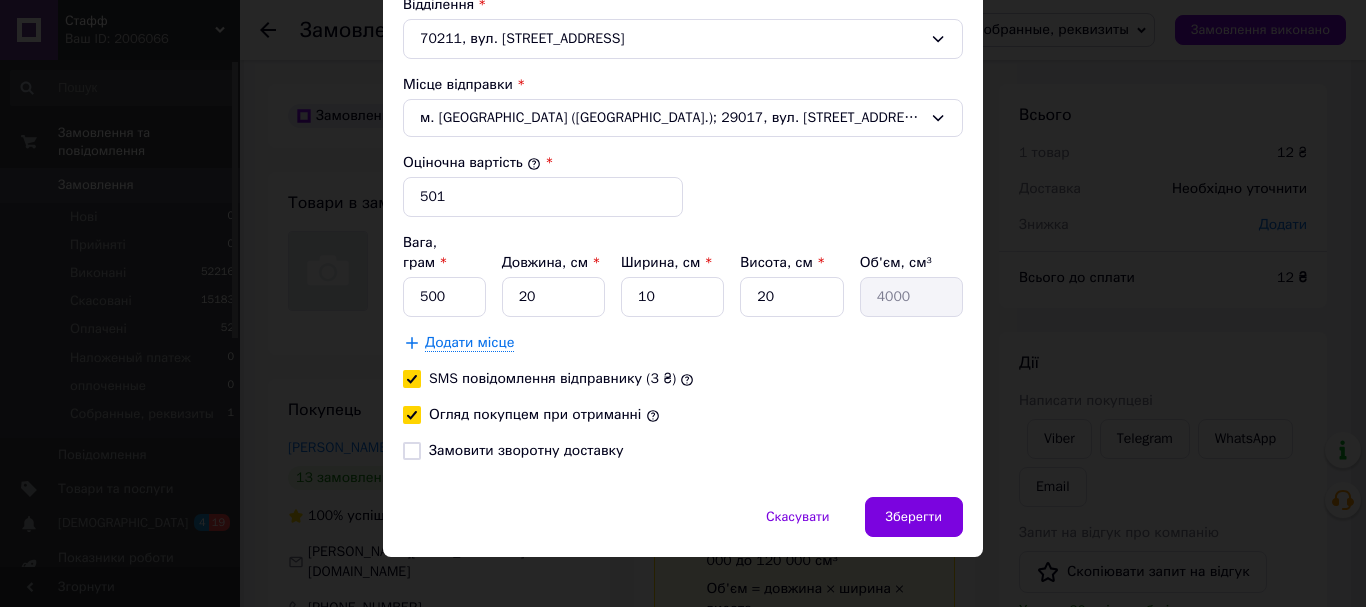 click on "Замовити зворотну доставку" at bounding box center [412, 451] 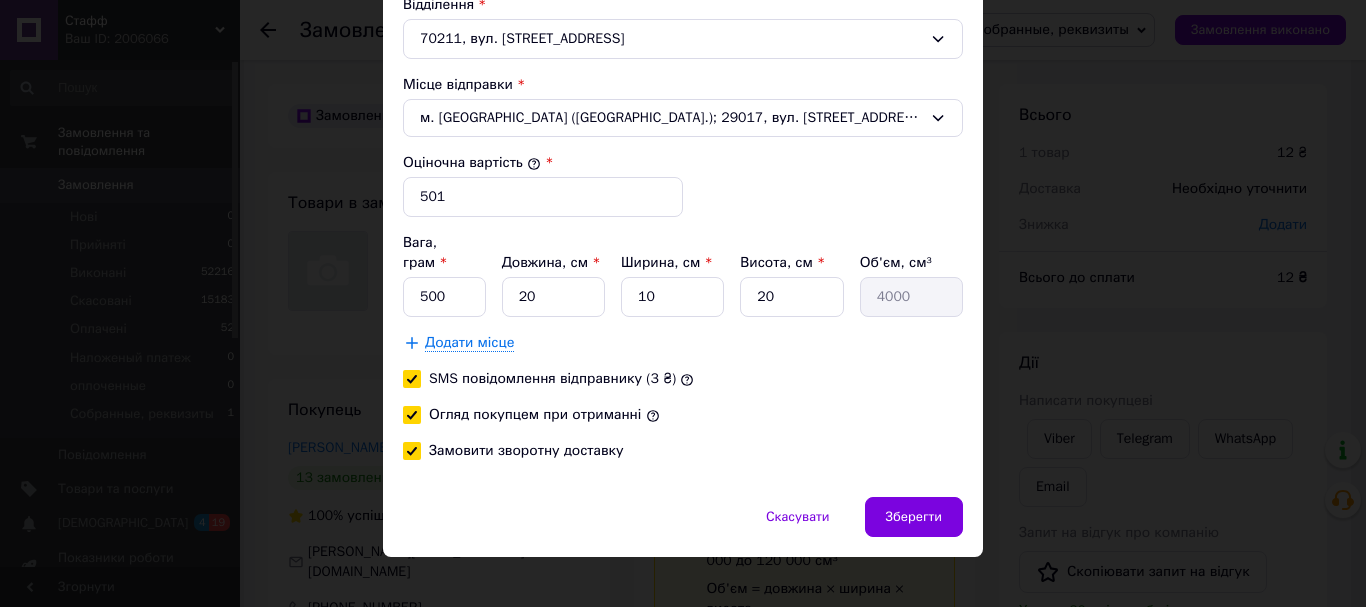 checkbox on "true" 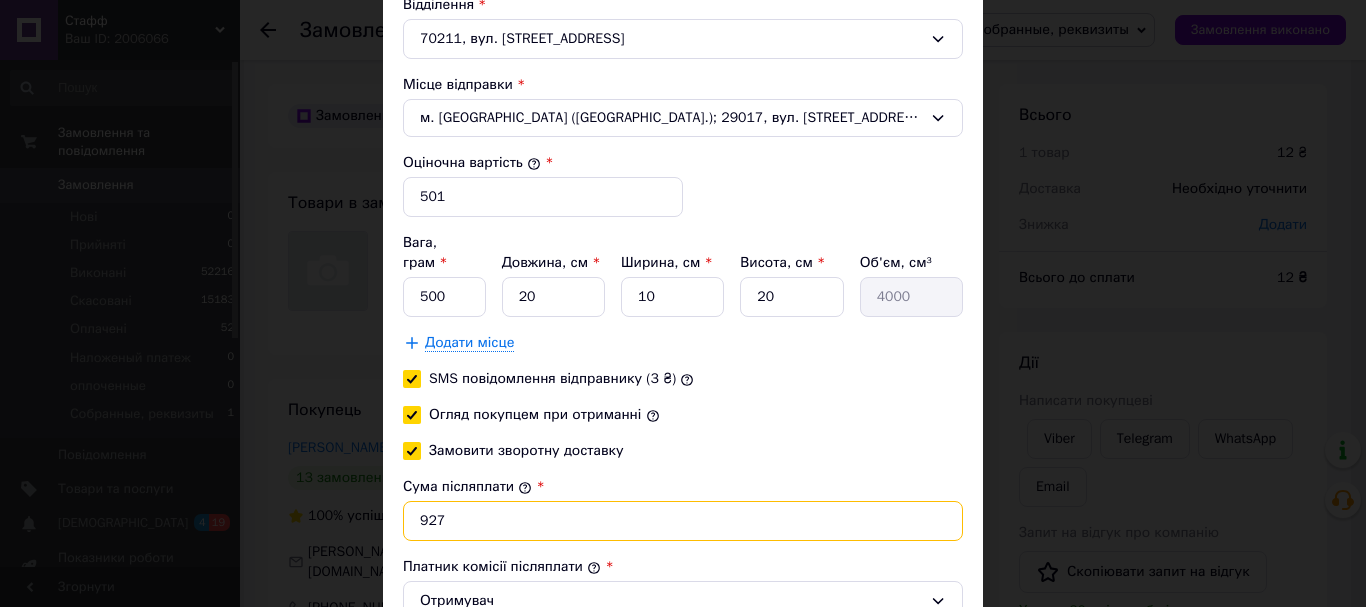 click on "927" at bounding box center [683, 521] 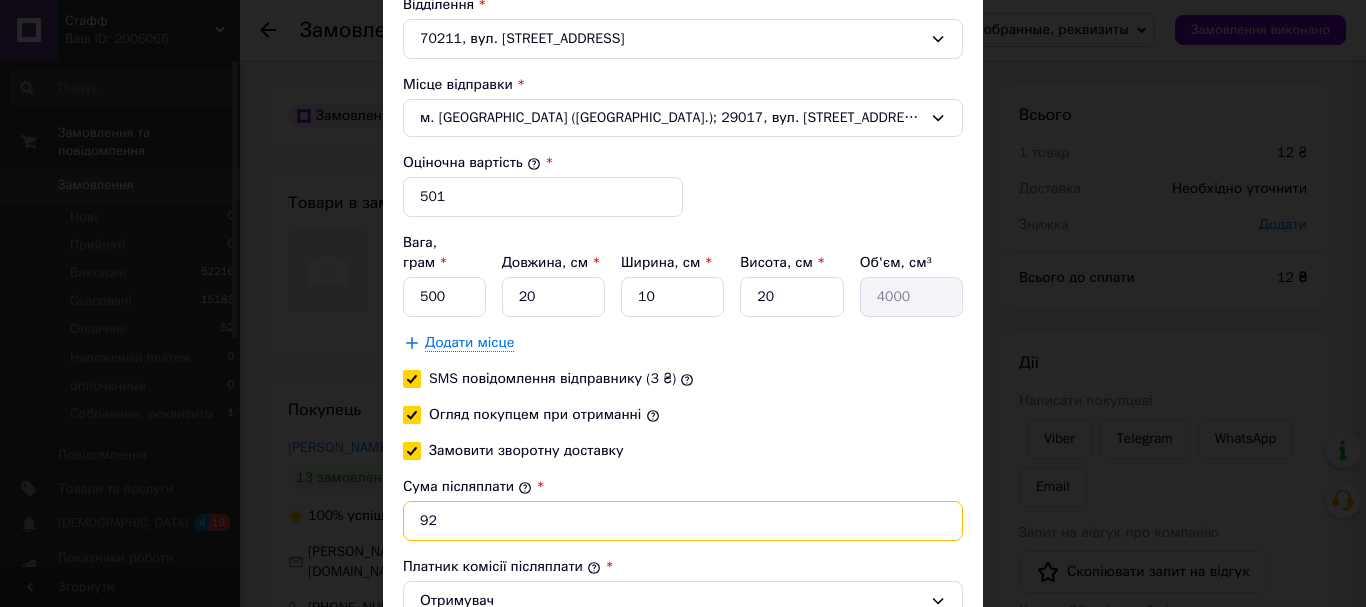 type on "9" 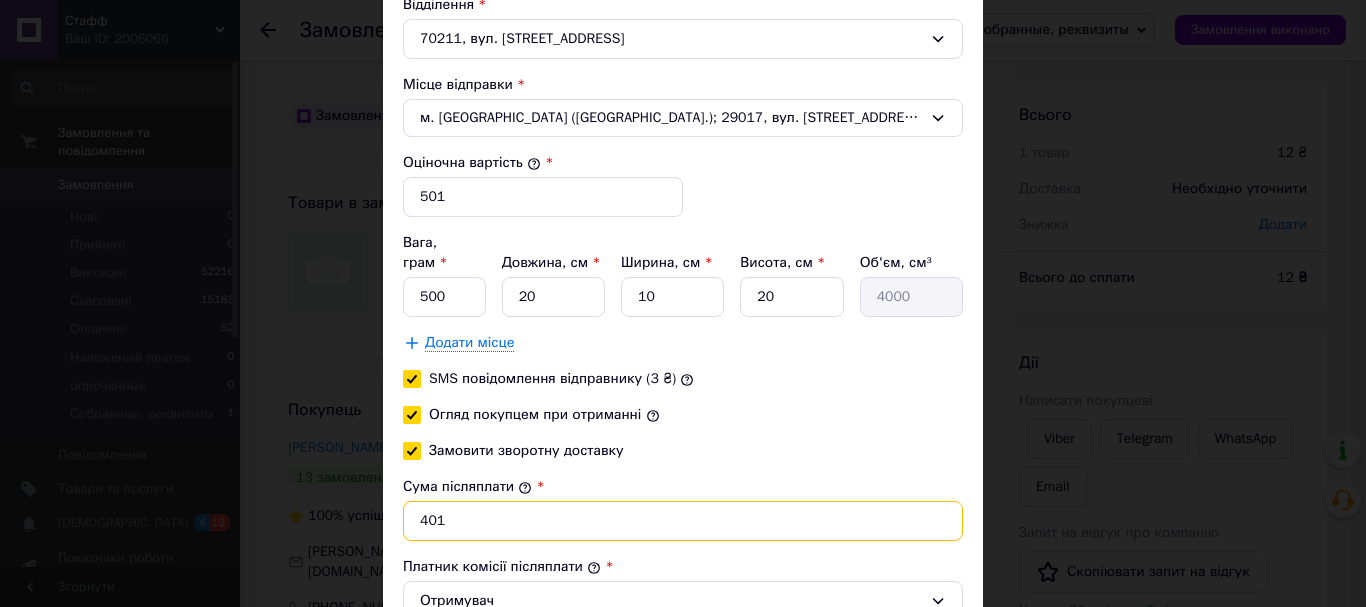 type on "401" 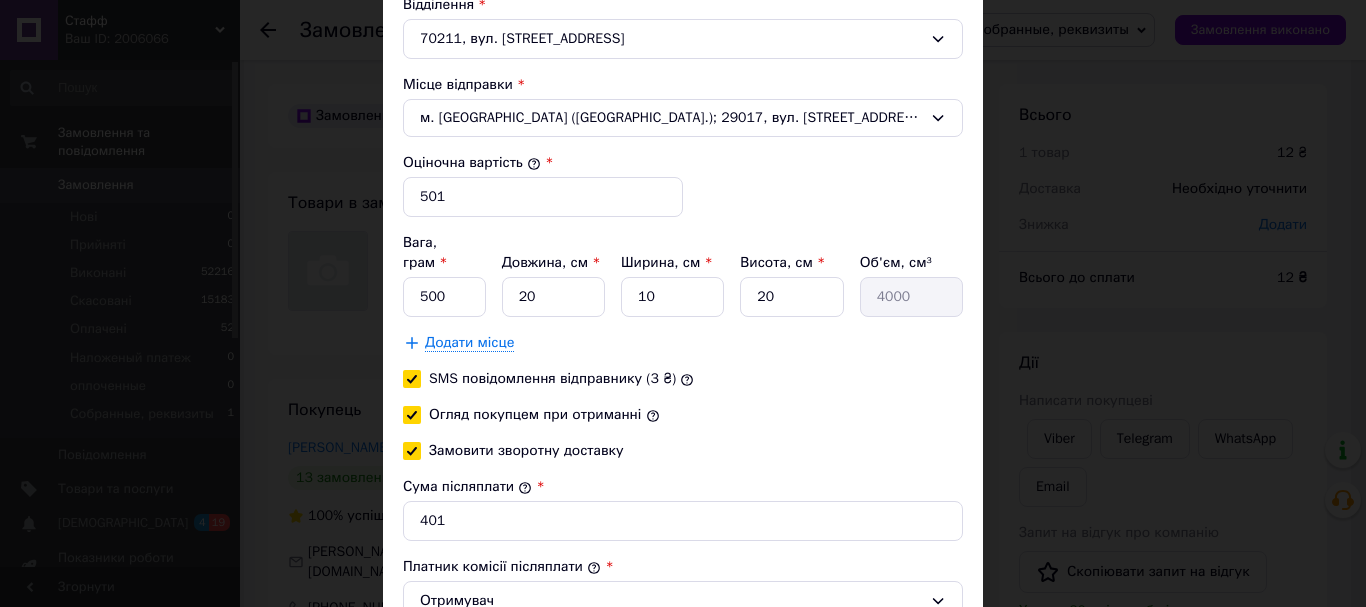 click on "Замовити зворотну доставку" at bounding box center [683, 451] 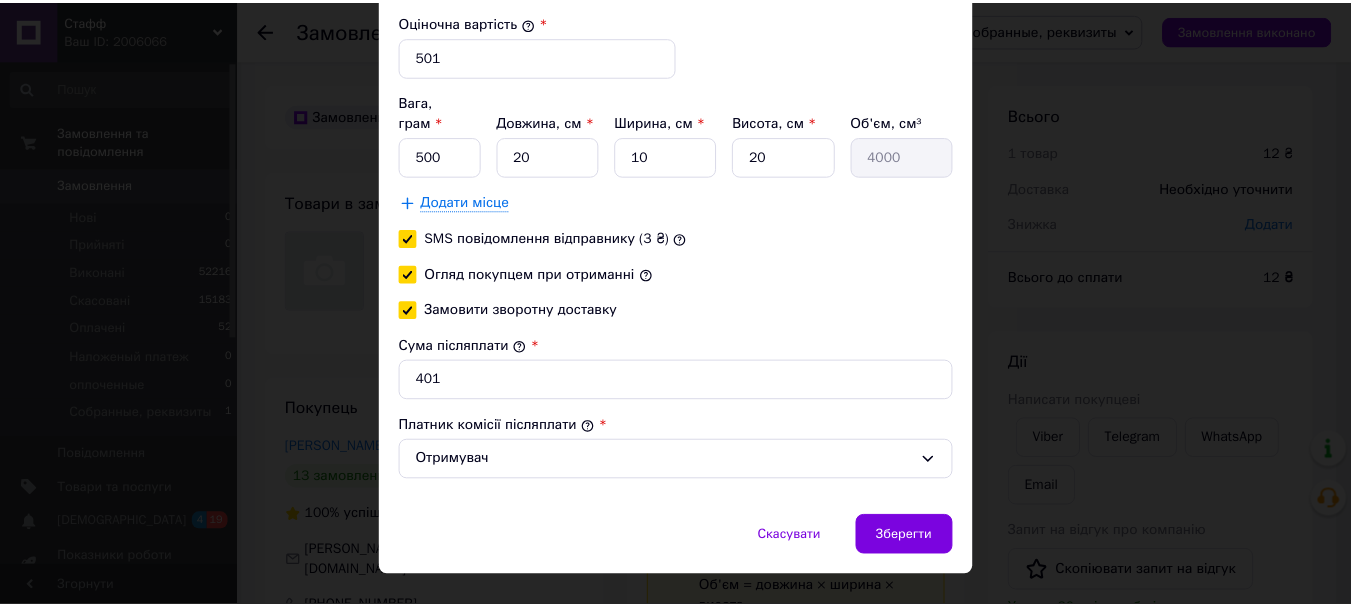 scroll, scrollTop: 876, scrollLeft: 0, axis: vertical 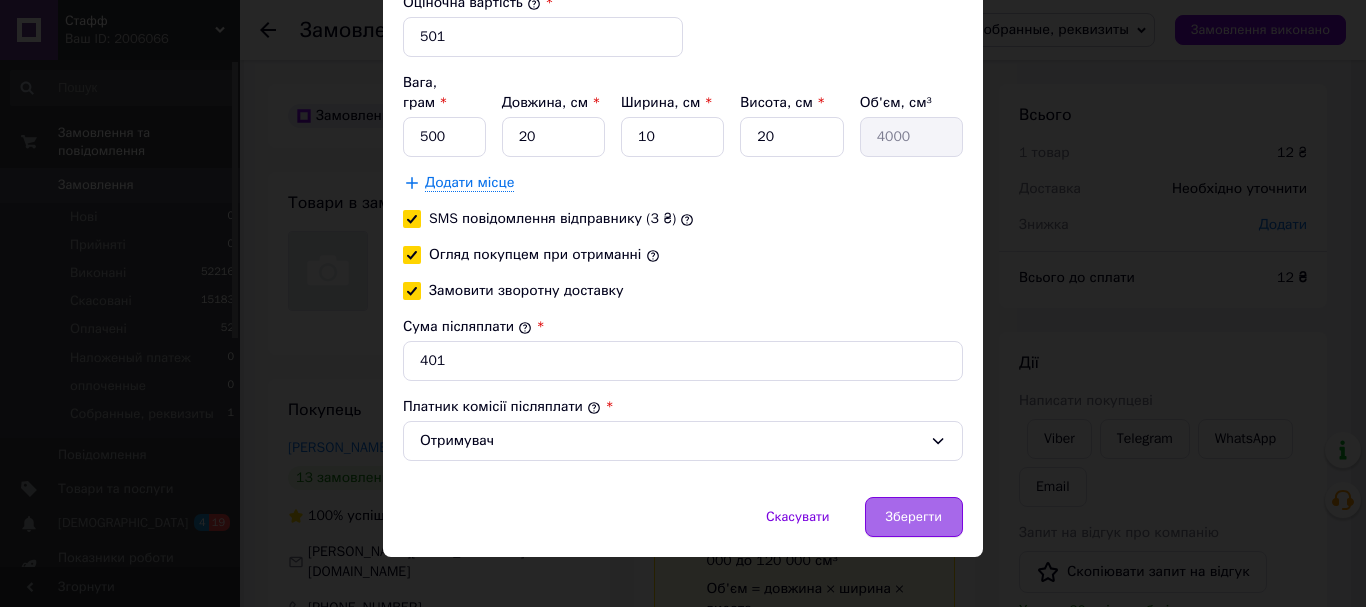 click on "Зберегти" at bounding box center (914, 517) 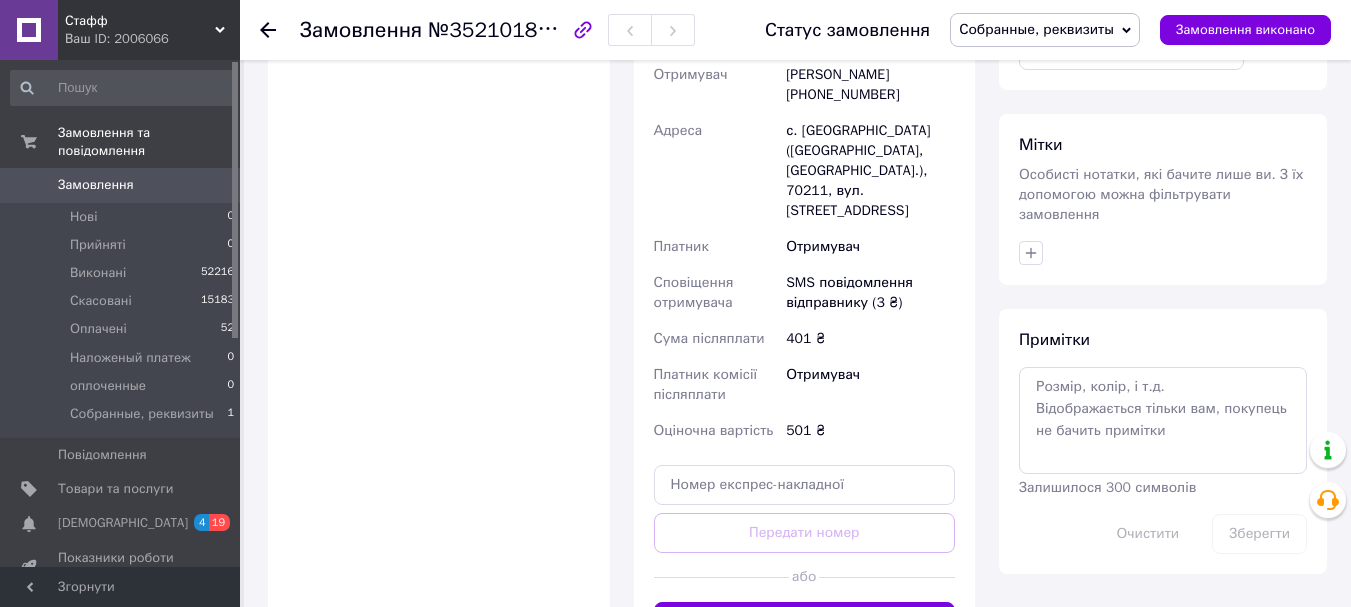 scroll, scrollTop: 800, scrollLeft: 0, axis: vertical 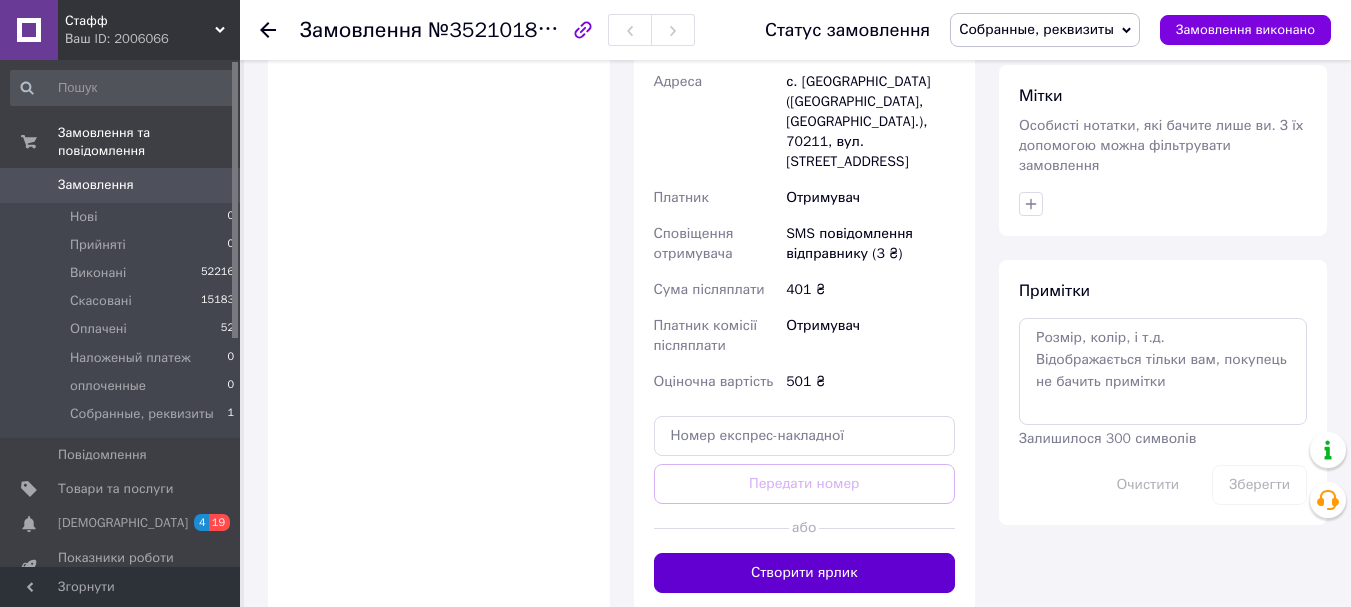 click on "Створити ярлик" at bounding box center (805, 573) 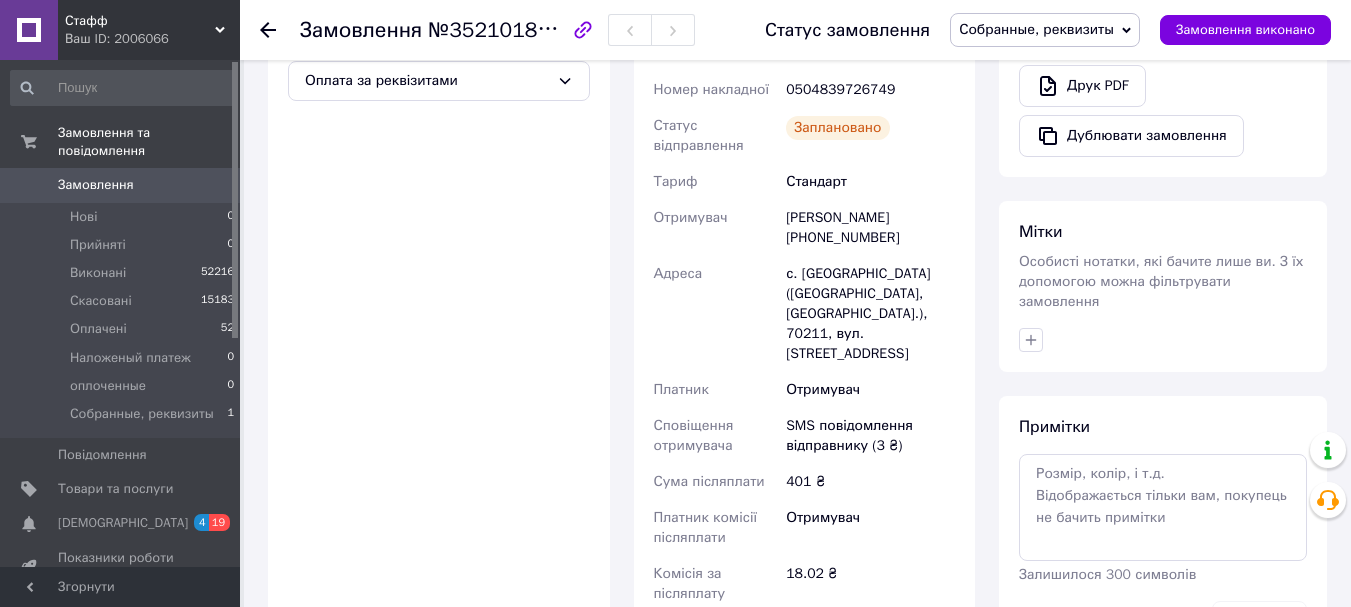 scroll, scrollTop: 600, scrollLeft: 0, axis: vertical 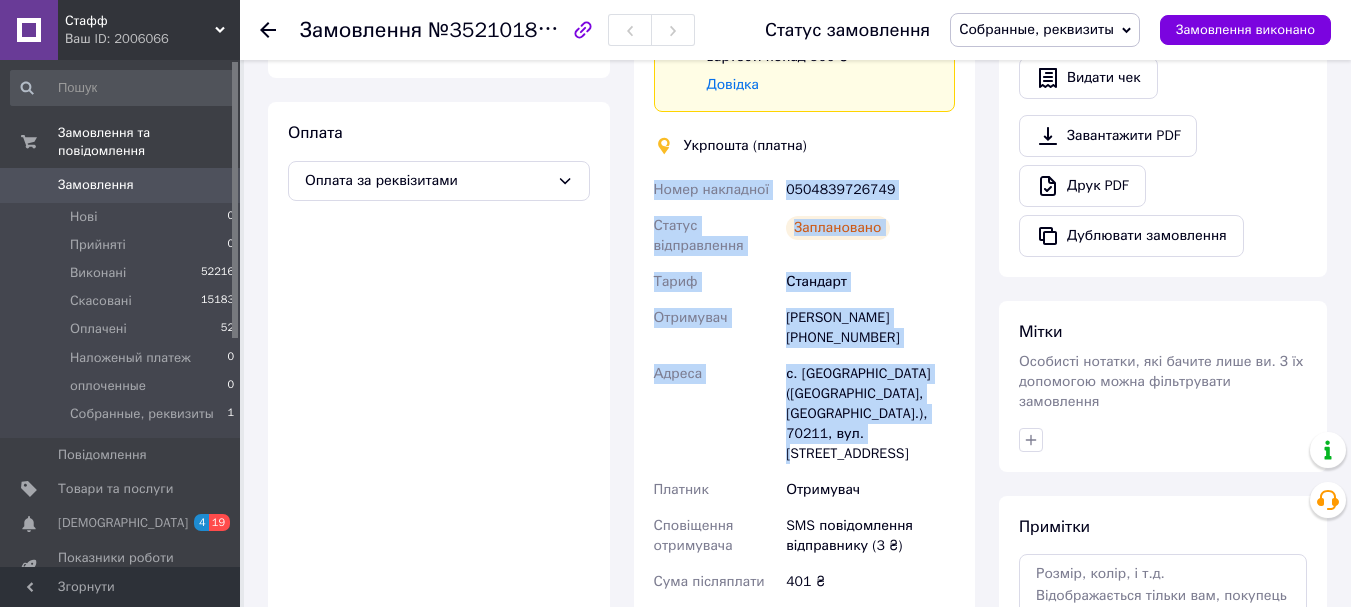 drag, startPoint x: 750, startPoint y: 203, endPoint x: 961, endPoint y: 409, distance: 294.88474 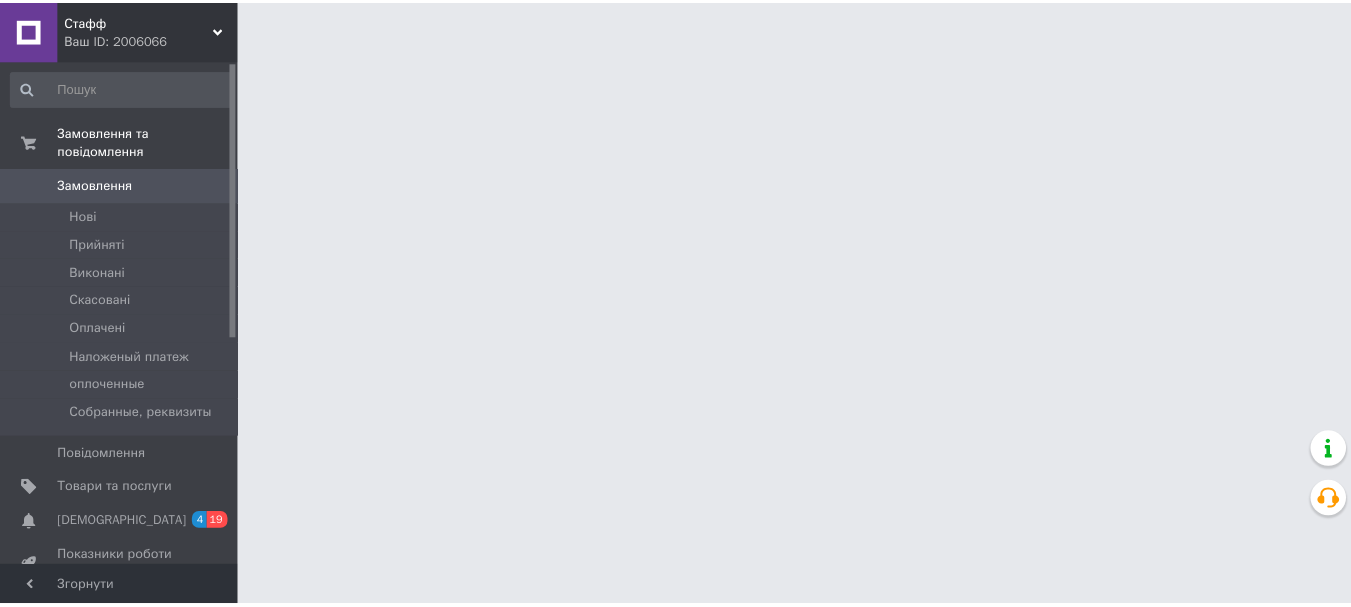 scroll, scrollTop: 0, scrollLeft: 0, axis: both 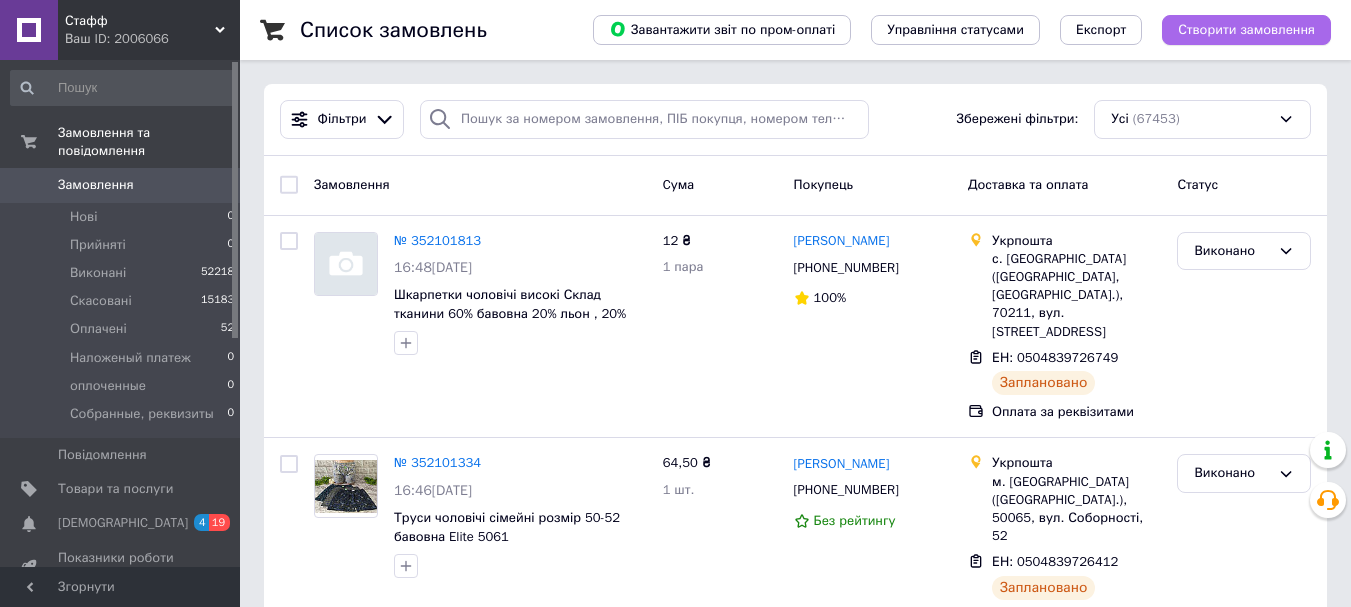 click on "Створити замовлення" at bounding box center [1246, 30] 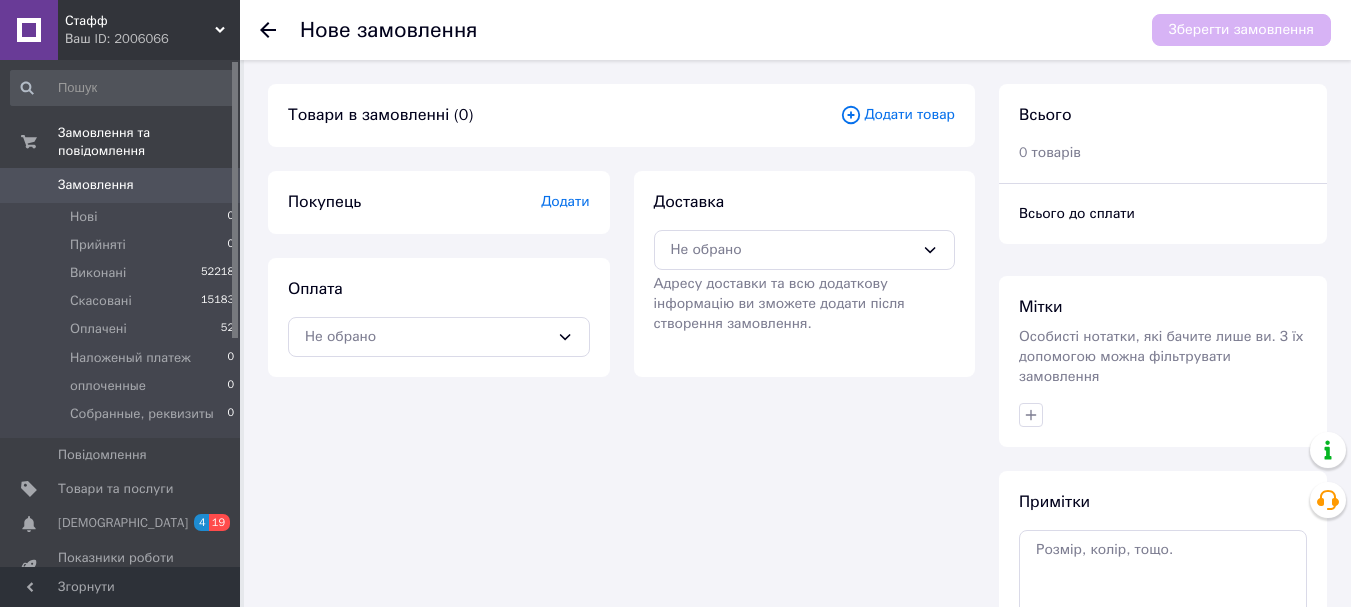 click on "Замовлення" at bounding box center [121, 185] 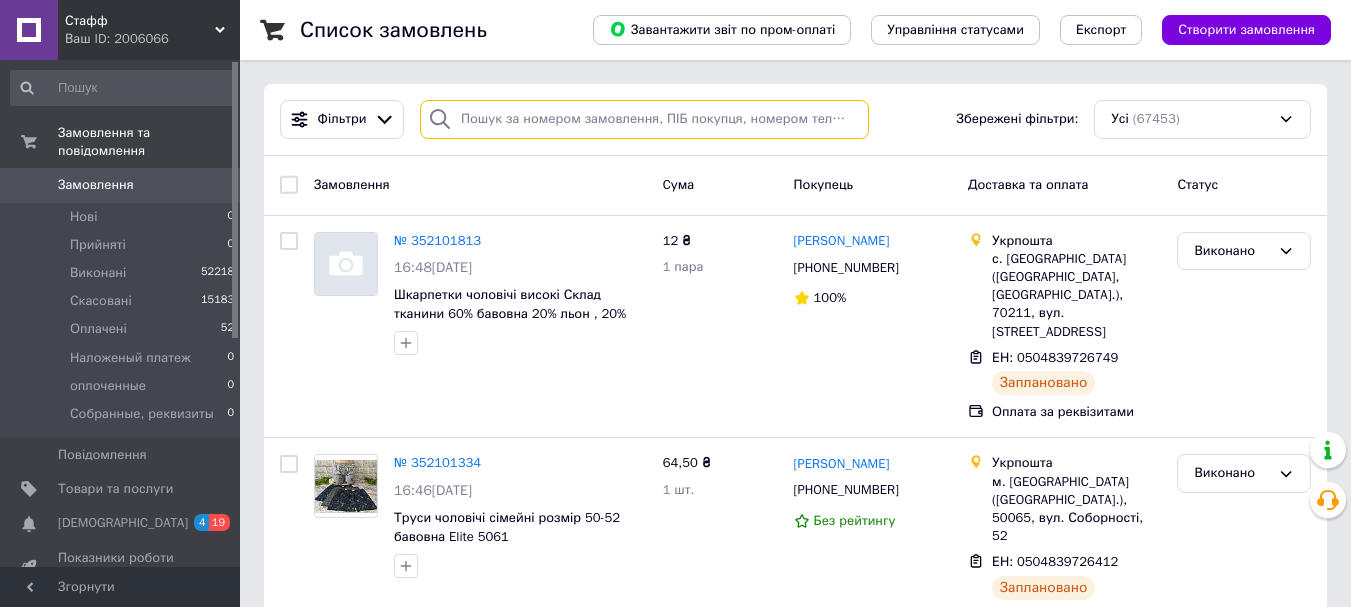click at bounding box center [644, 119] 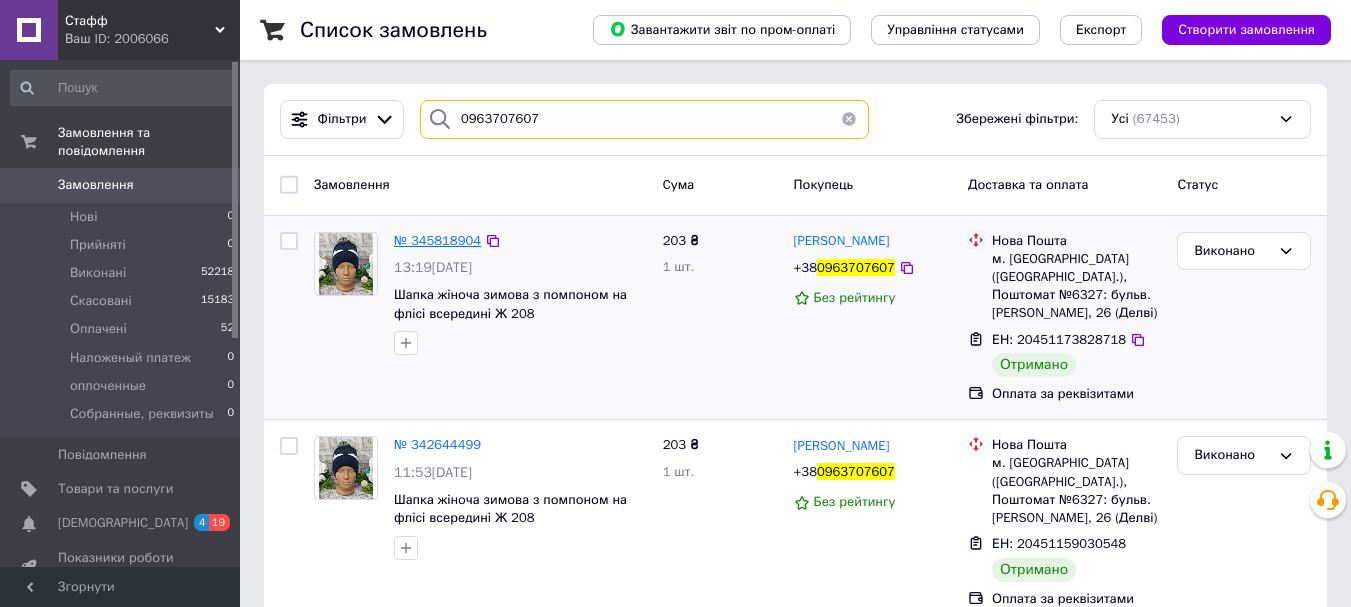 type on "0963707607" 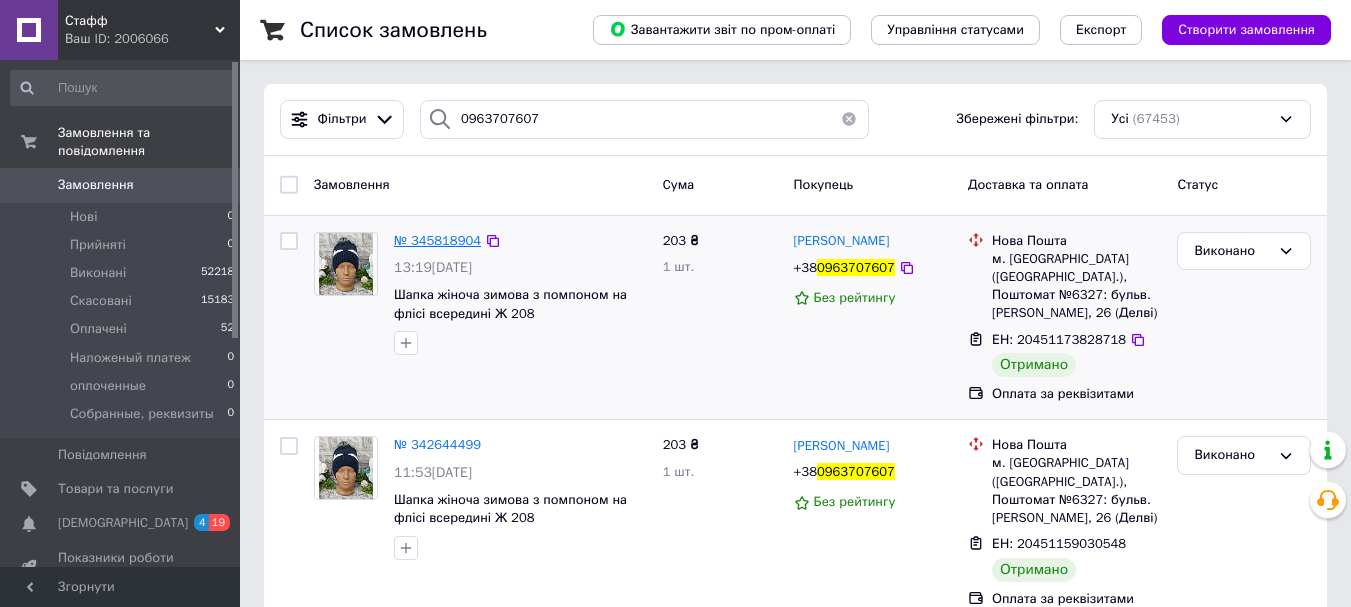 click on "№ 345818904" at bounding box center [437, 240] 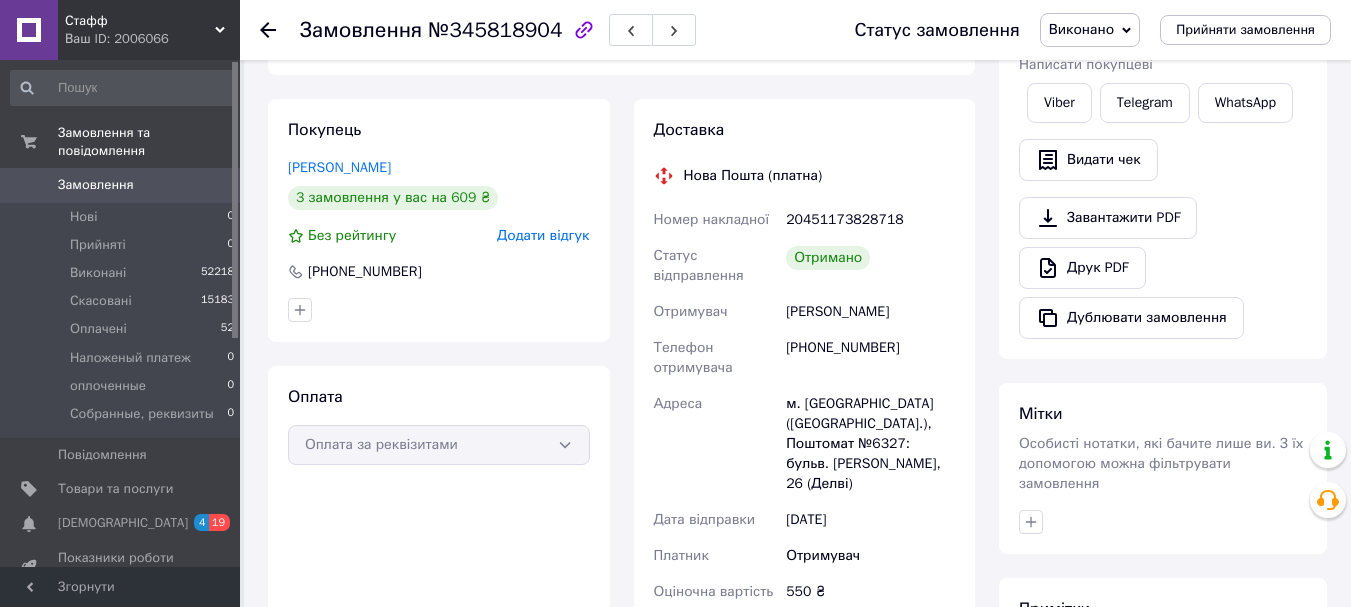 scroll, scrollTop: 330, scrollLeft: 0, axis: vertical 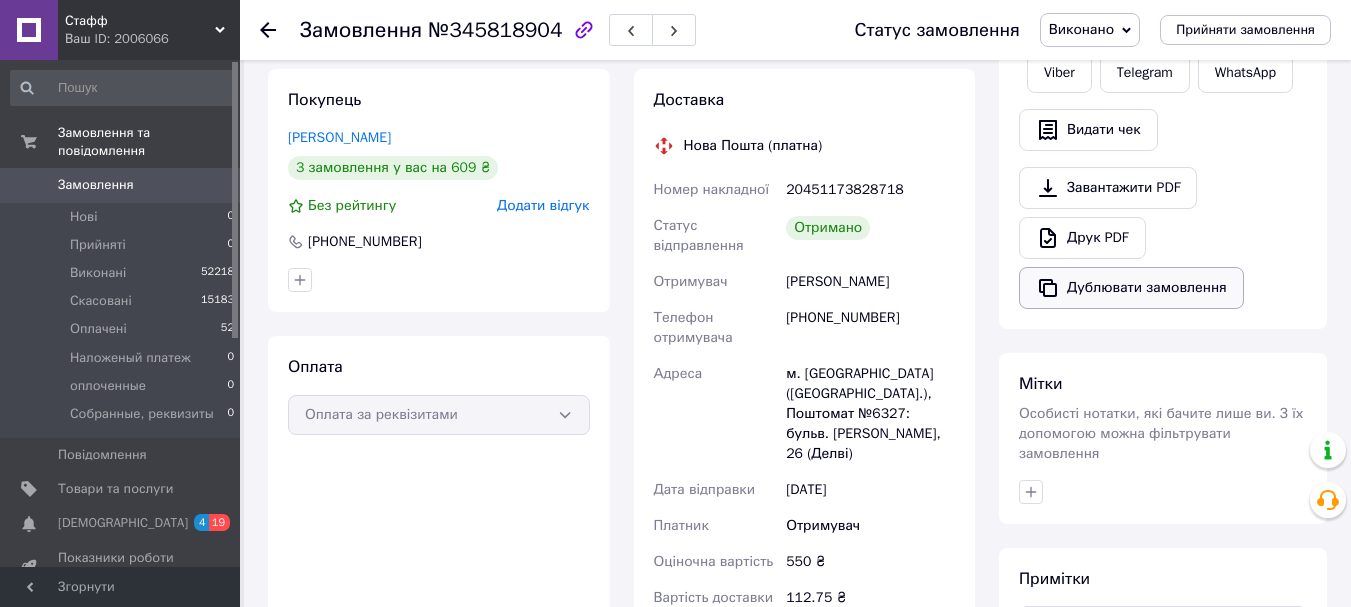 click on "Дублювати замовлення" at bounding box center (1131, 288) 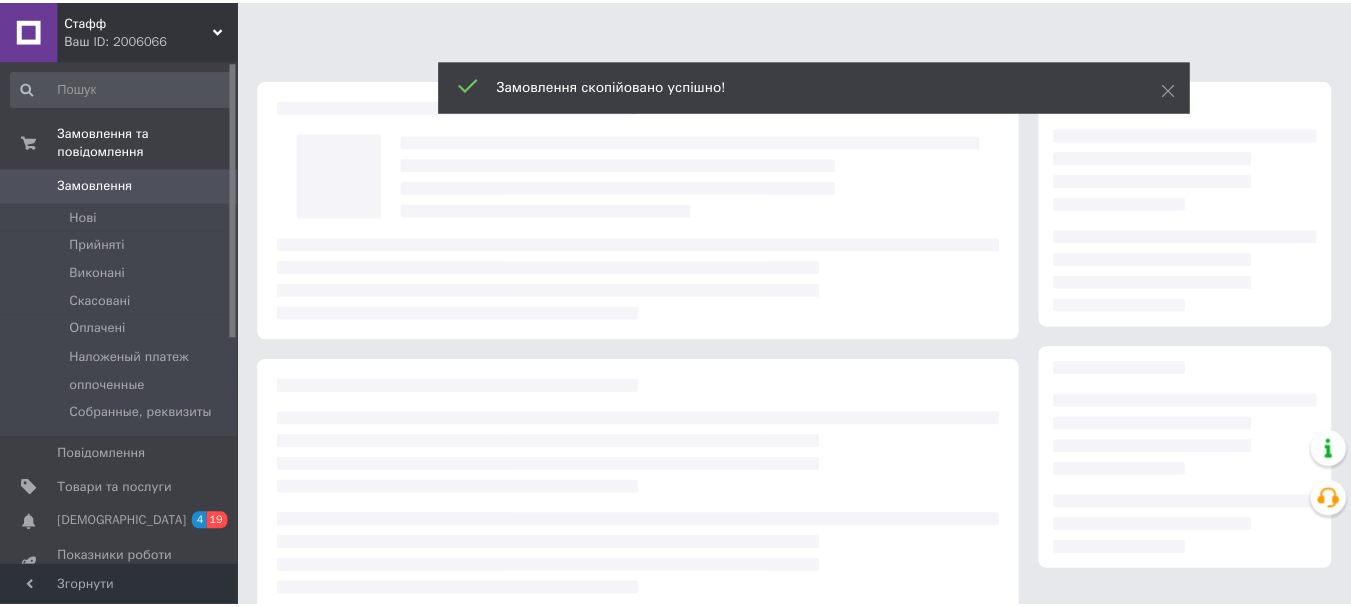 scroll, scrollTop: 0, scrollLeft: 0, axis: both 